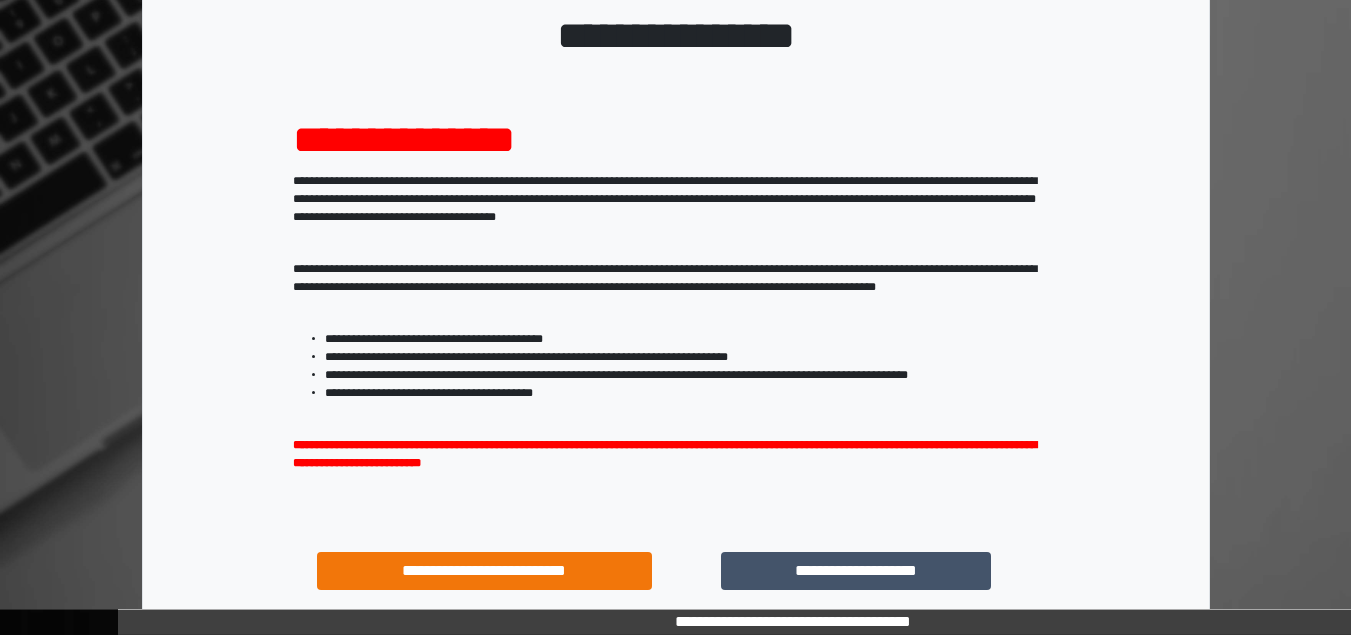 scroll, scrollTop: 193, scrollLeft: 0, axis: vertical 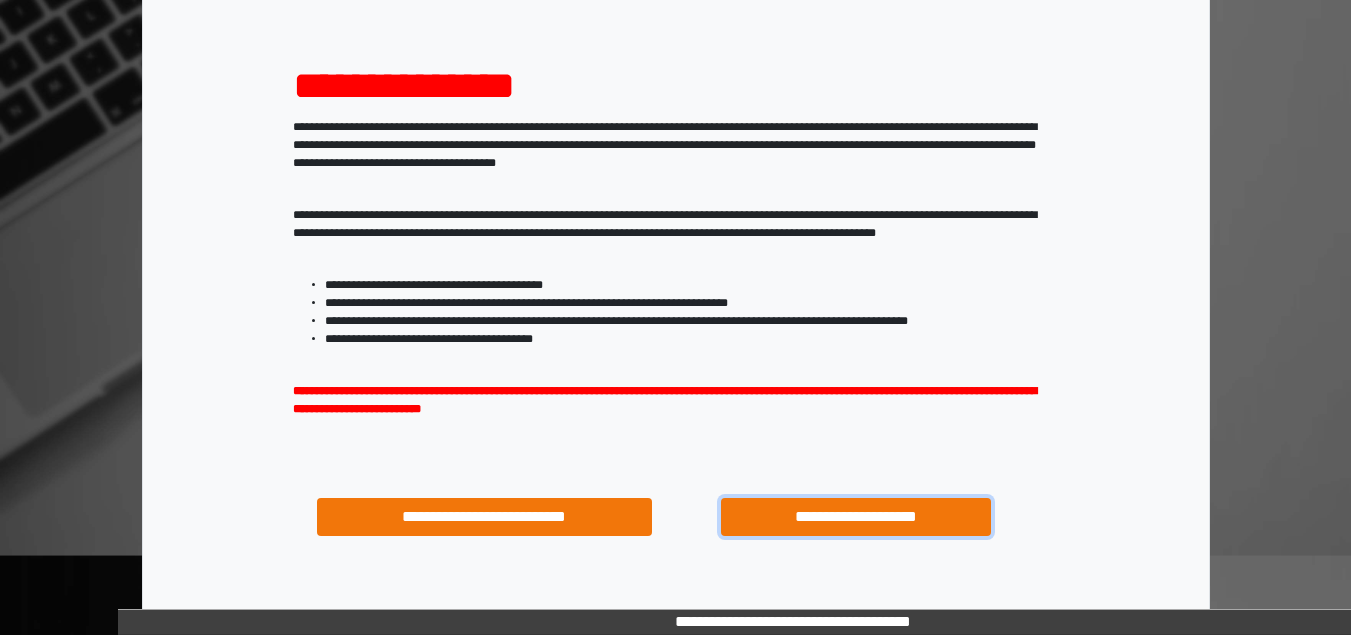 click on "**********" at bounding box center (855, 517) 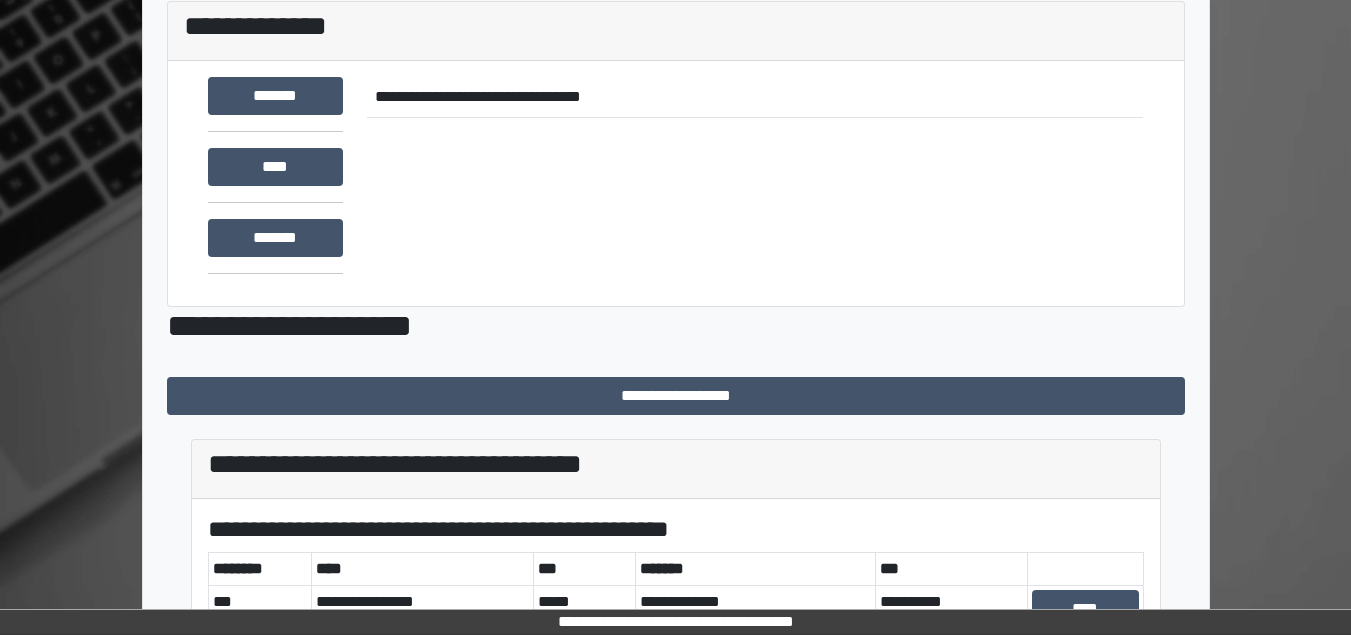 scroll, scrollTop: 0, scrollLeft: 0, axis: both 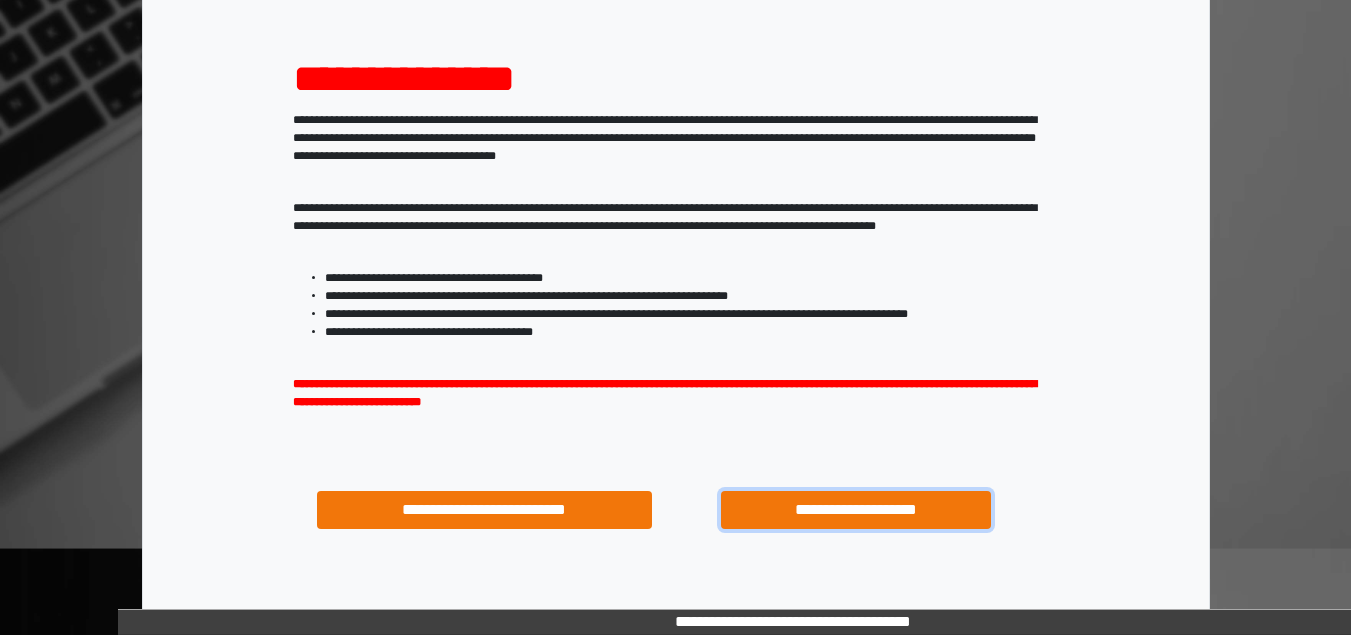 click on "**********" at bounding box center [855, 510] 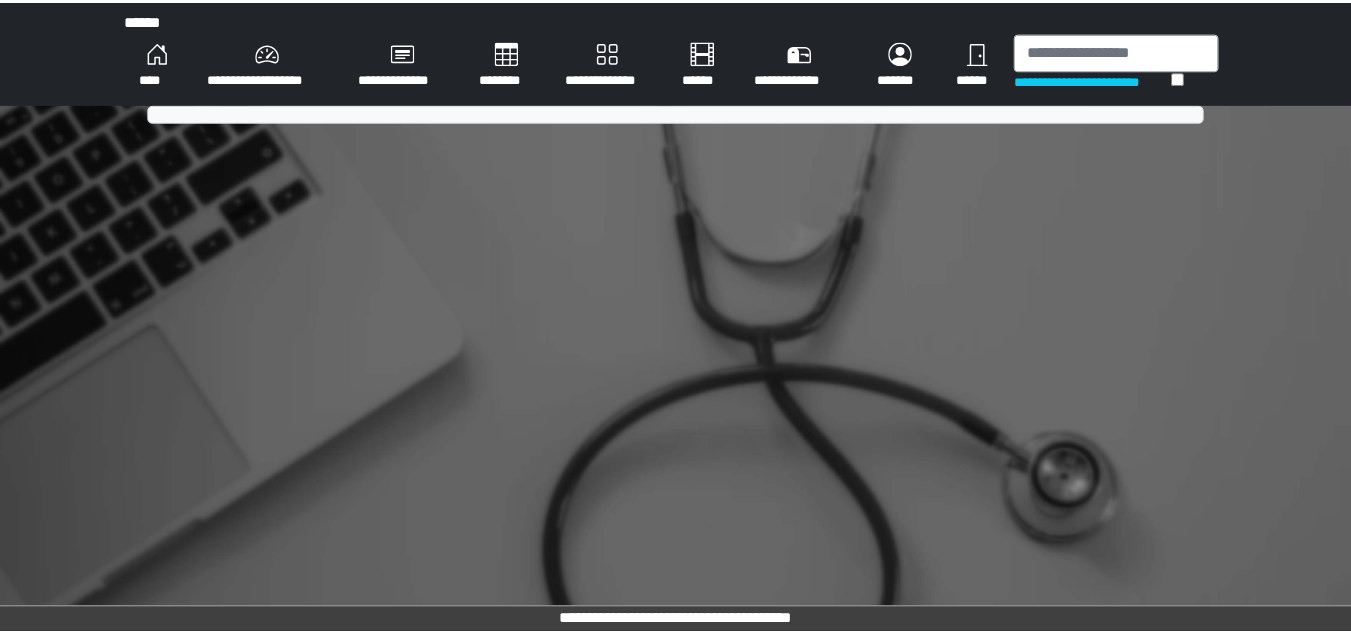 scroll, scrollTop: 0, scrollLeft: 0, axis: both 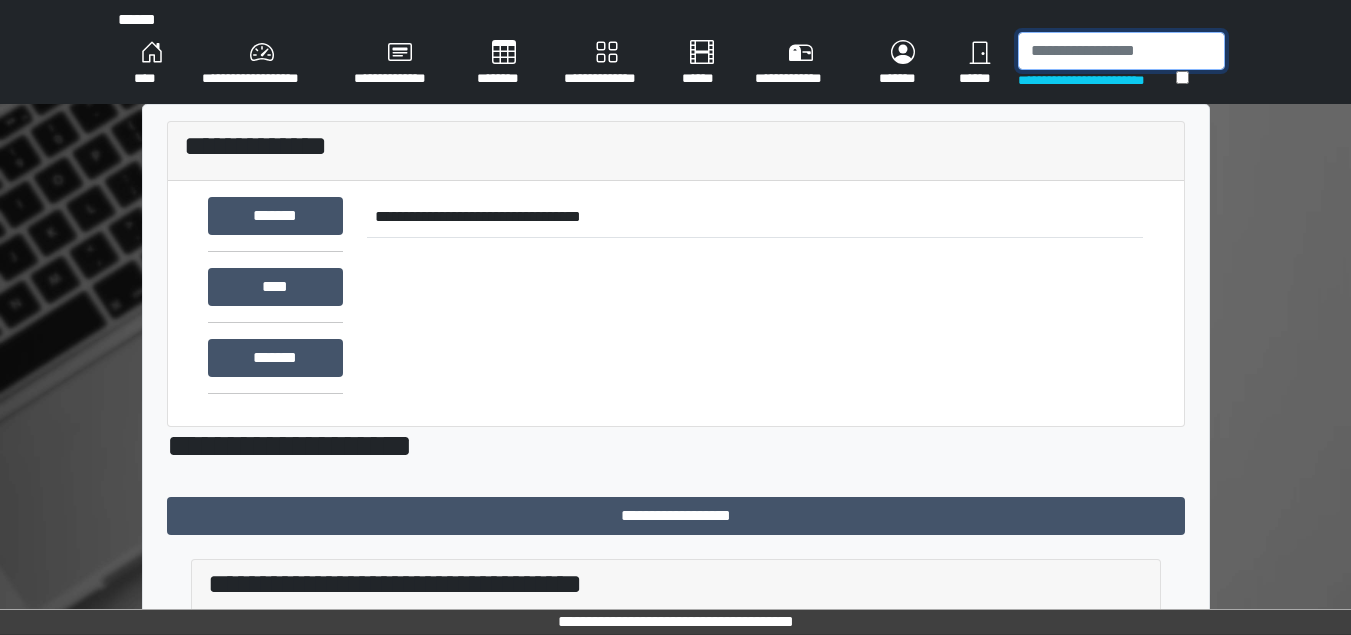 click at bounding box center [1121, 51] 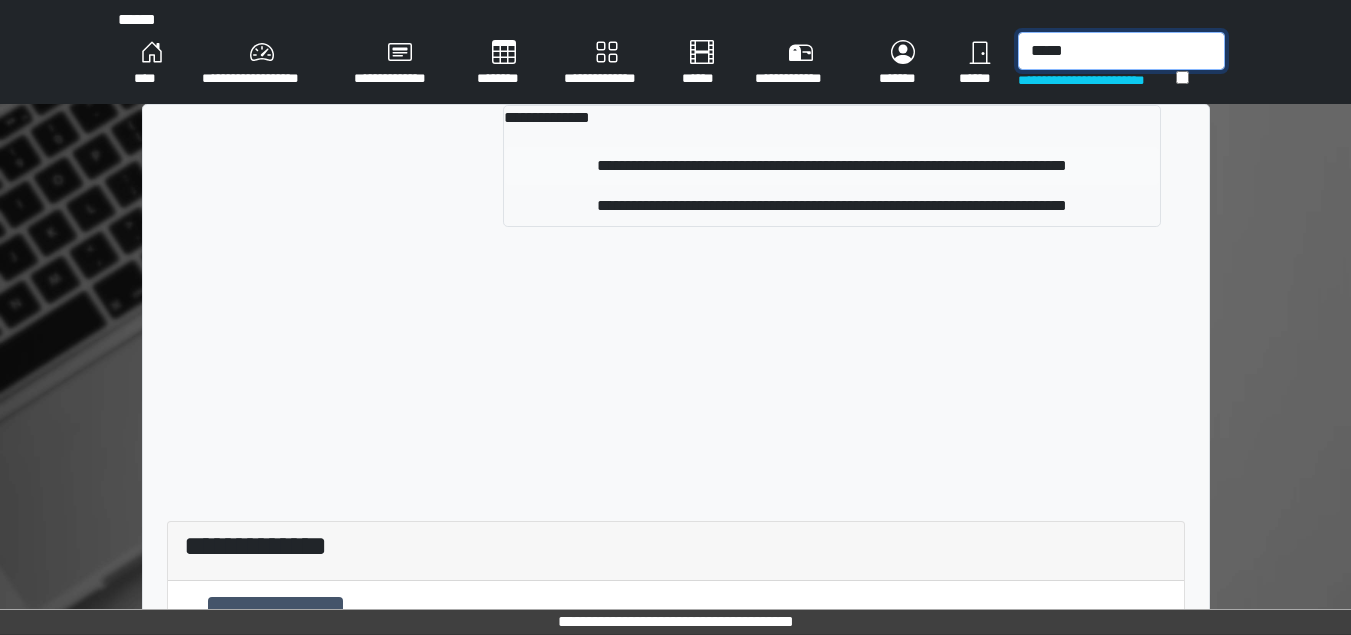 type on "*****" 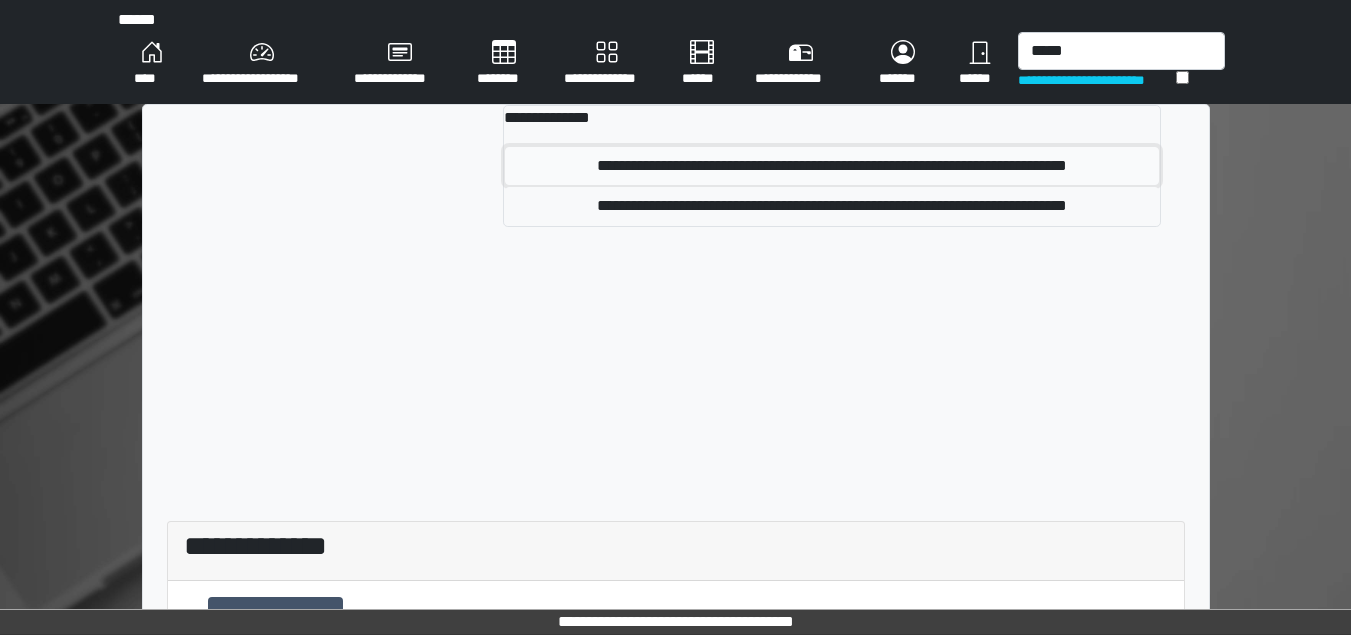 click on "**********" at bounding box center (831, 166) 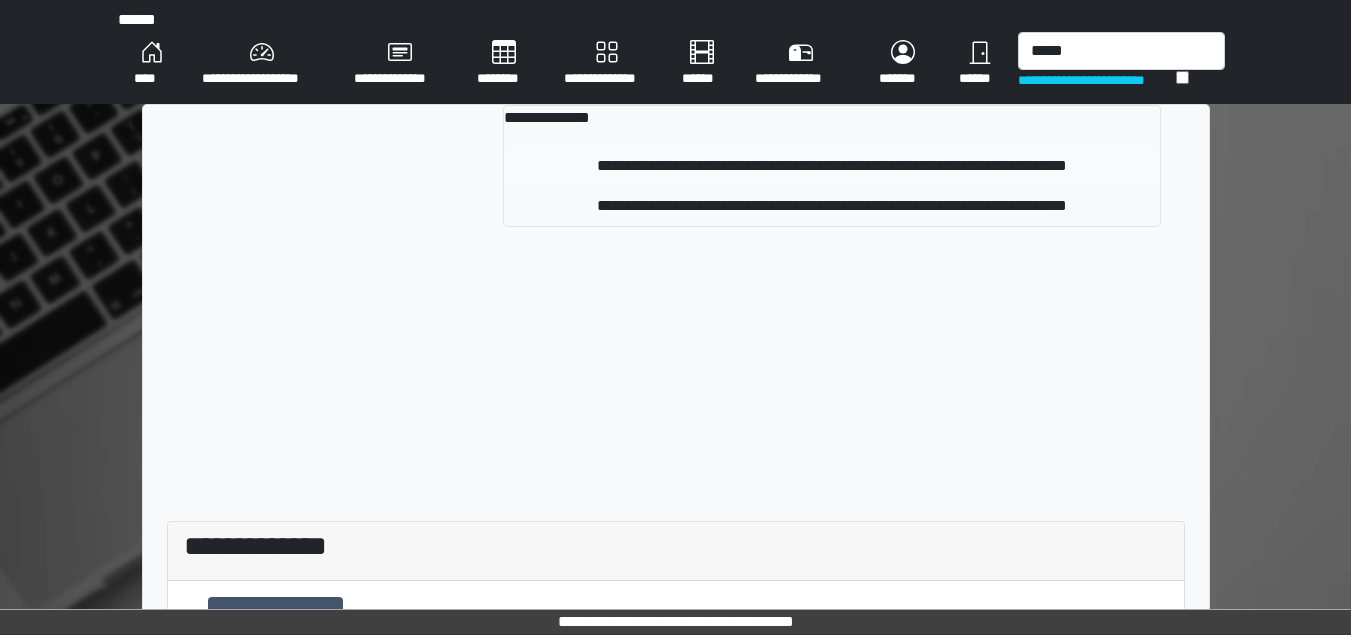 type 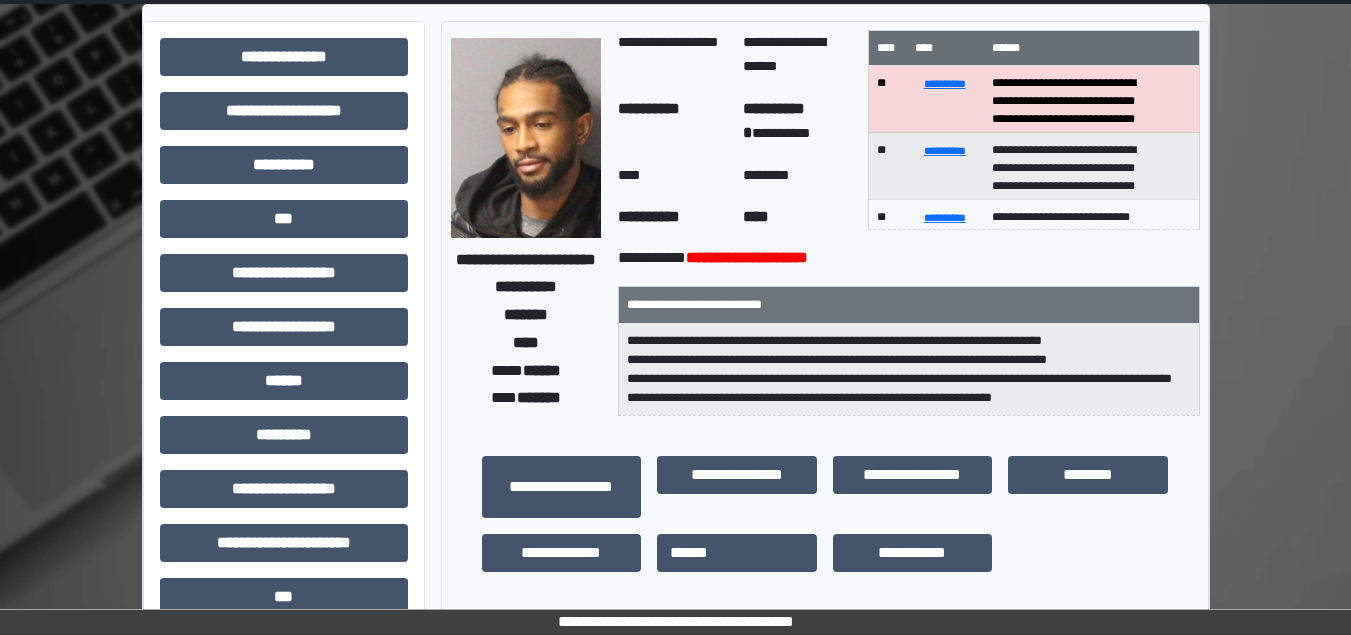 scroll, scrollTop: 0, scrollLeft: 0, axis: both 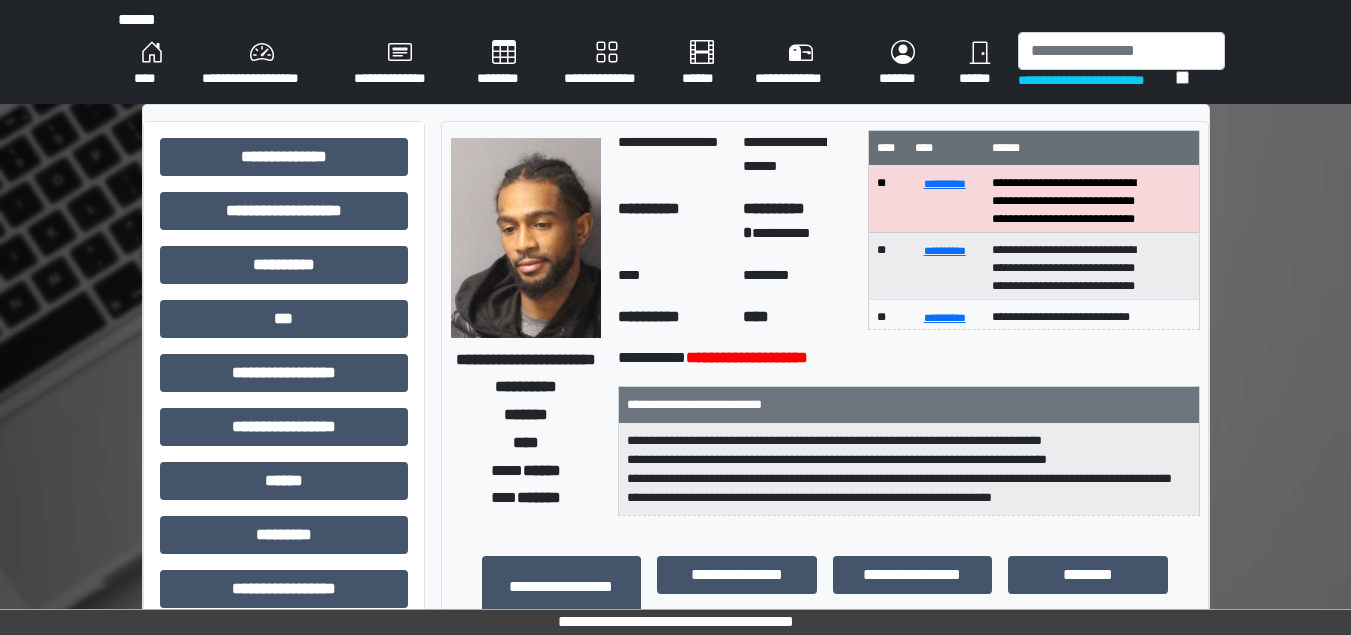 click on "****" at bounding box center (152, 64) 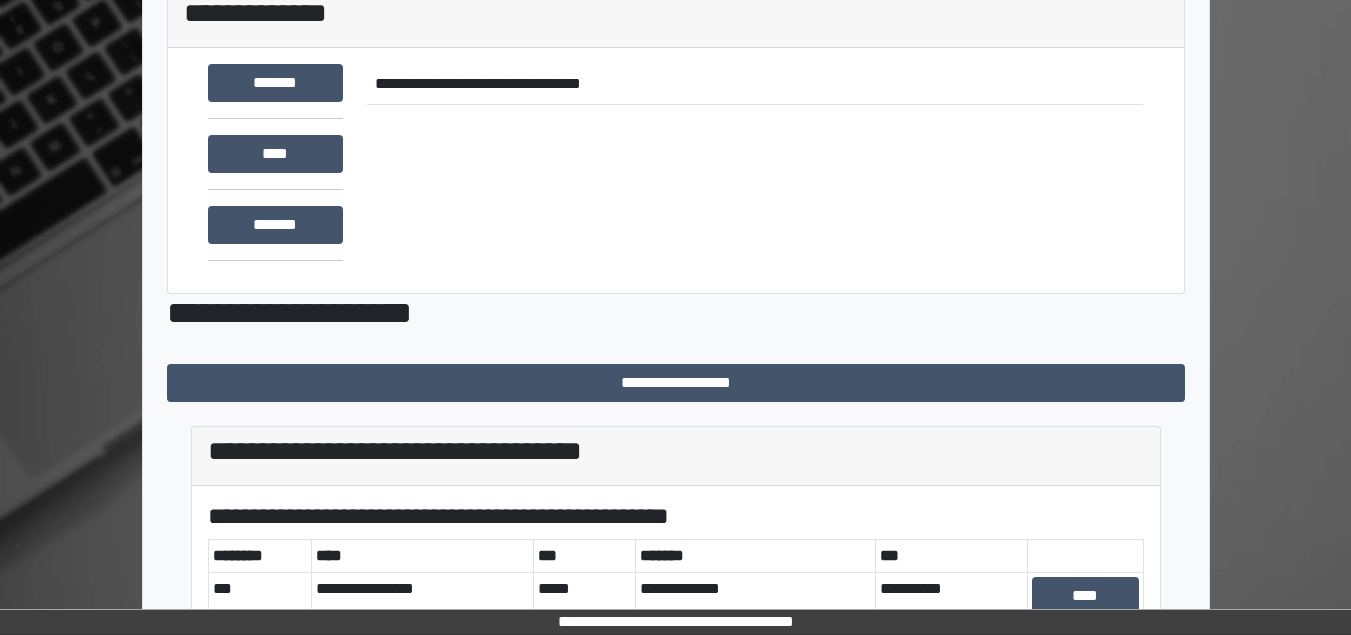 scroll, scrollTop: 0, scrollLeft: 0, axis: both 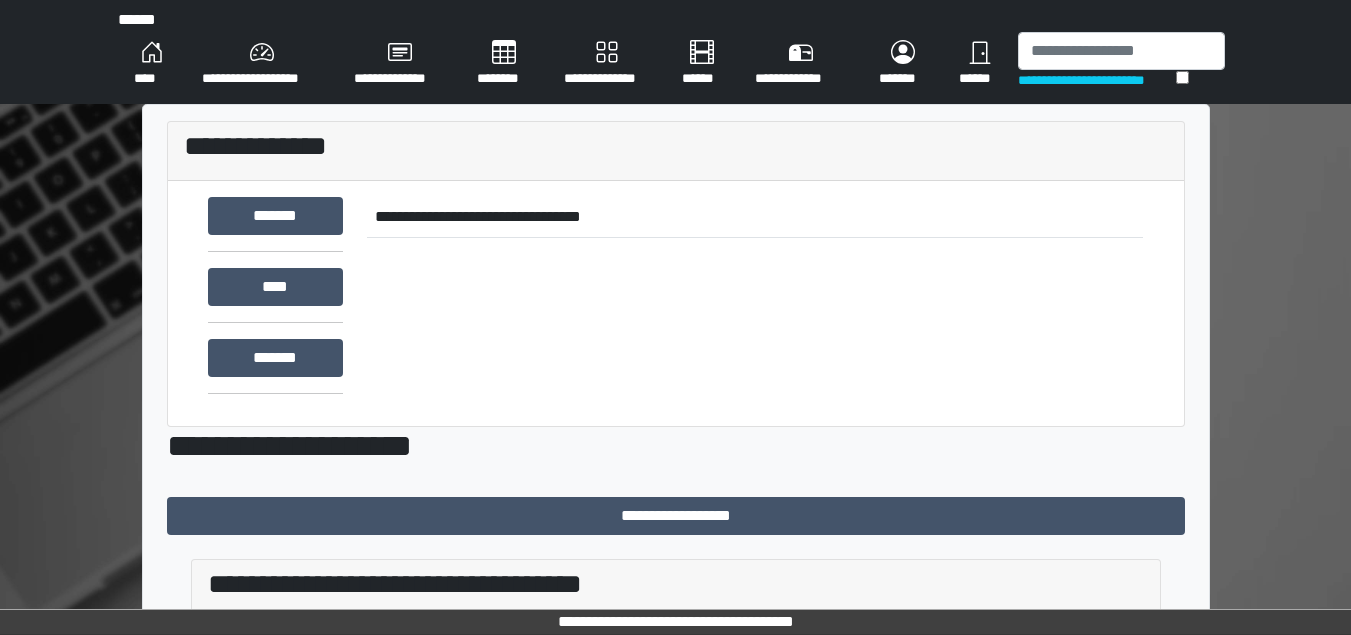 click on "****" at bounding box center [152, 64] 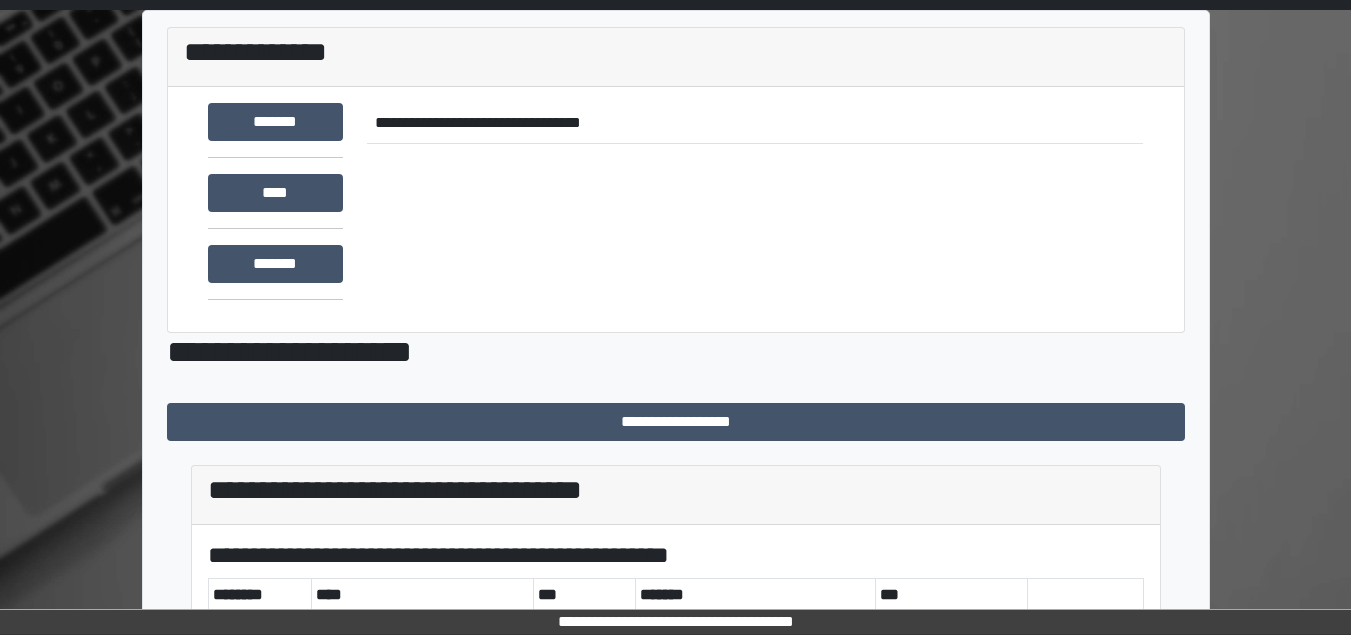 scroll, scrollTop: 0, scrollLeft: 0, axis: both 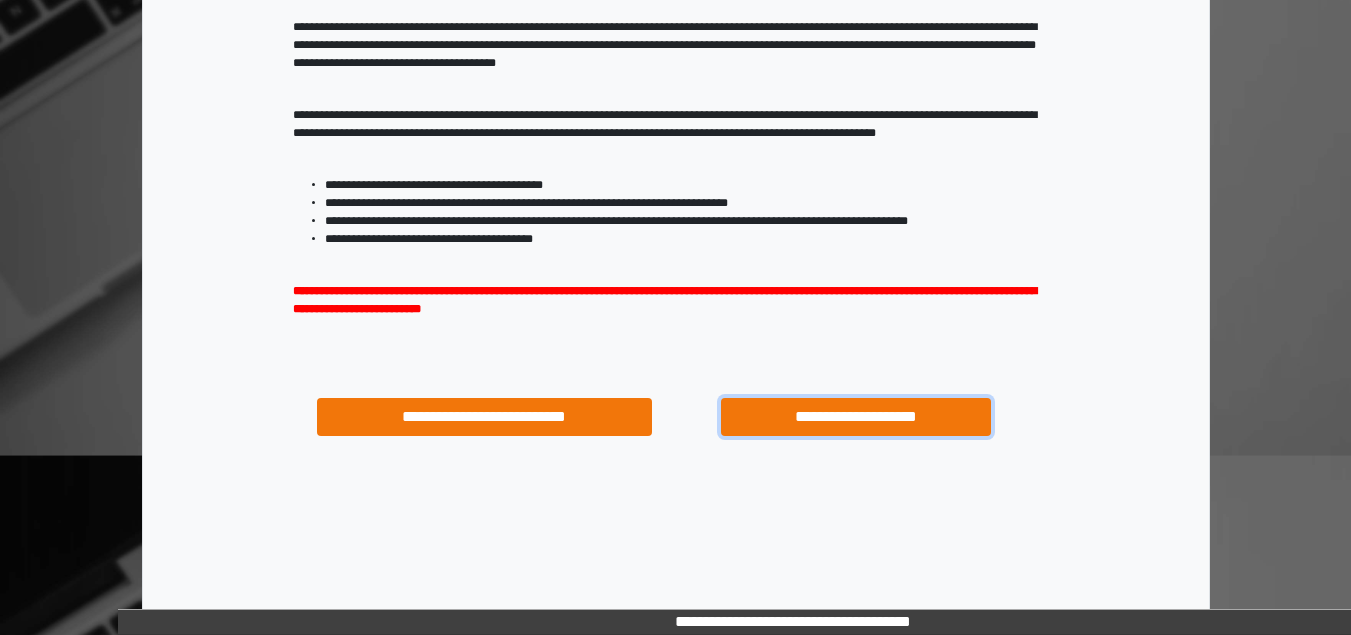 click on "**********" at bounding box center [855, 417] 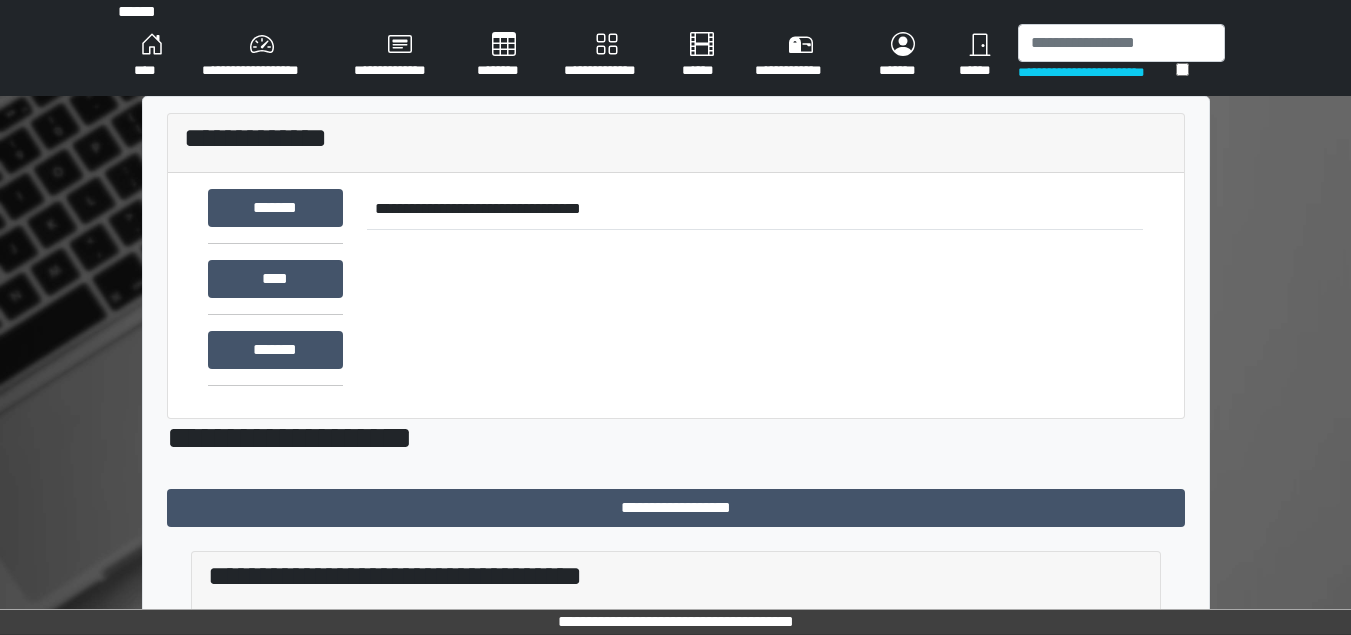 scroll, scrollTop: 0, scrollLeft: 0, axis: both 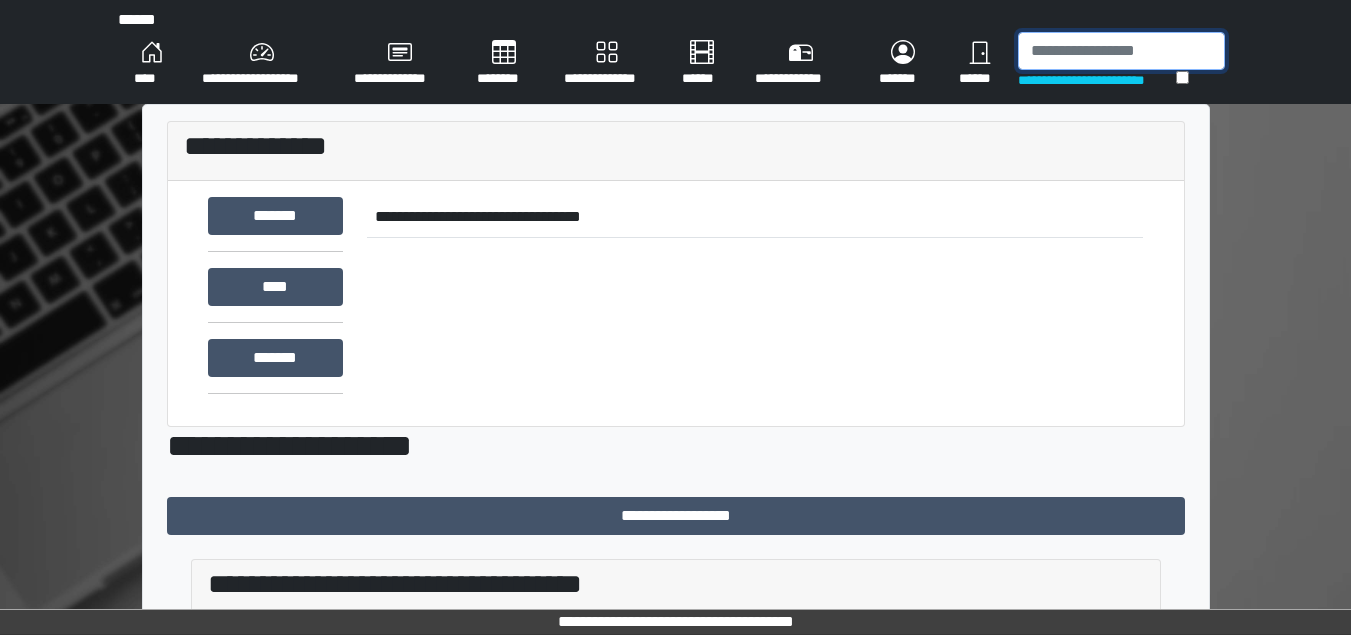 click at bounding box center (1121, 51) 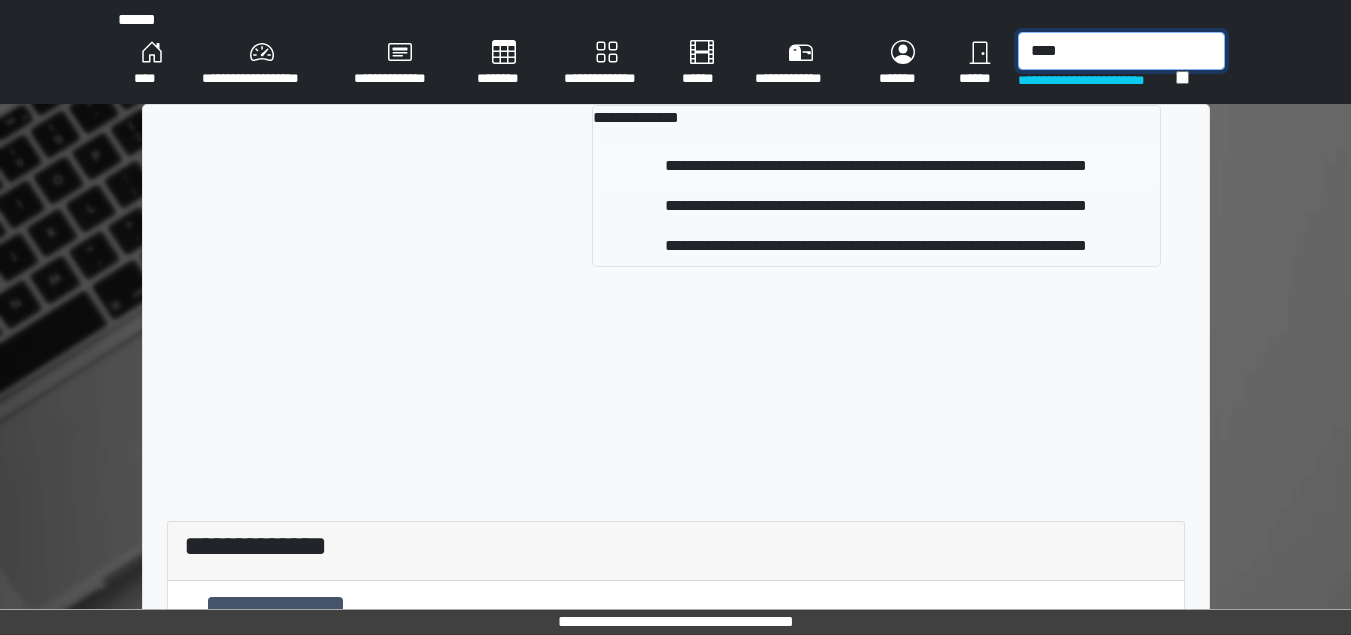type on "****" 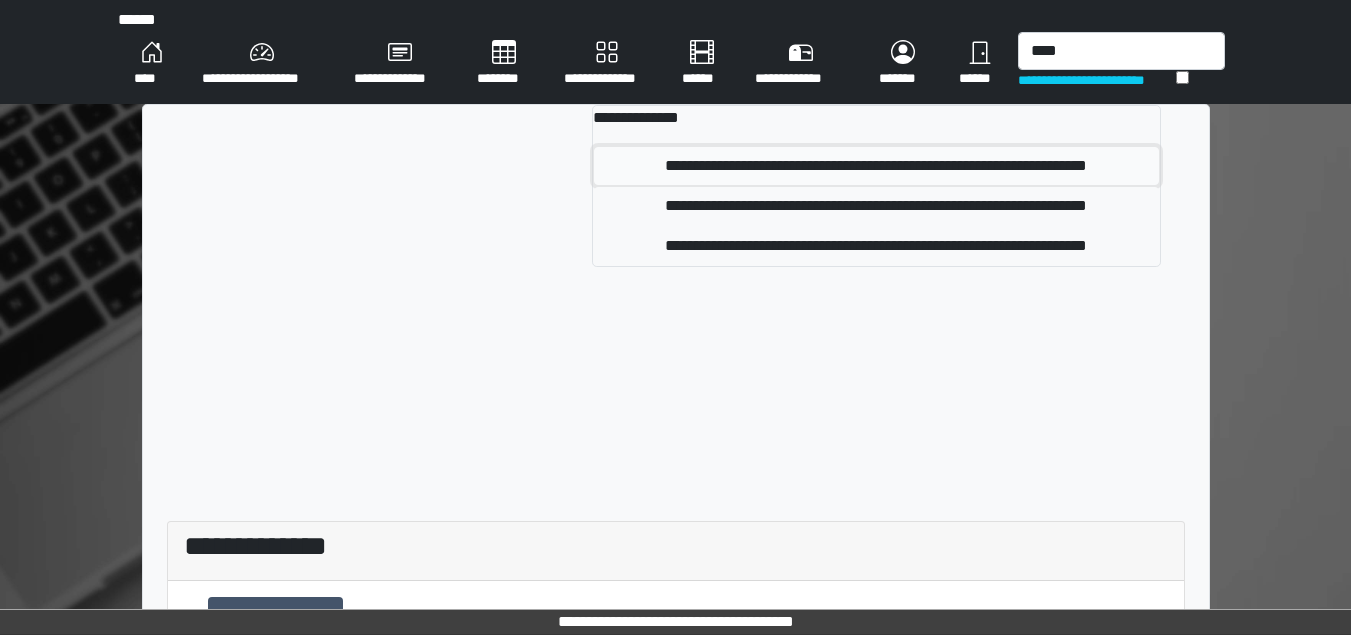 click on "**********" at bounding box center (876, 166) 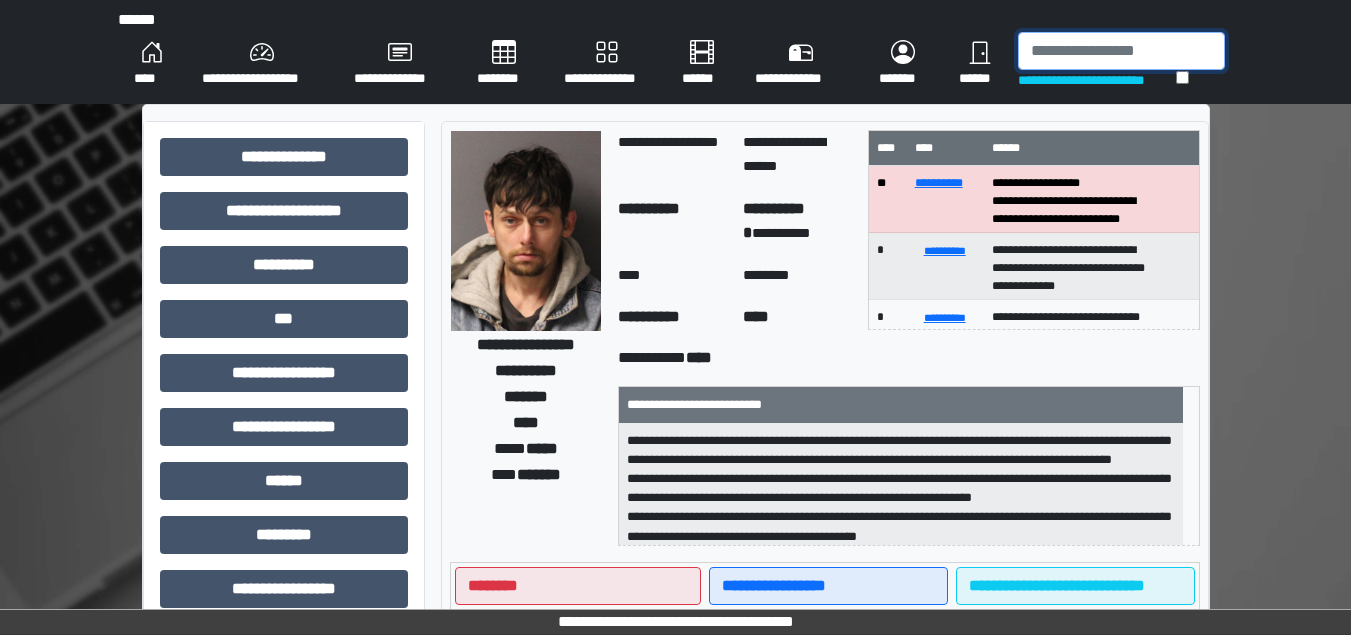 click at bounding box center [1121, 51] 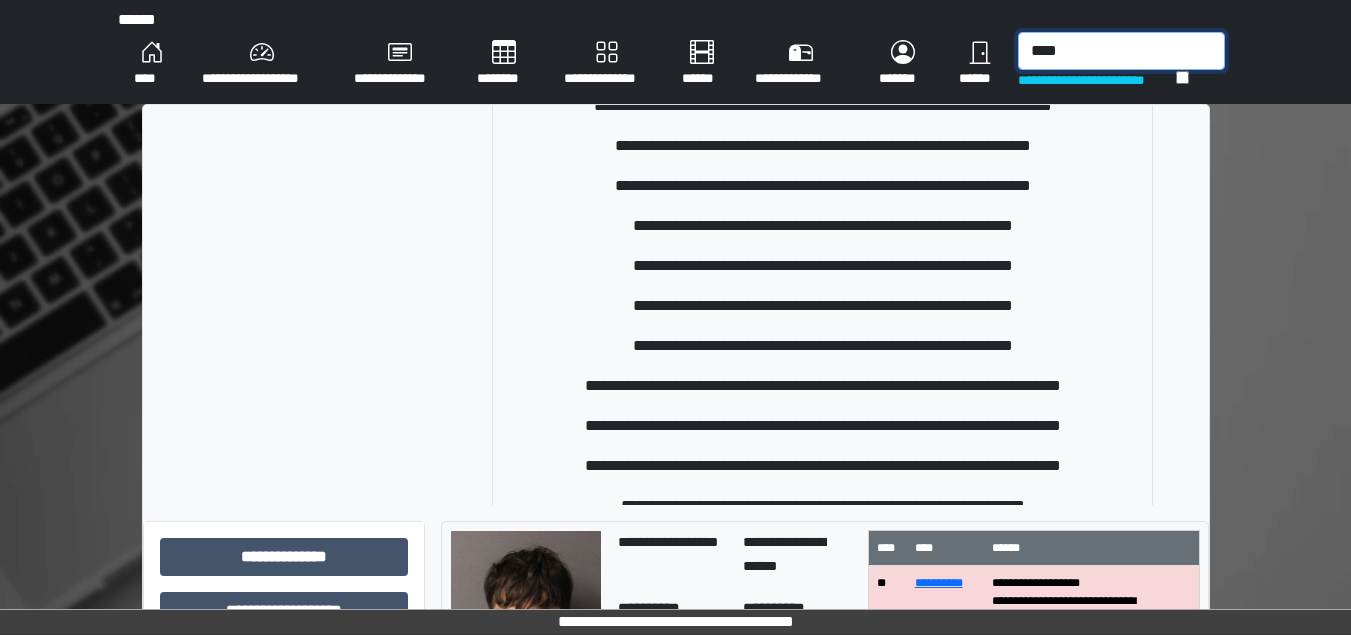 scroll, scrollTop: 418, scrollLeft: 0, axis: vertical 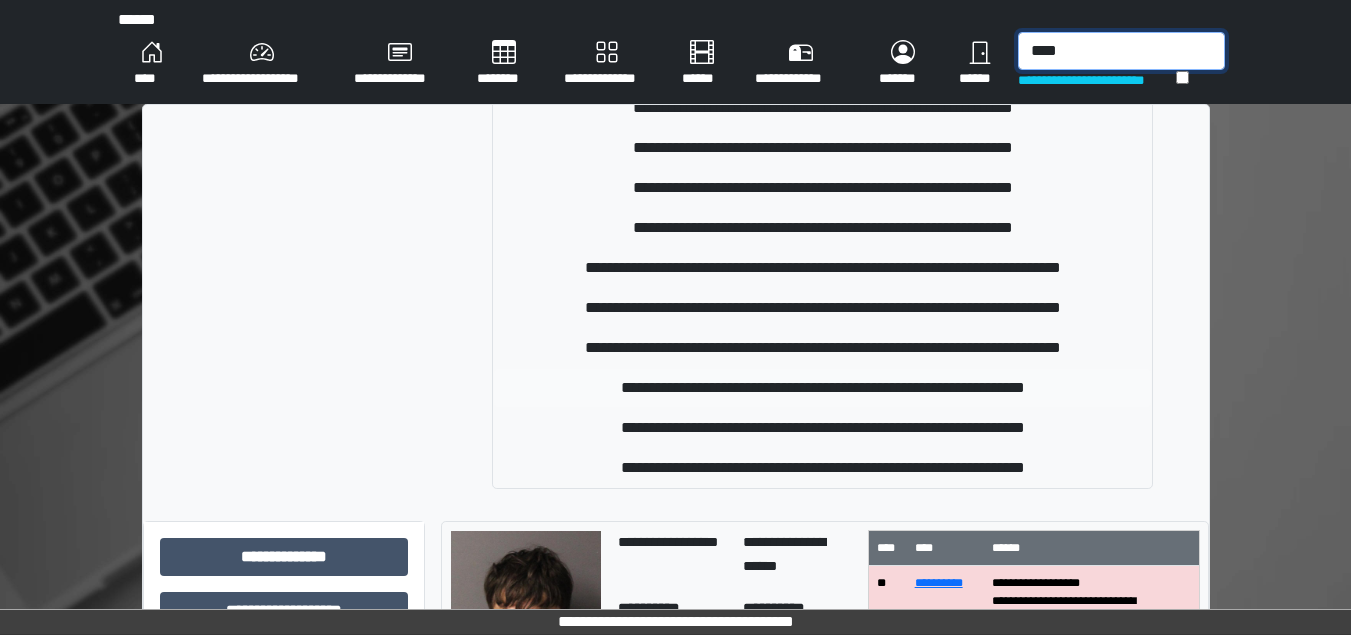 type on "****" 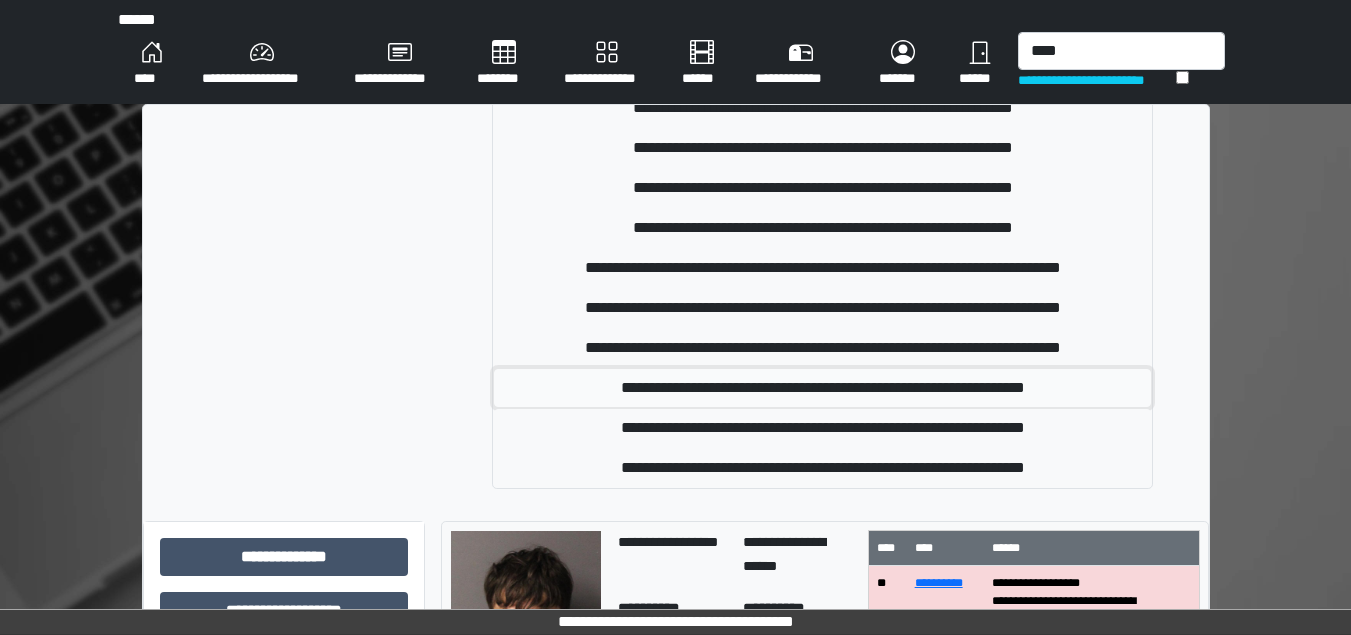 click on "**********" at bounding box center (822, 388) 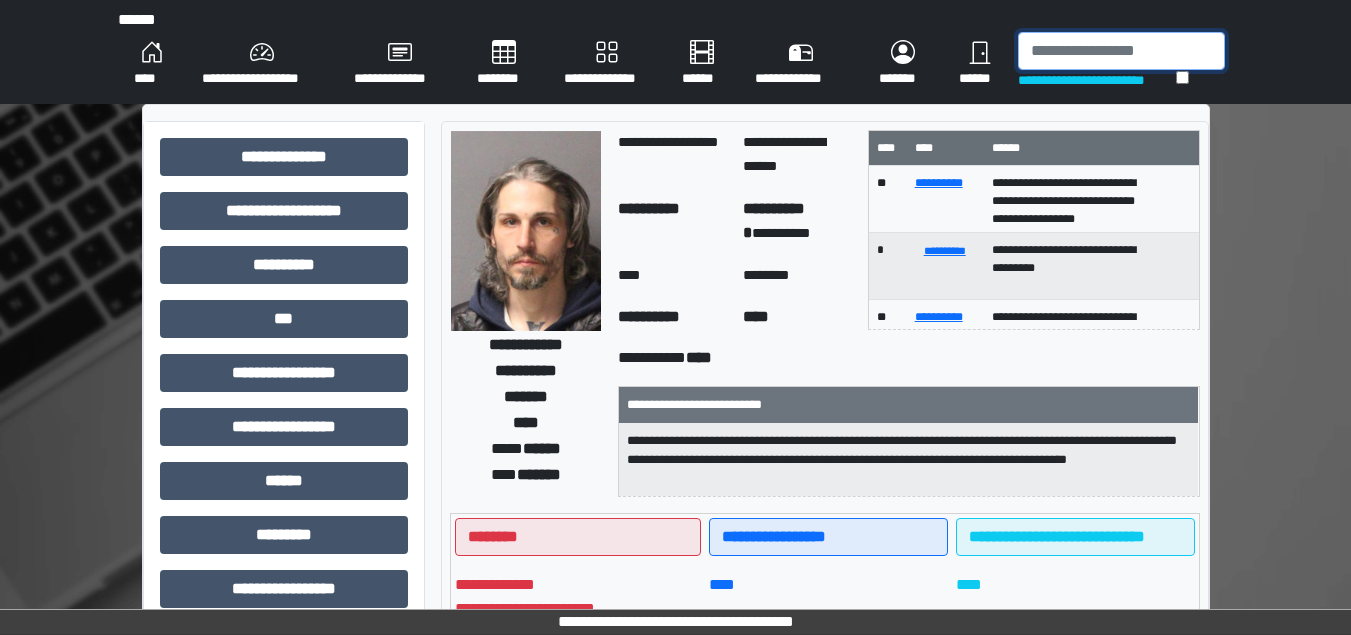 click at bounding box center (1121, 51) 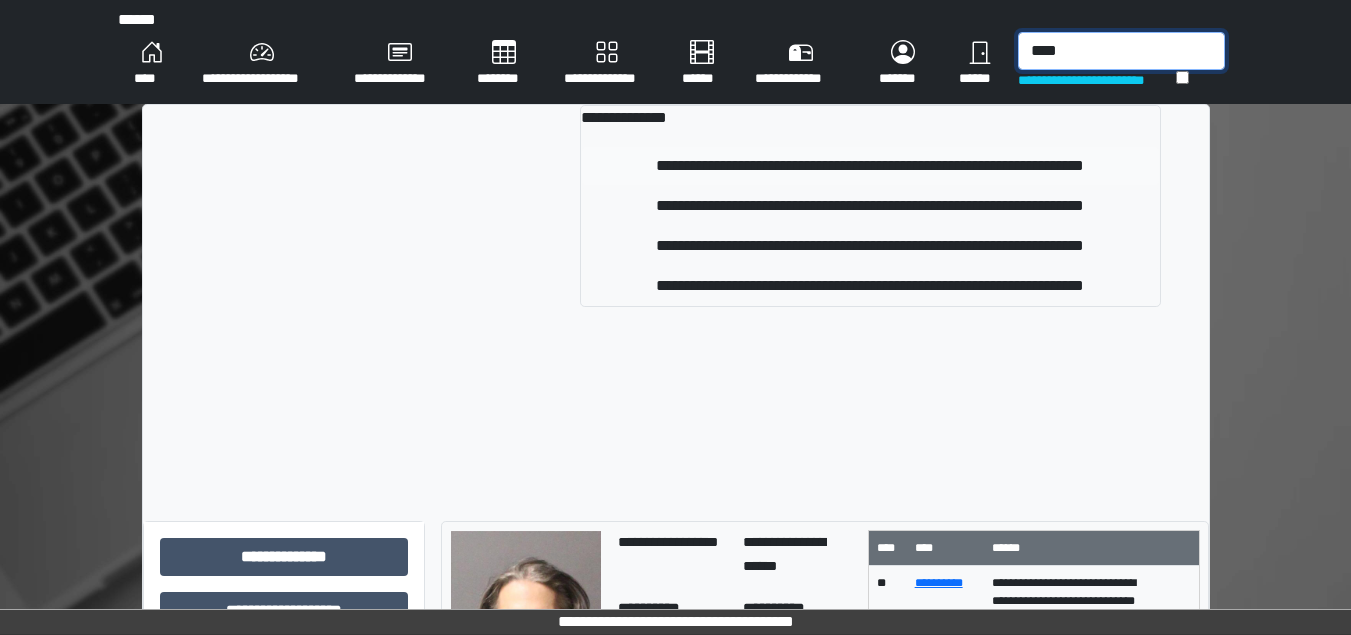 type on "****" 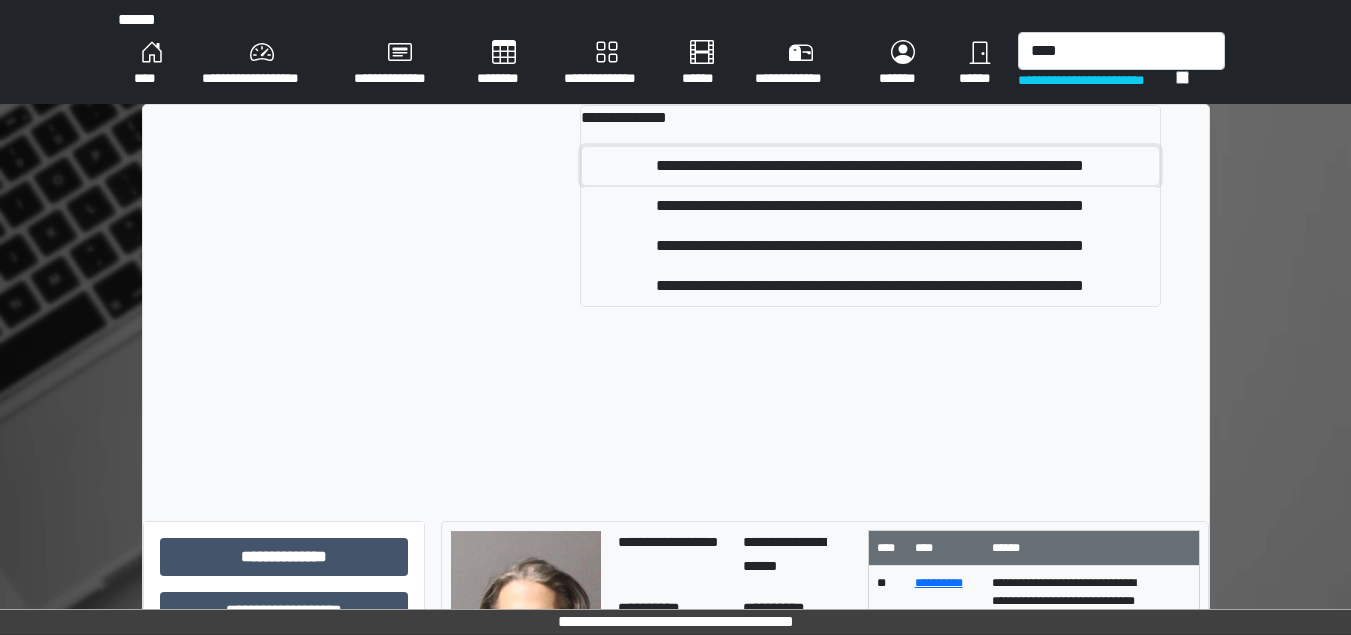 click on "**********" at bounding box center [870, 166] 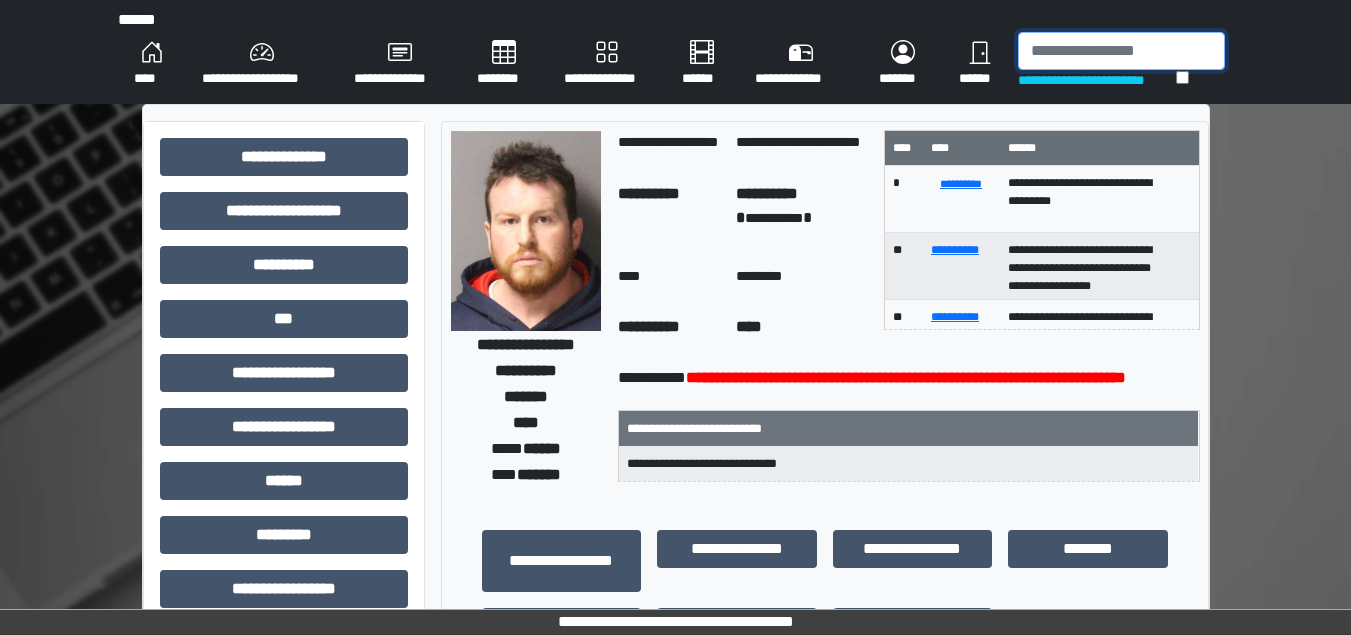 click at bounding box center [1121, 51] 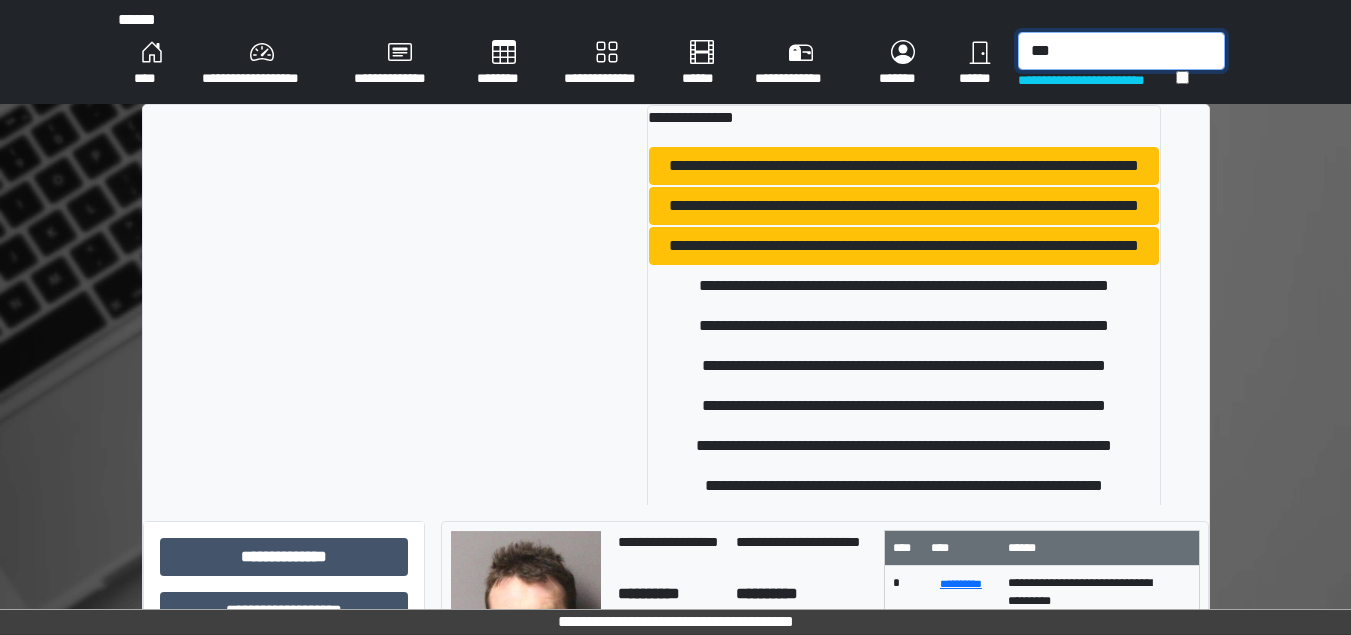 type on "****" 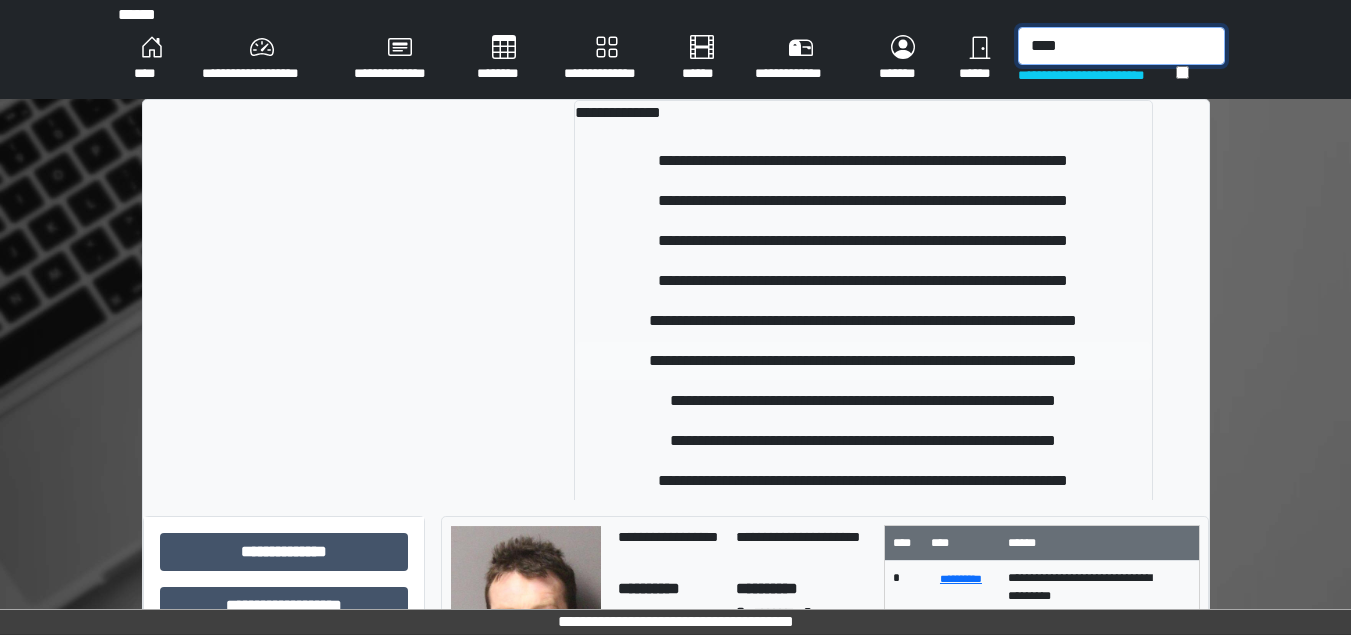 scroll, scrollTop: 0, scrollLeft: 0, axis: both 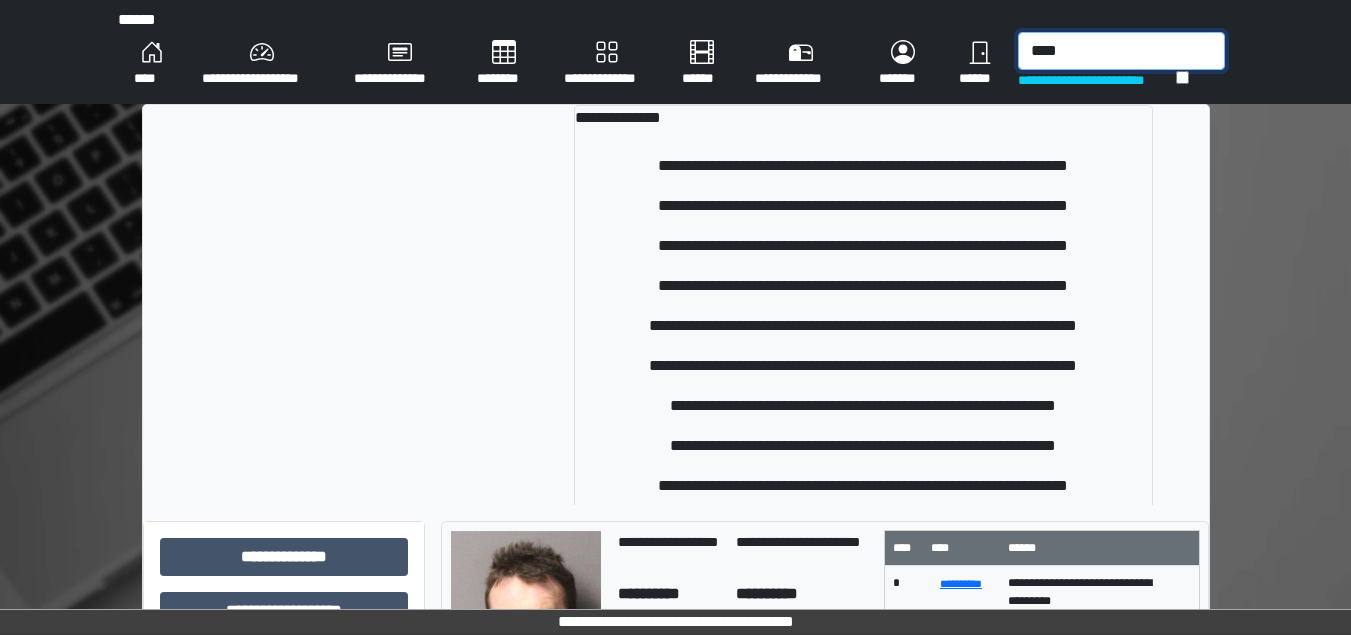 drag, startPoint x: 1087, startPoint y: 57, endPoint x: 1013, endPoint y: 21, distance: 82.29216 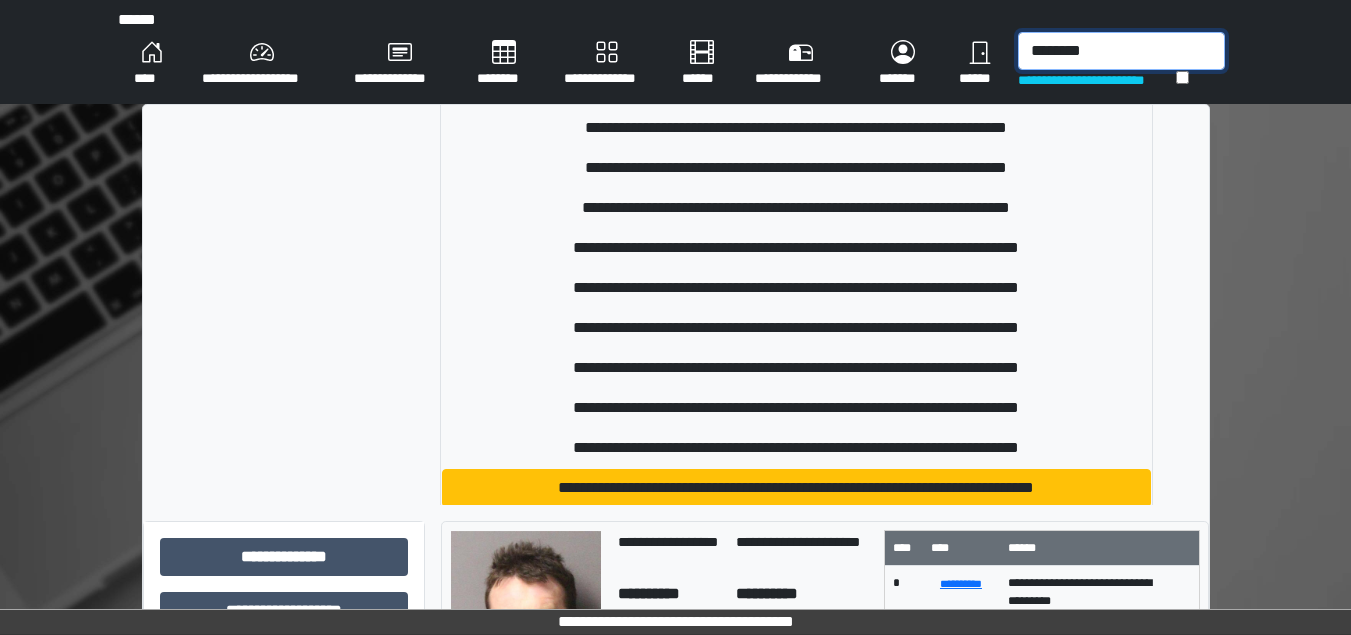 scroll, scrollTop: 400, scrollLeft: 0, axis: vertical 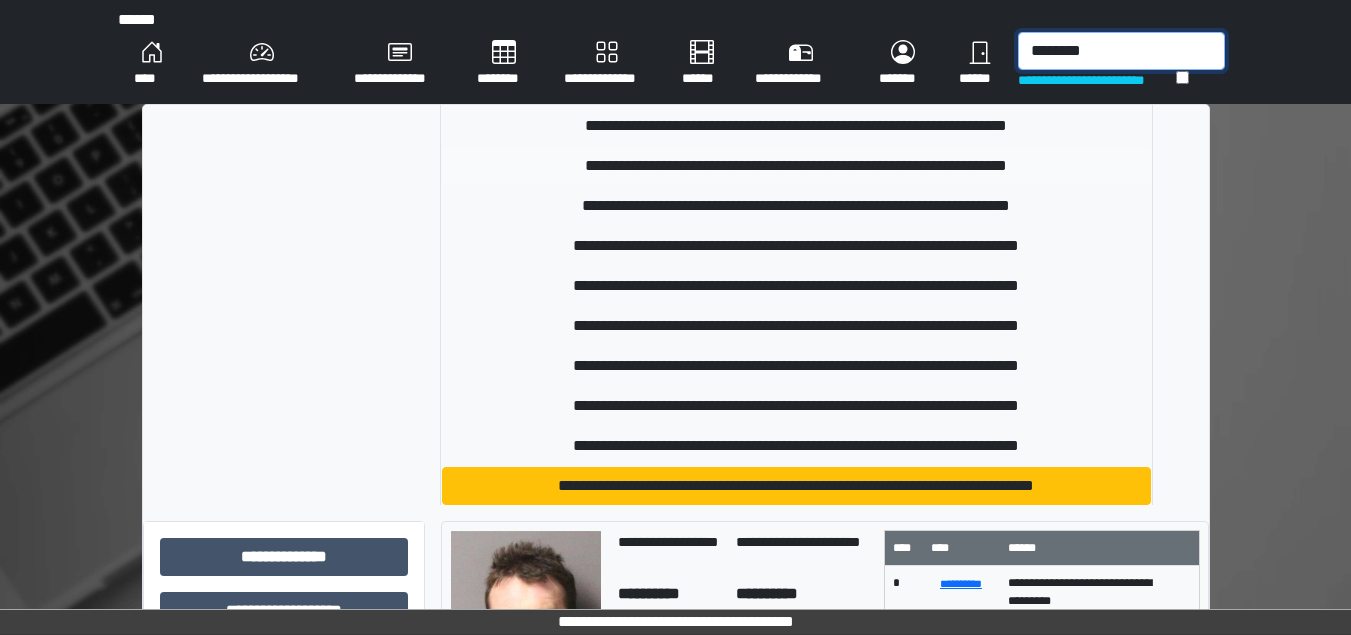 type on "********" 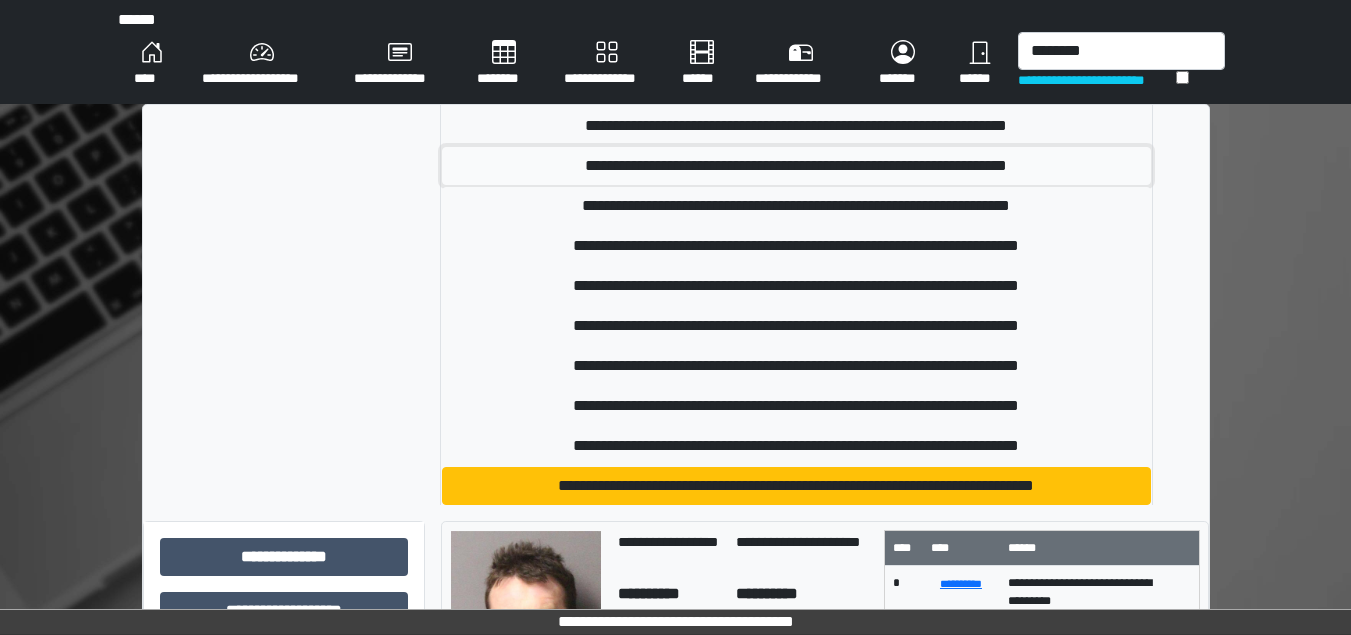 click on "**********" at bounding box center (796, 166) 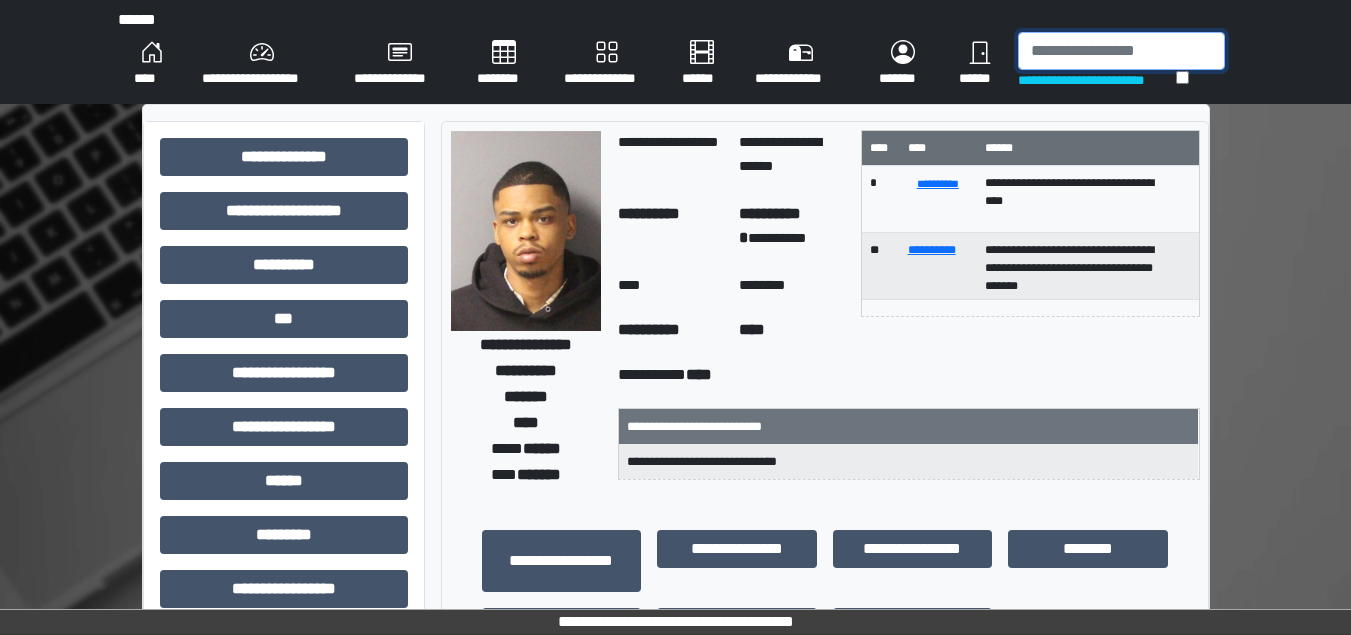 click at bounding box center (1121, 51) 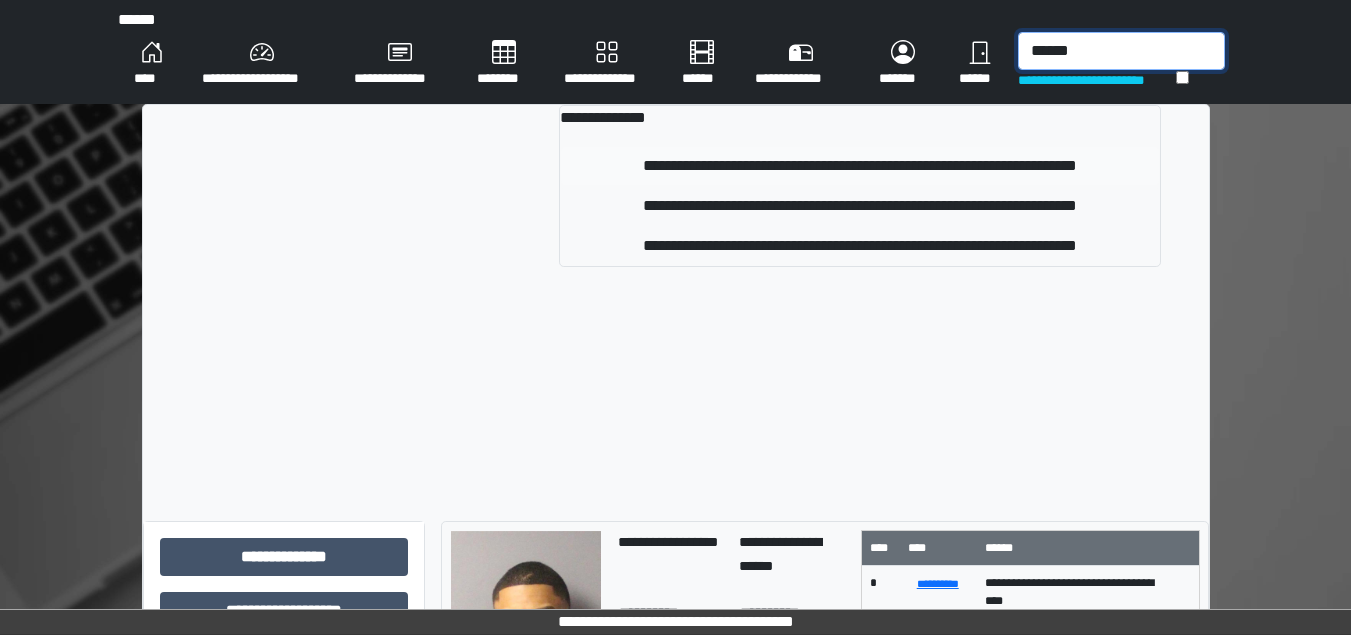 type on "******" 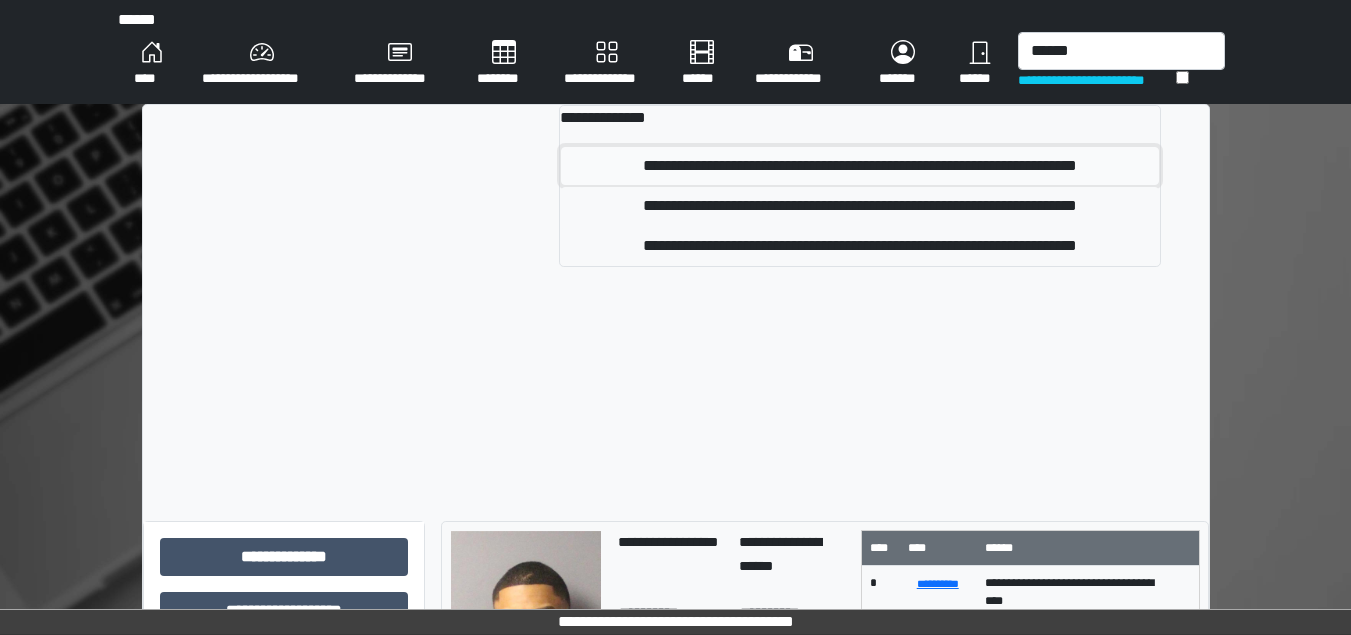 click on "**********" at bounding box center [859, 166] 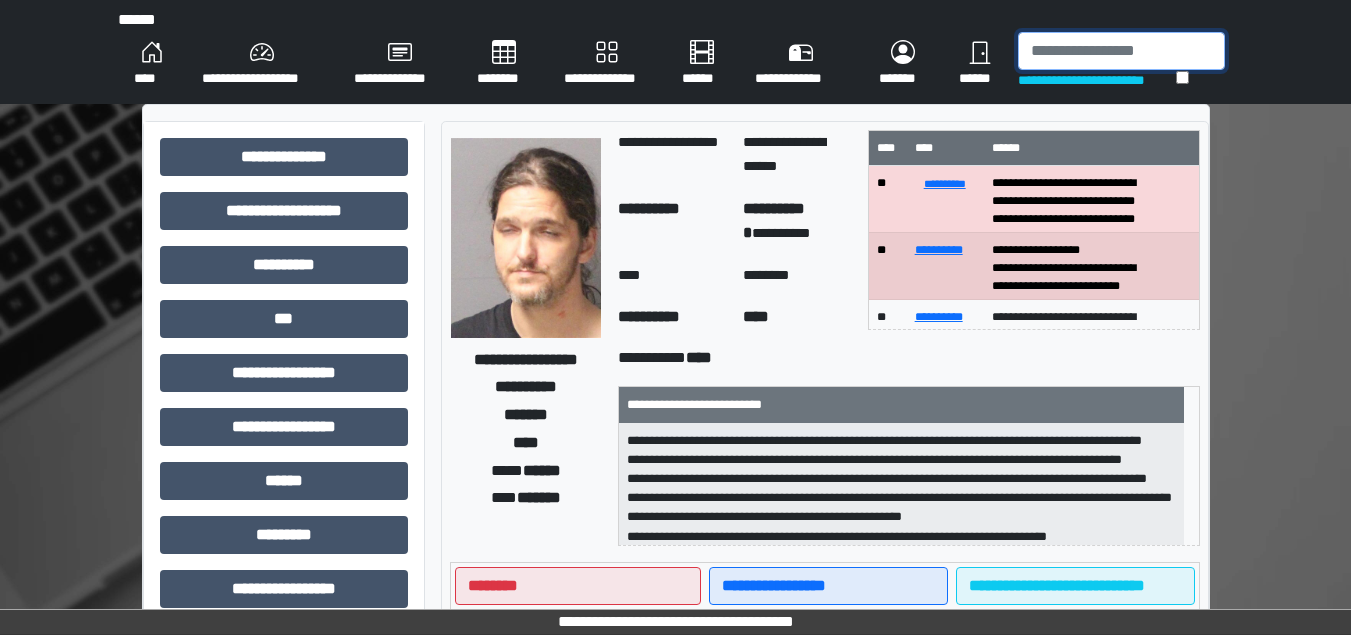 click at bounding box center [1121, 51] 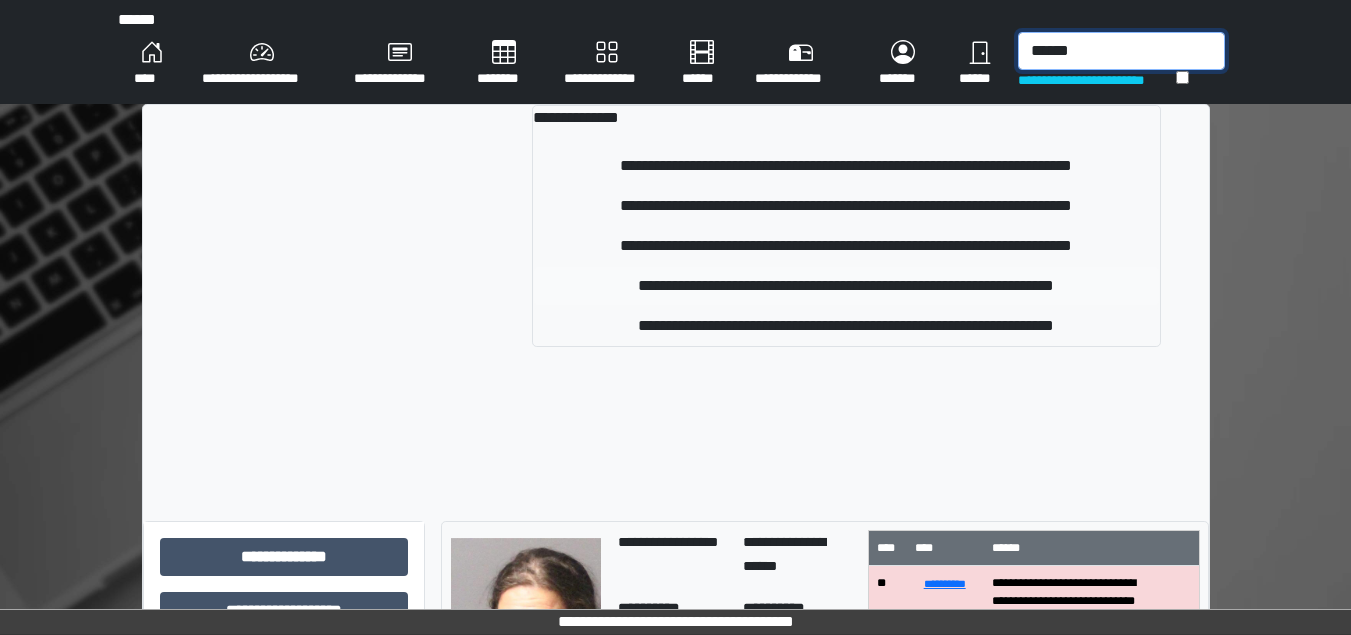 type on "******" 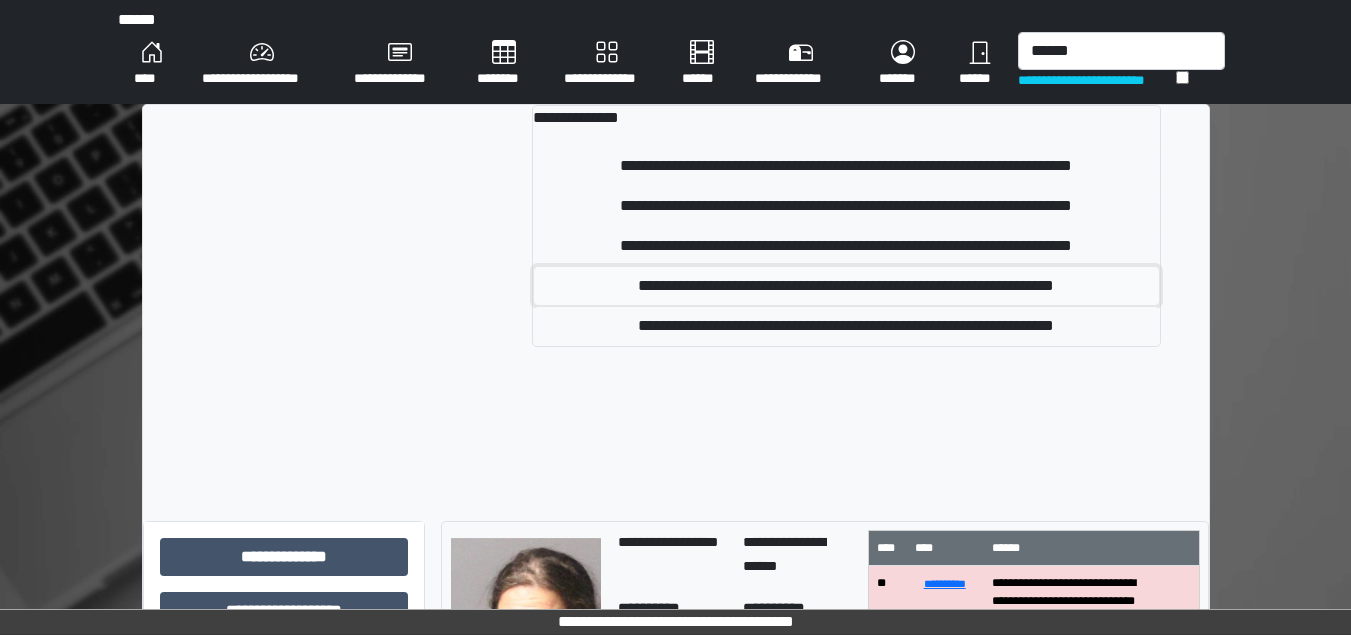 click on "**********" at bounding box center [846, 286] 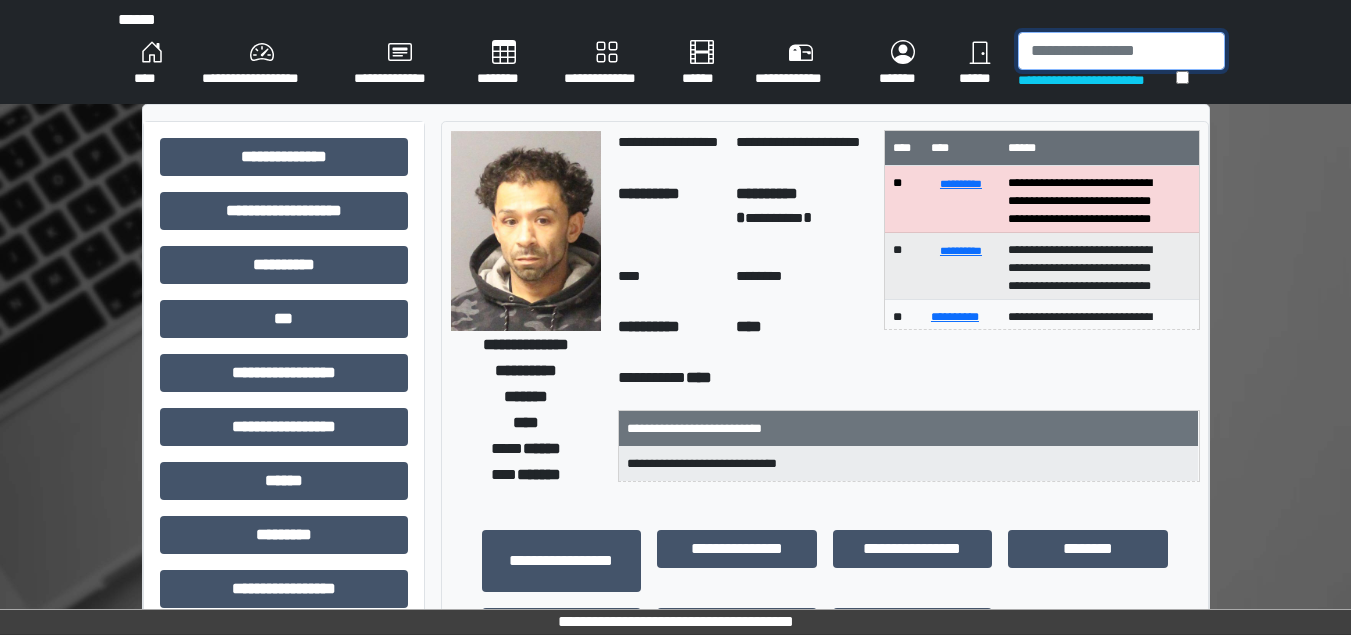 click at bounding box center [1121, 51] 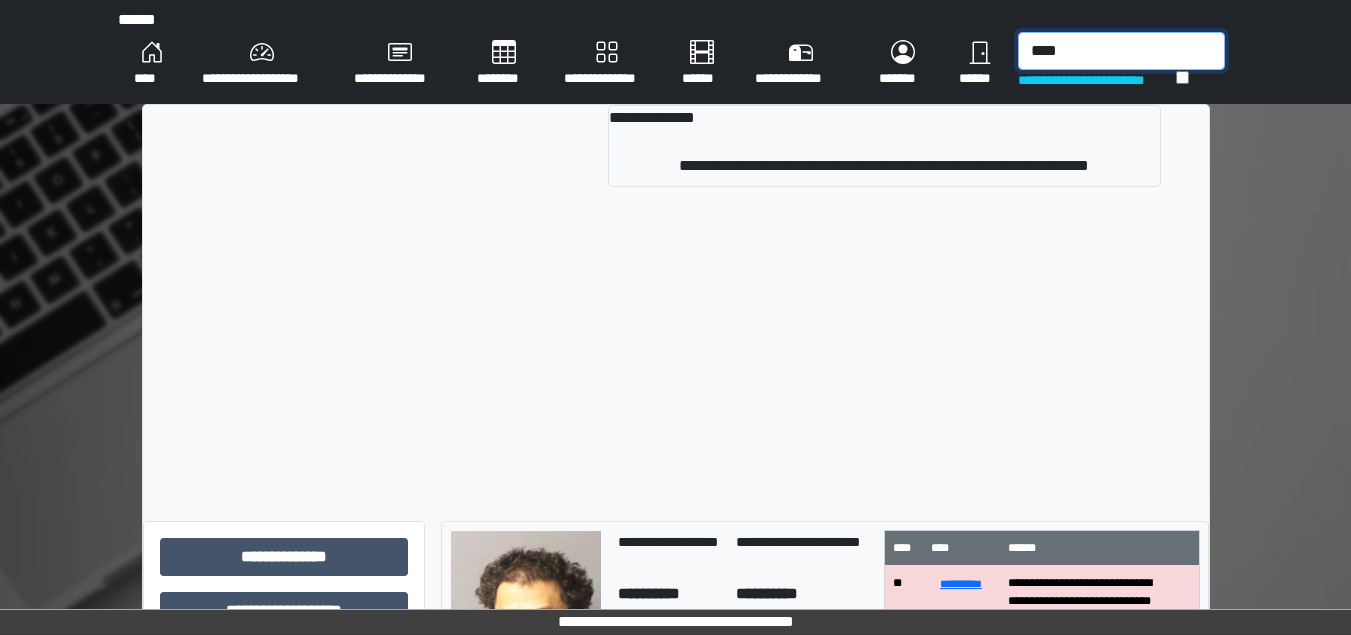 type on "****" 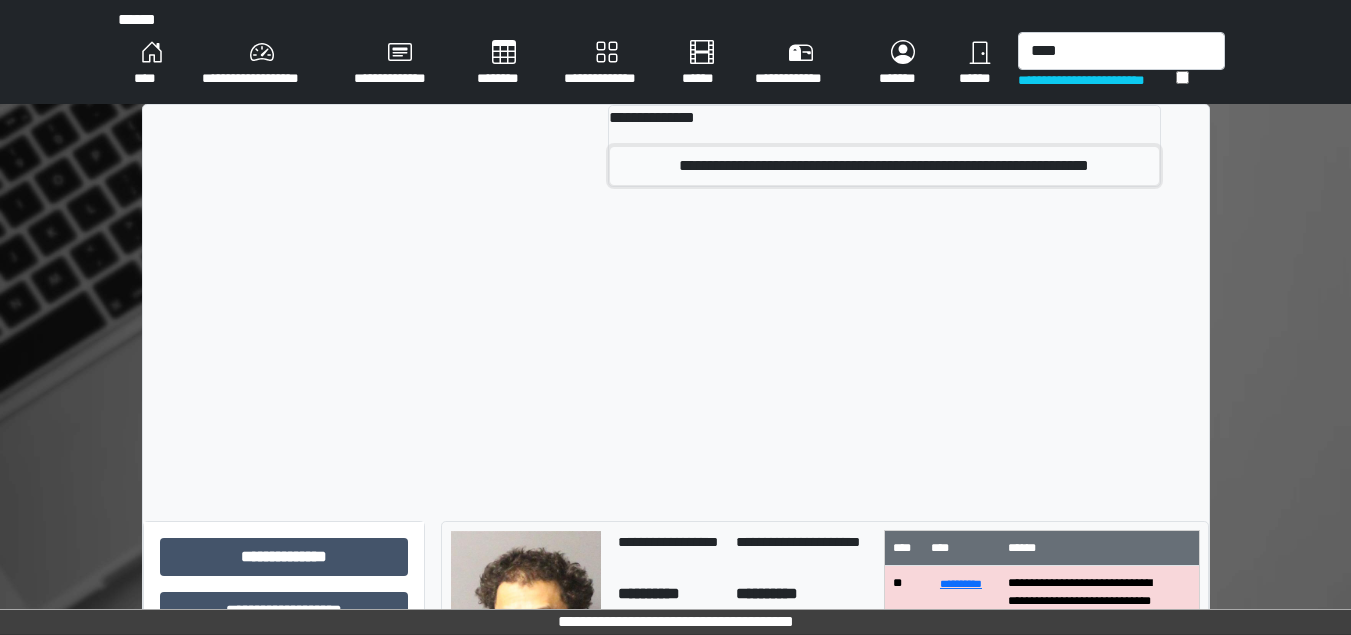 click on "**********" at bounding box center (884, 166) 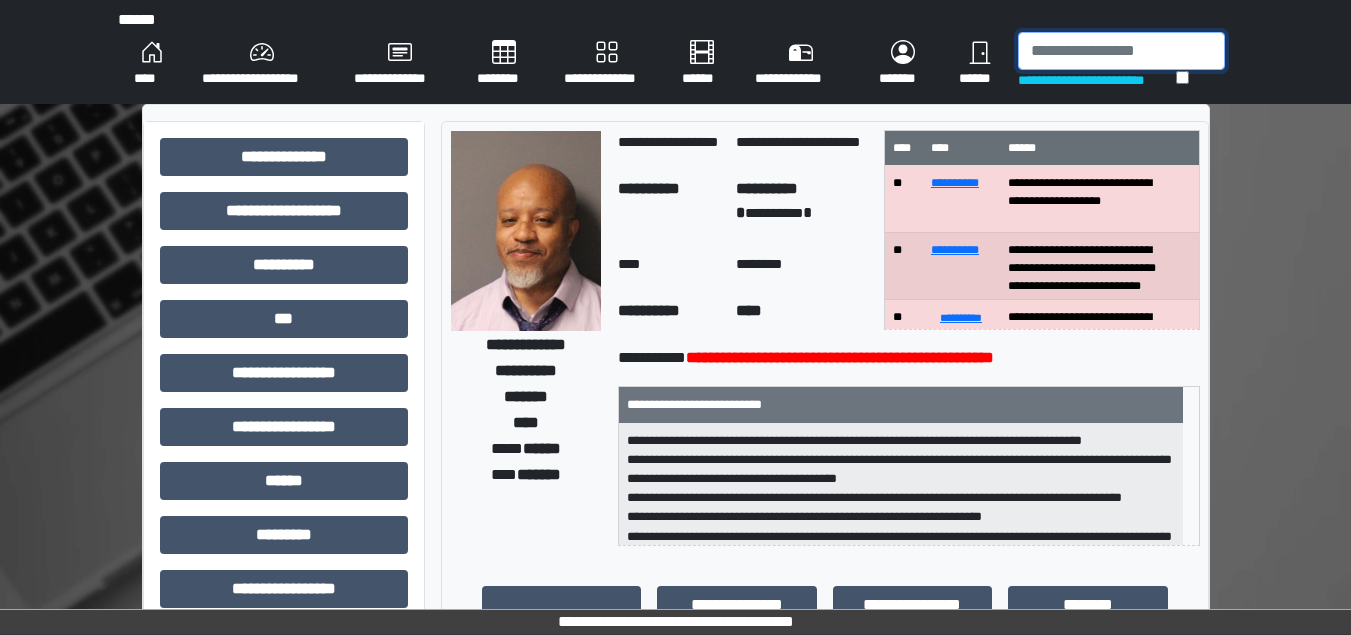 click at bounding box center (1121, 51) 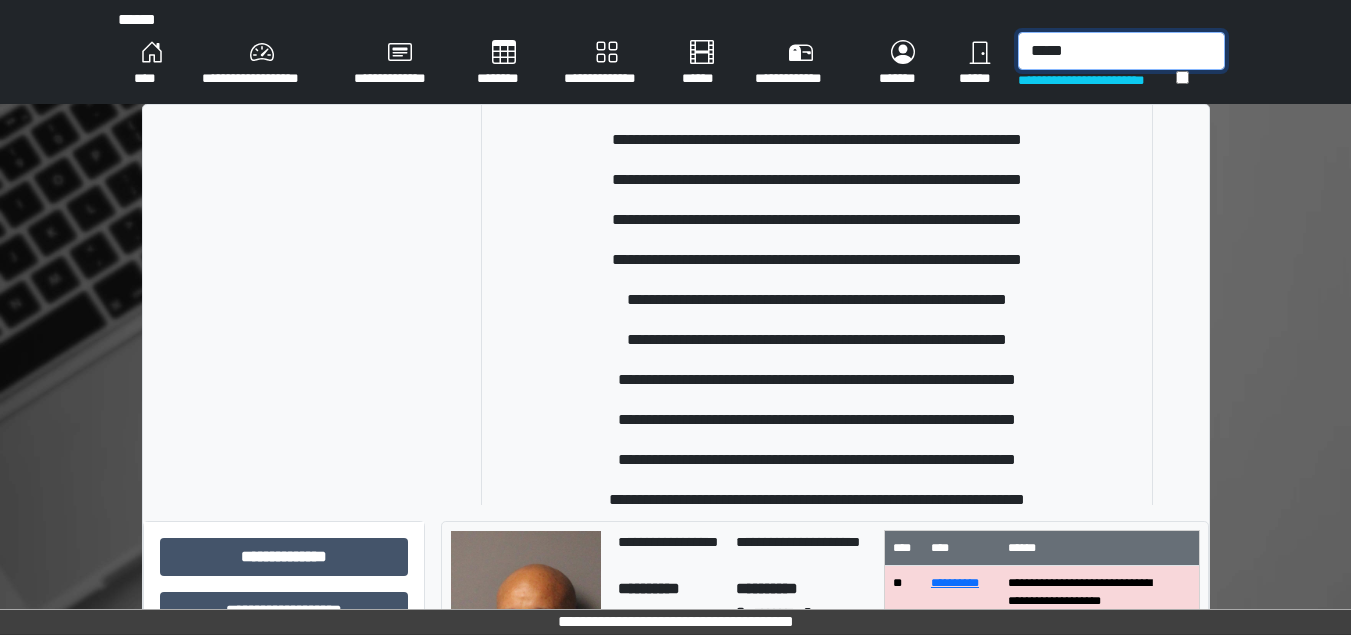 scroll, scrollTop: 938, scrollLeft: 0, axis: vertical 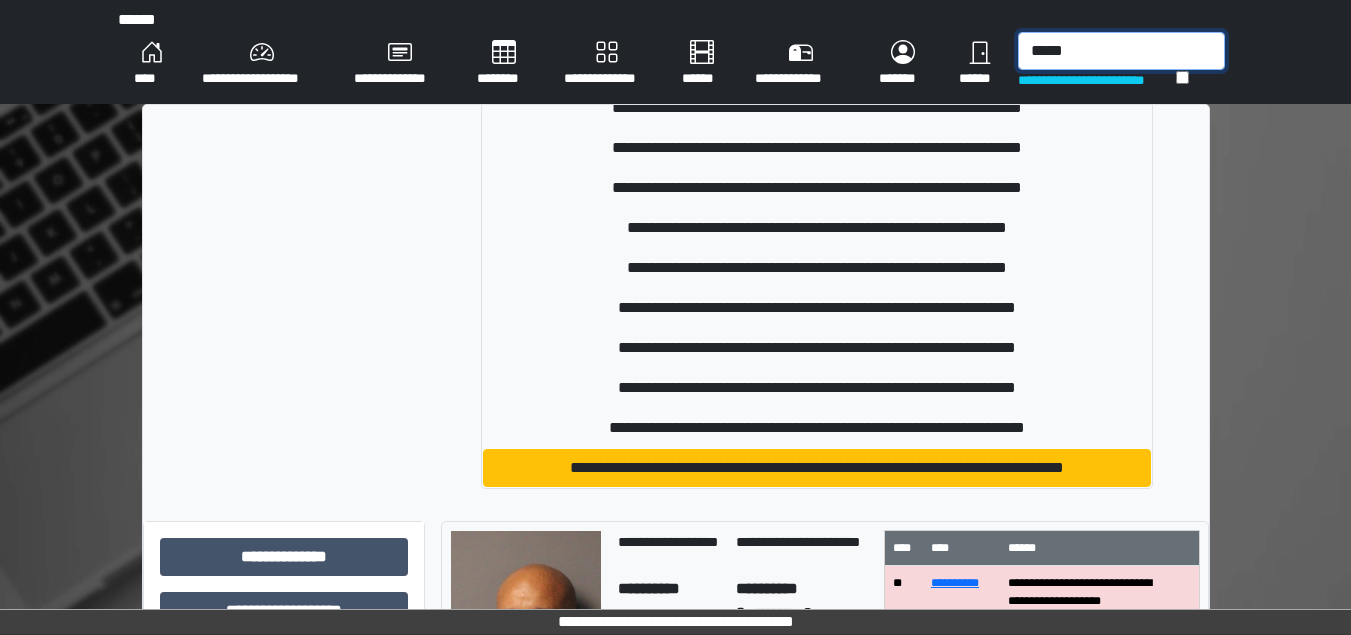 type on "*****" 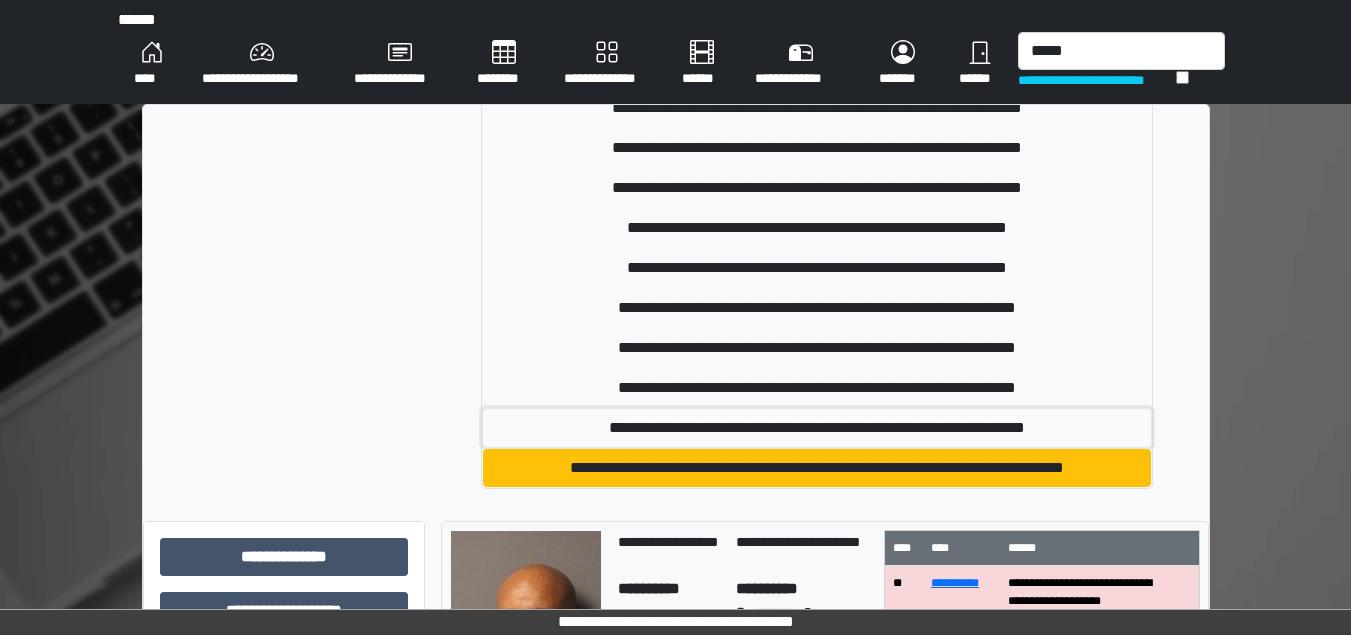 click on "**********" at bounding box center [817, 428] 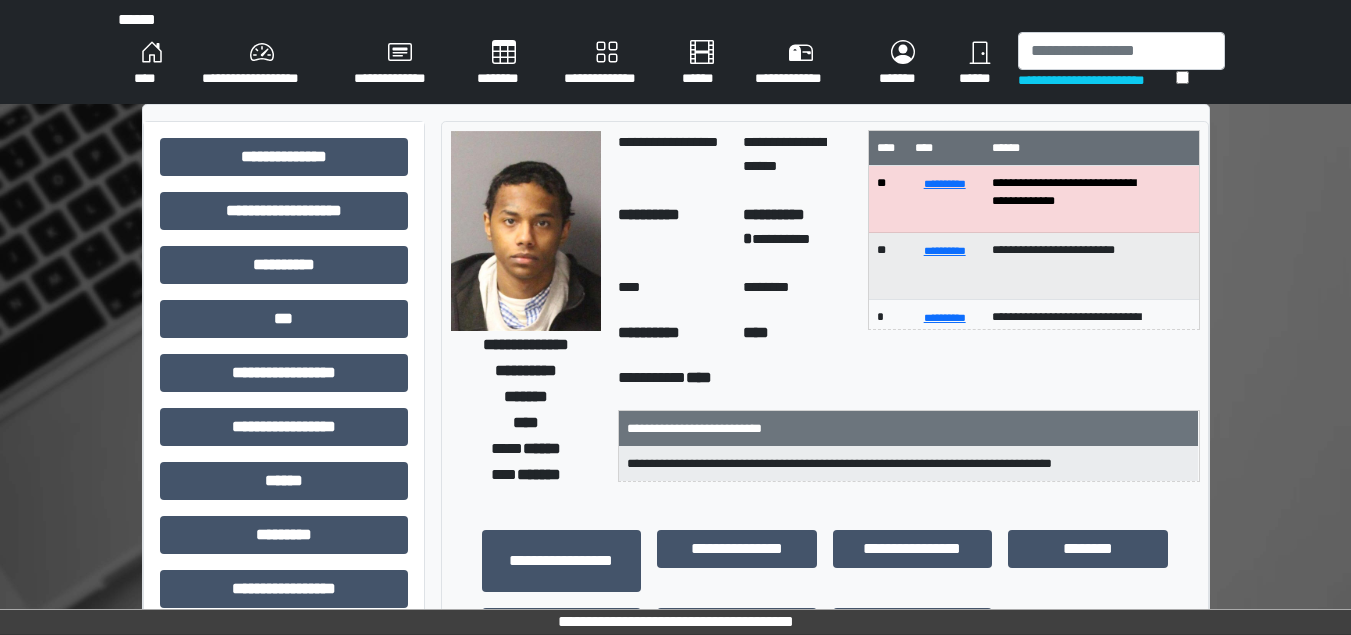 drag, startPoint x: 1026, startPoint y: 21, endPoint x: 1061, endPoint y: 47, distance: 43.60046 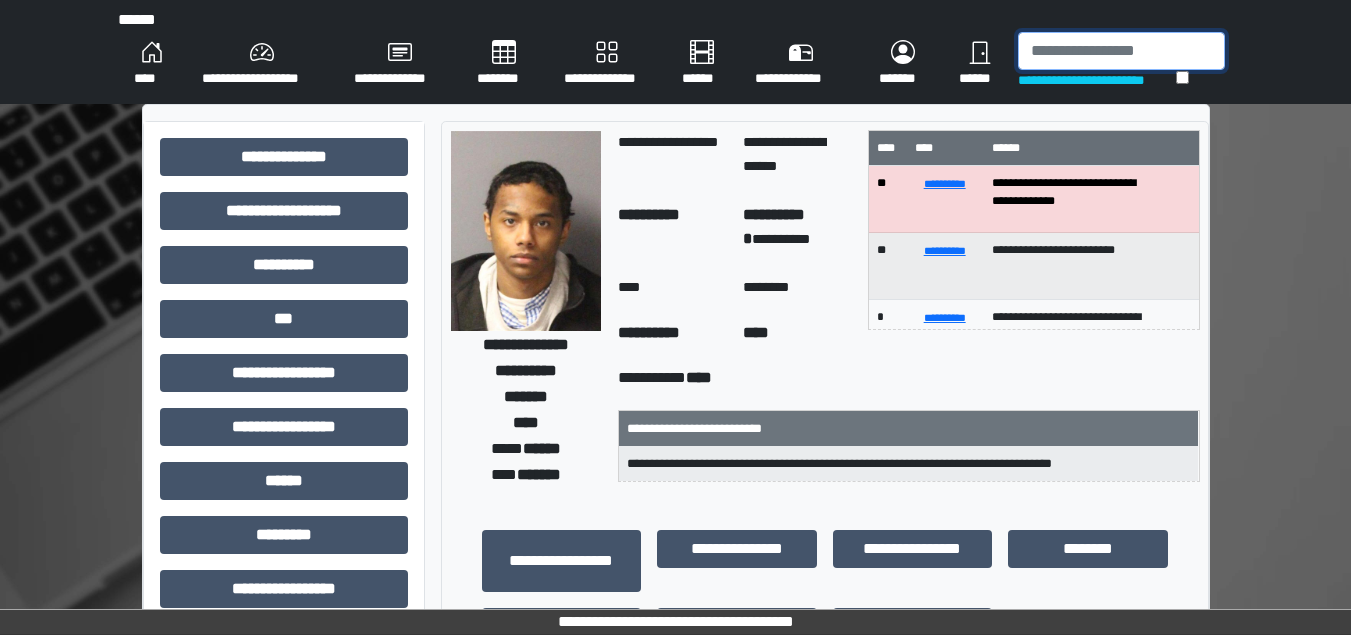click at bounding box center (1121, 51) 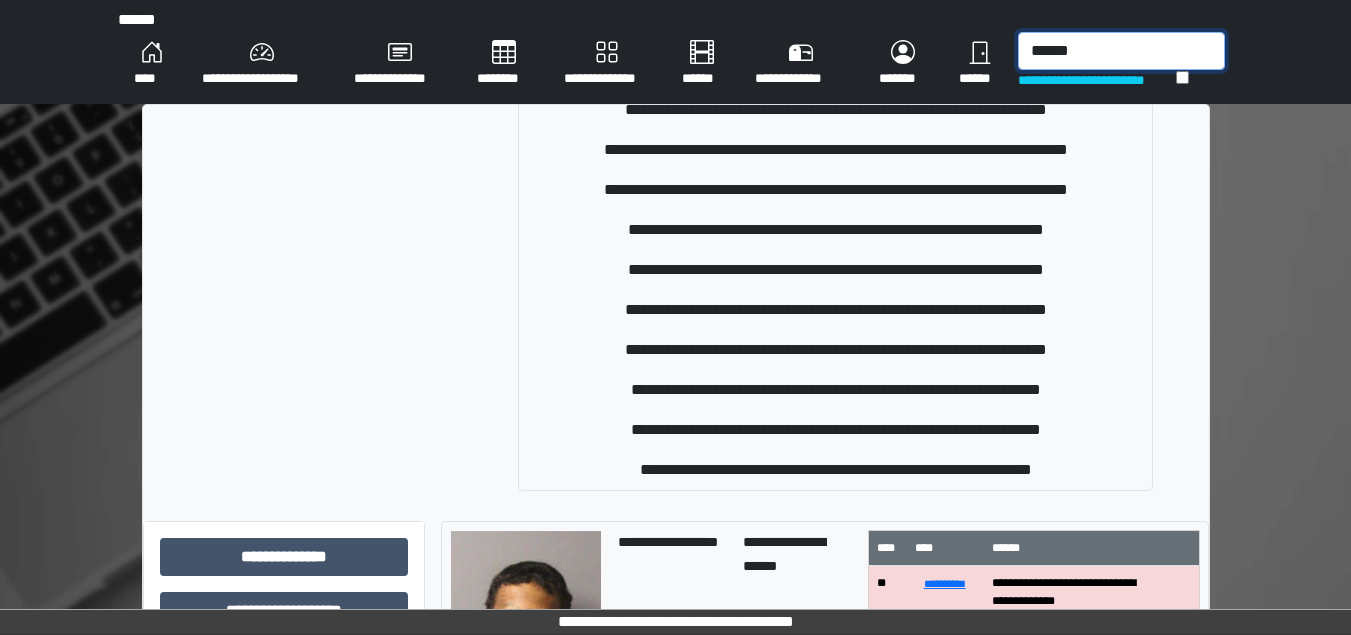 scroll, scrollTop: 418, scrollLeft: 0, axis: vertical 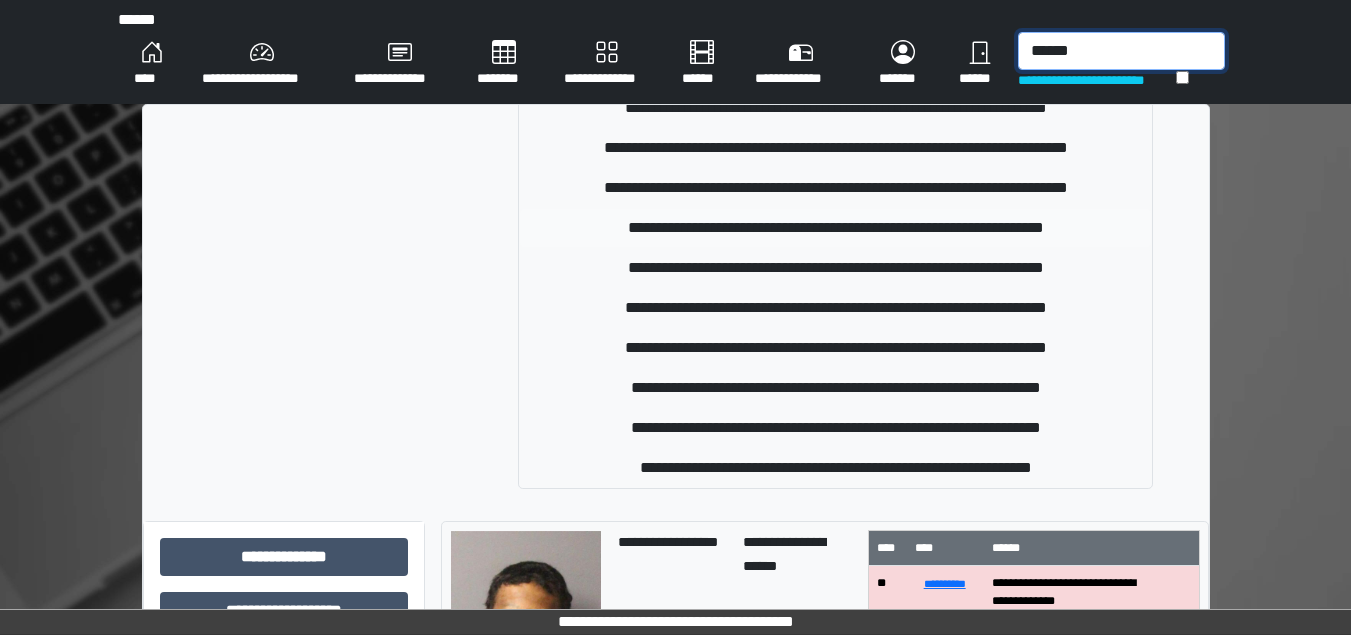 type on "******" 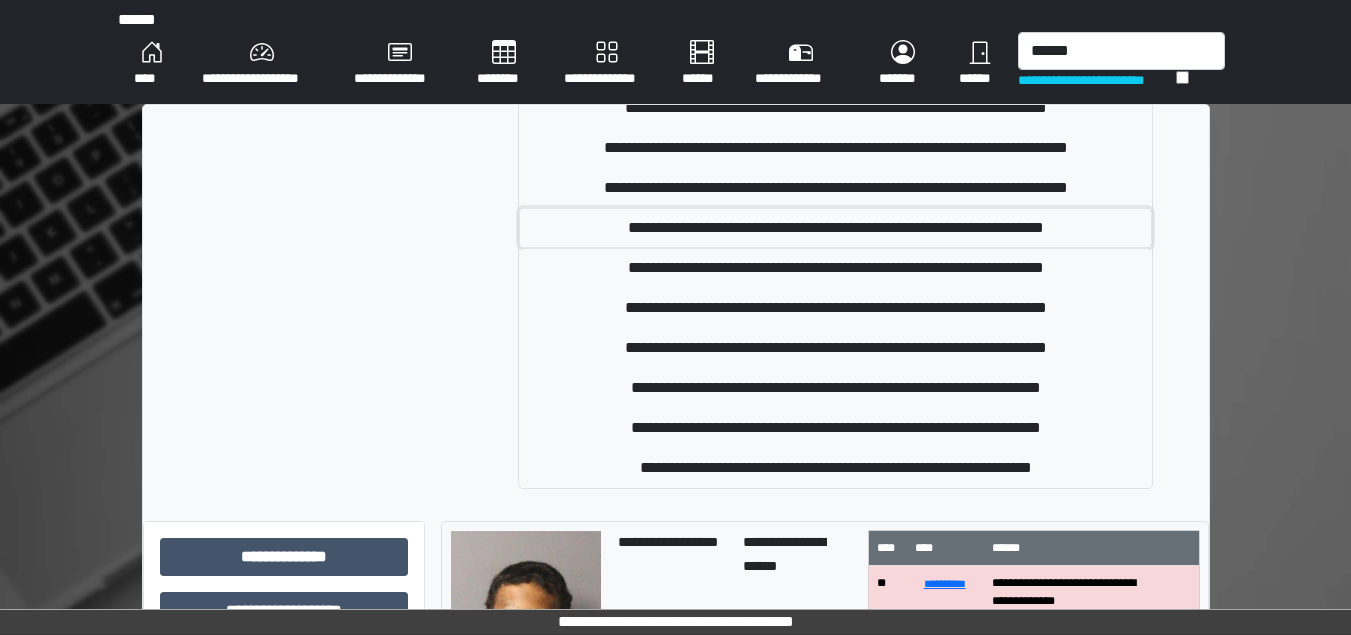 click on "**********" at bounding box center (835, 228) 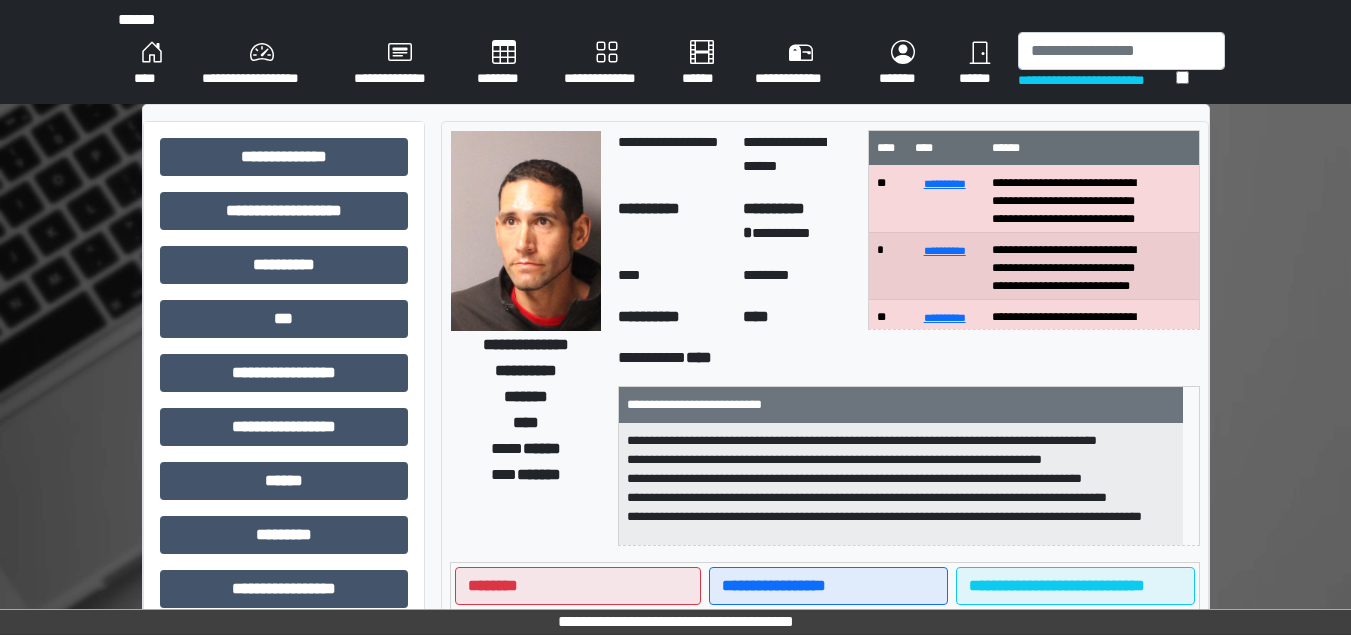 click on "**********" at bounding box center [676, 52] 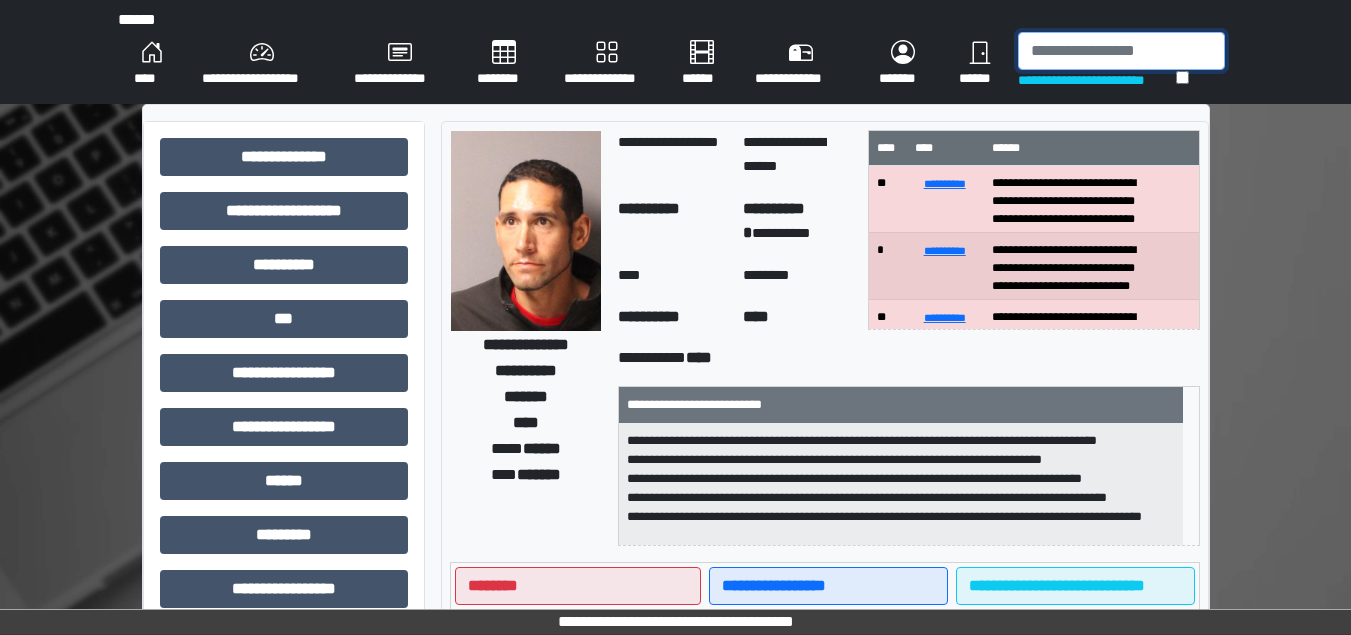 click at bounding box center [1121, 51] 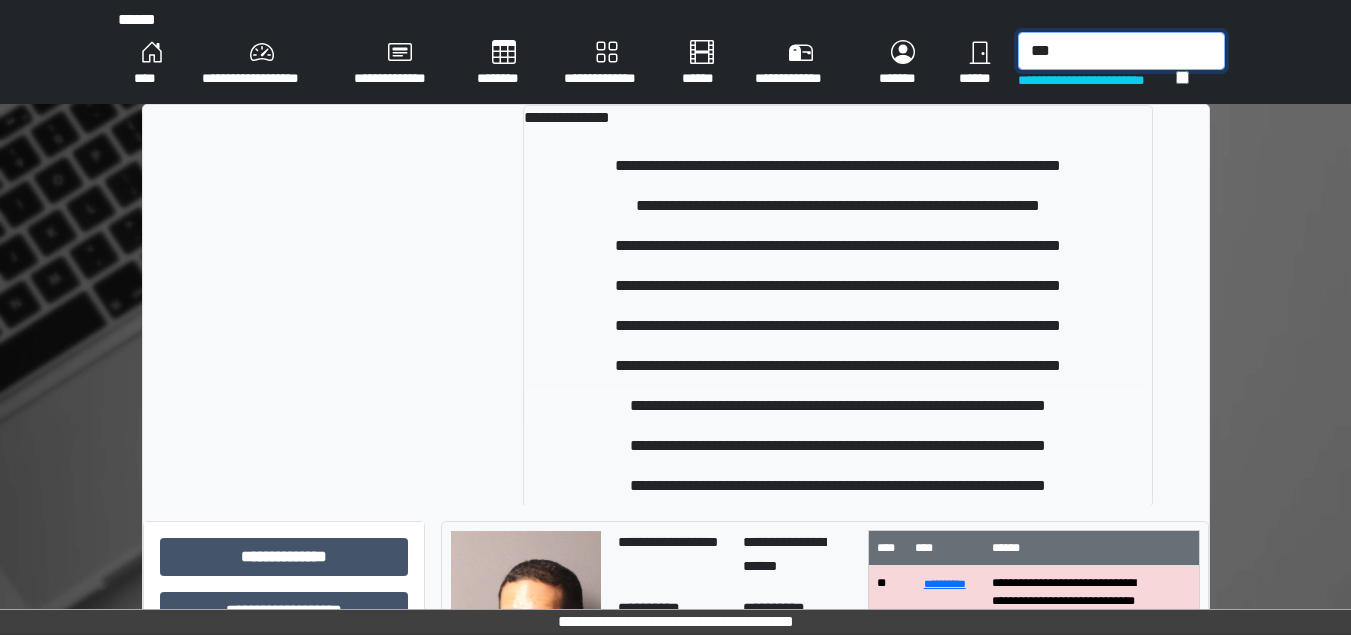 type on "***" 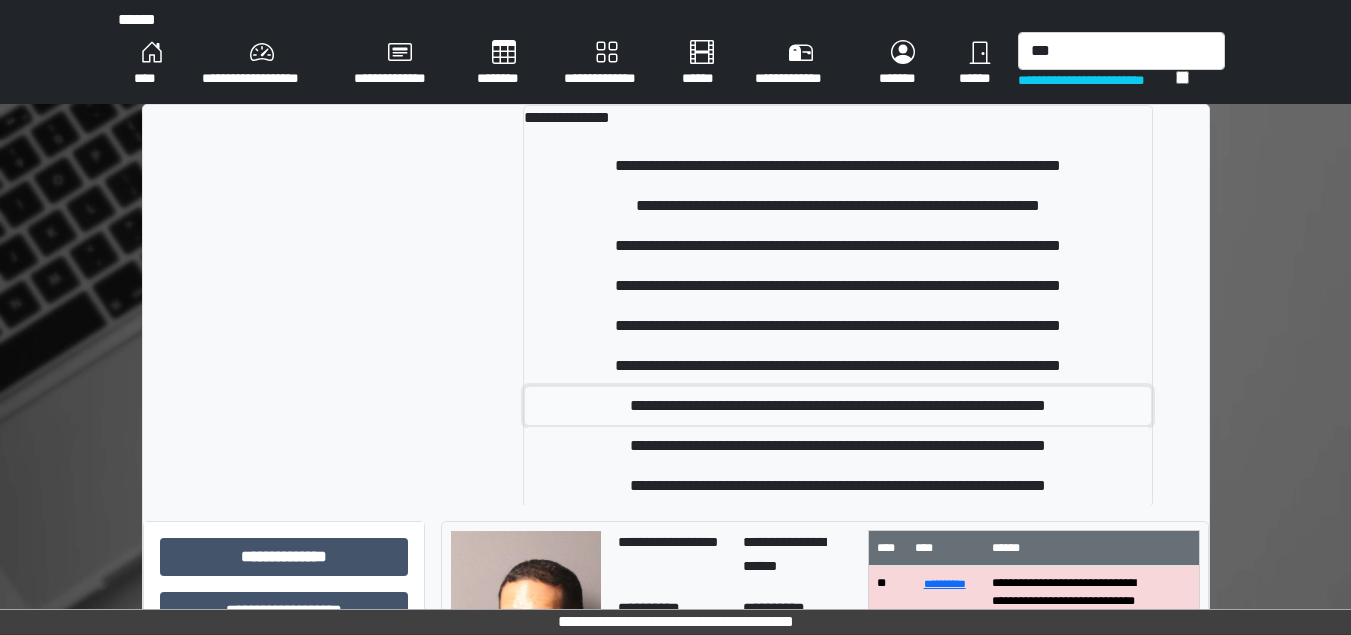 click on "**********" at bounding box center [838, 406] 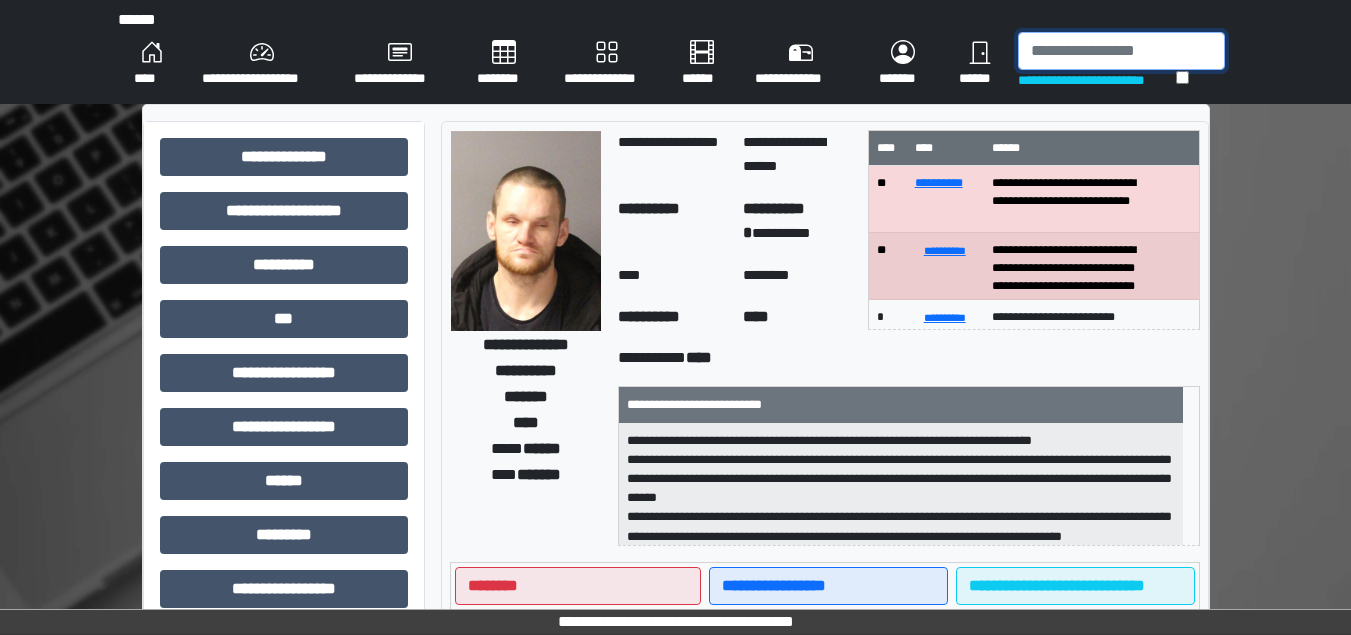 click at bounding box center (1121, 51) 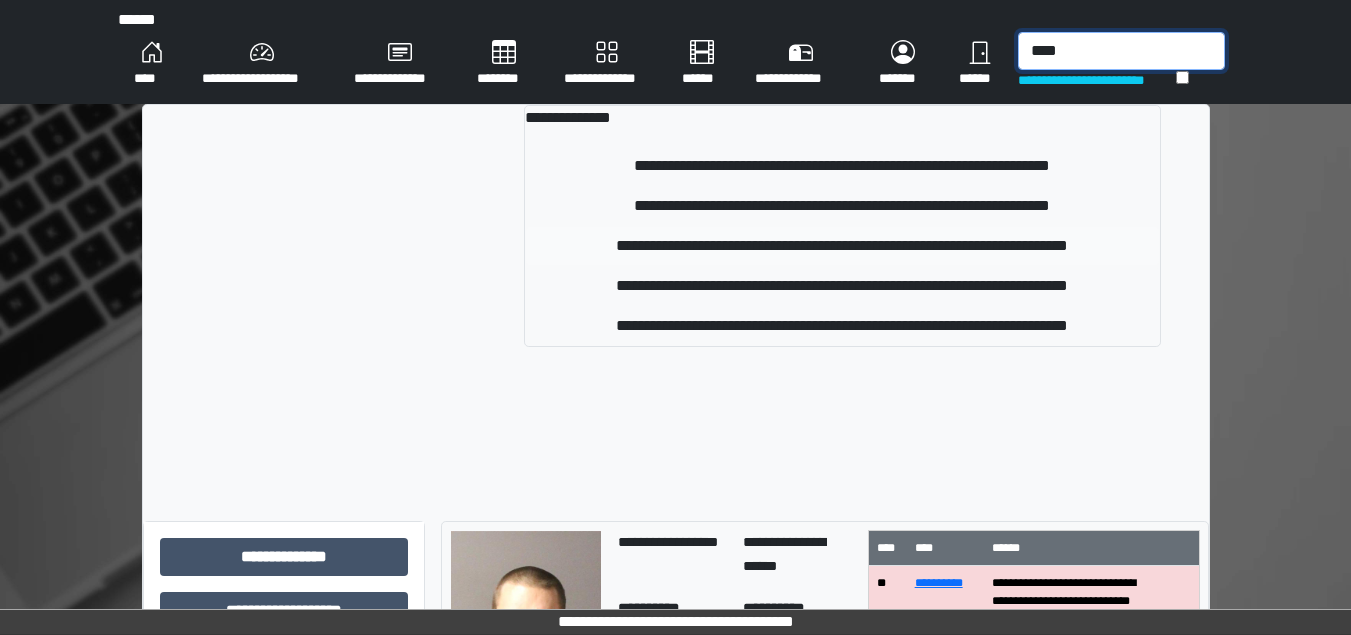 type on "****" 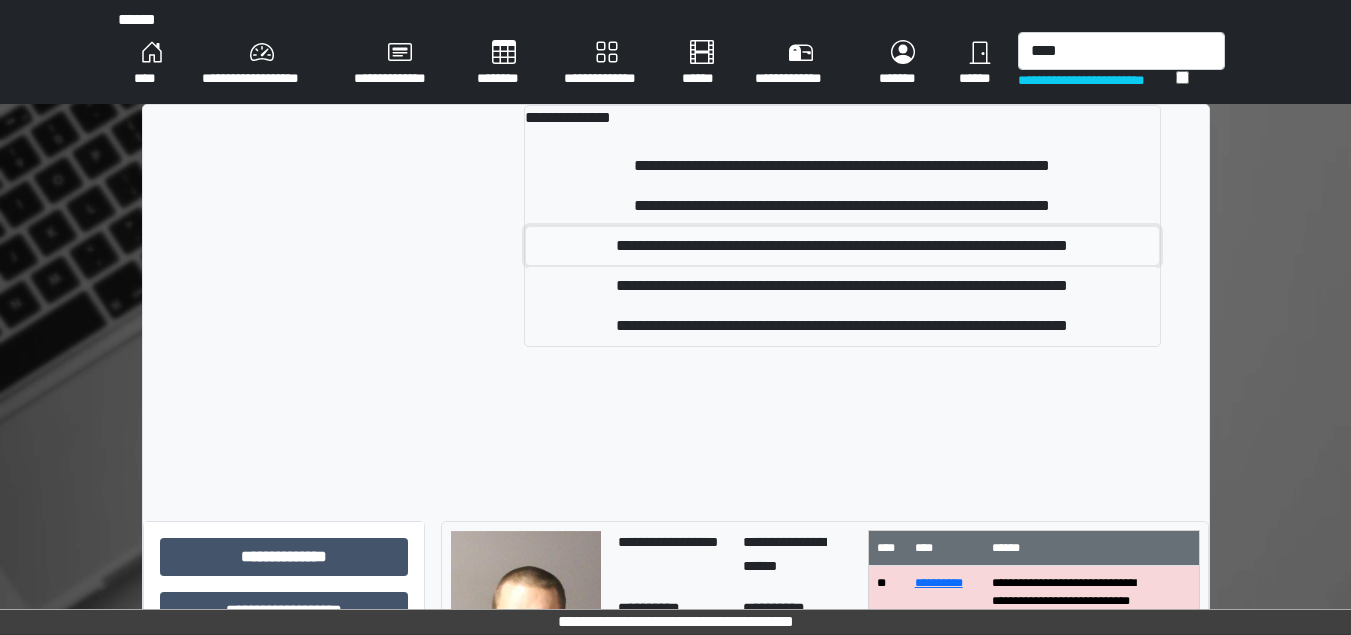click on "**********" at bounding box center (842, 246) 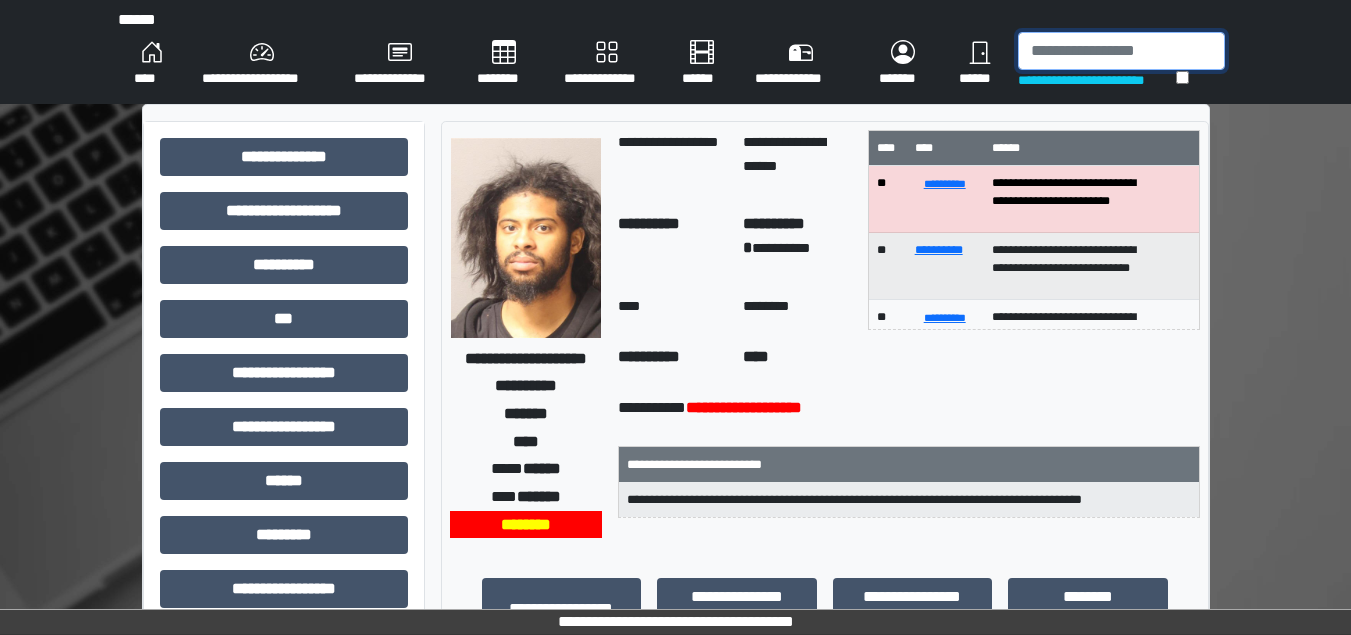 click at bounding box center (1121, 51) 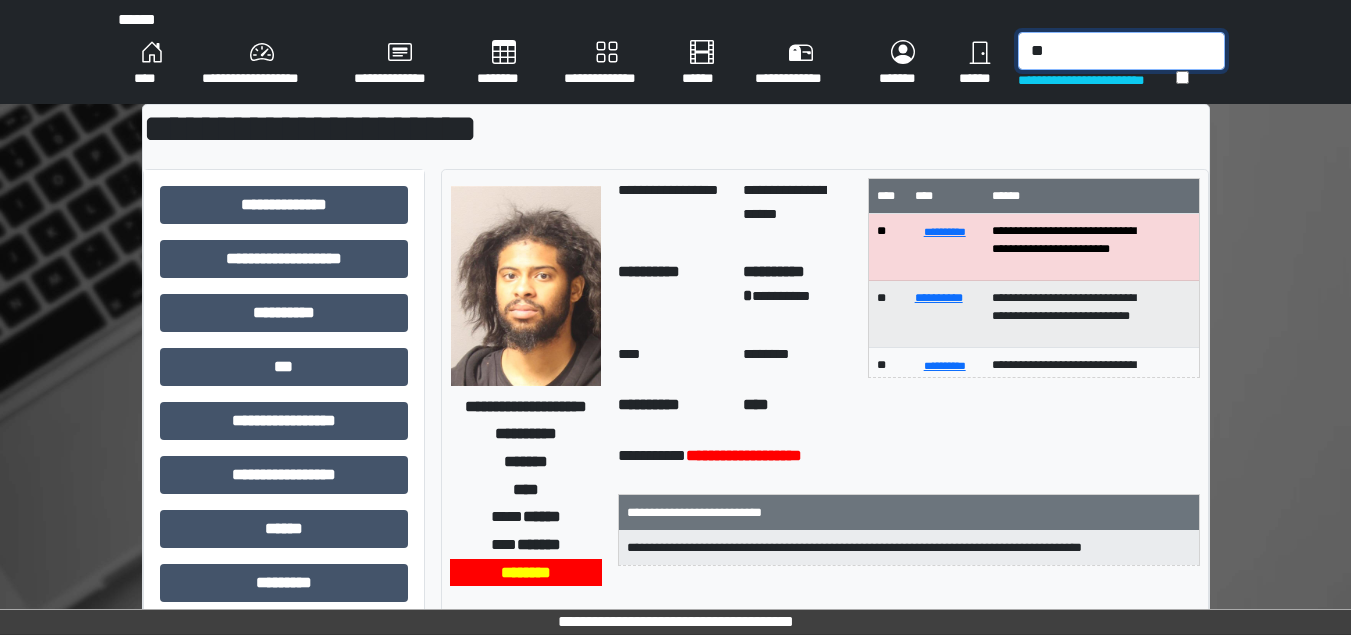 type on "*" 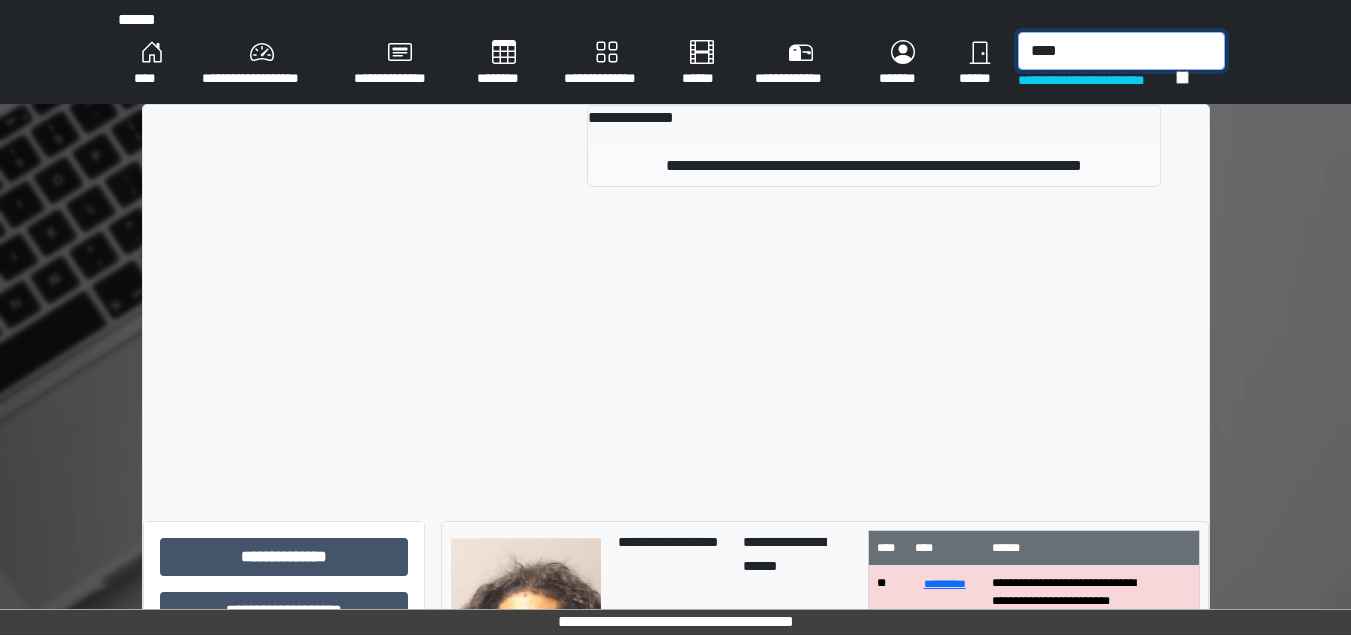 type on "****" 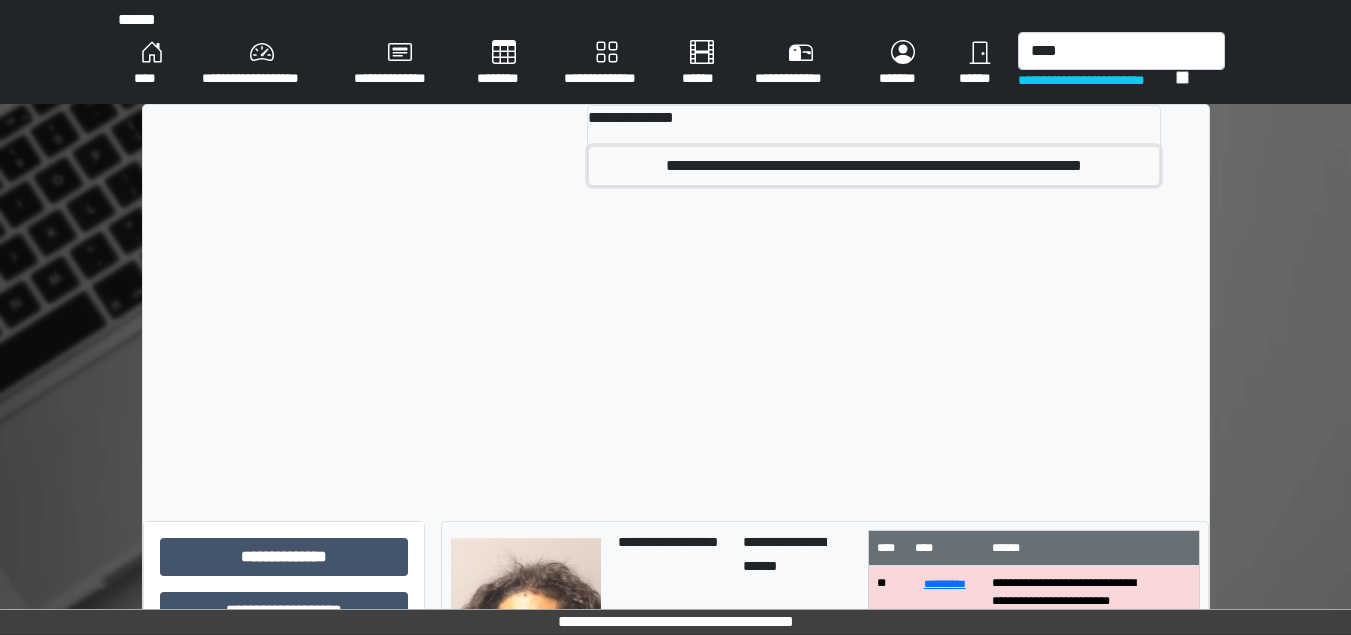 click on "**********" at bounding box center [873, 166] 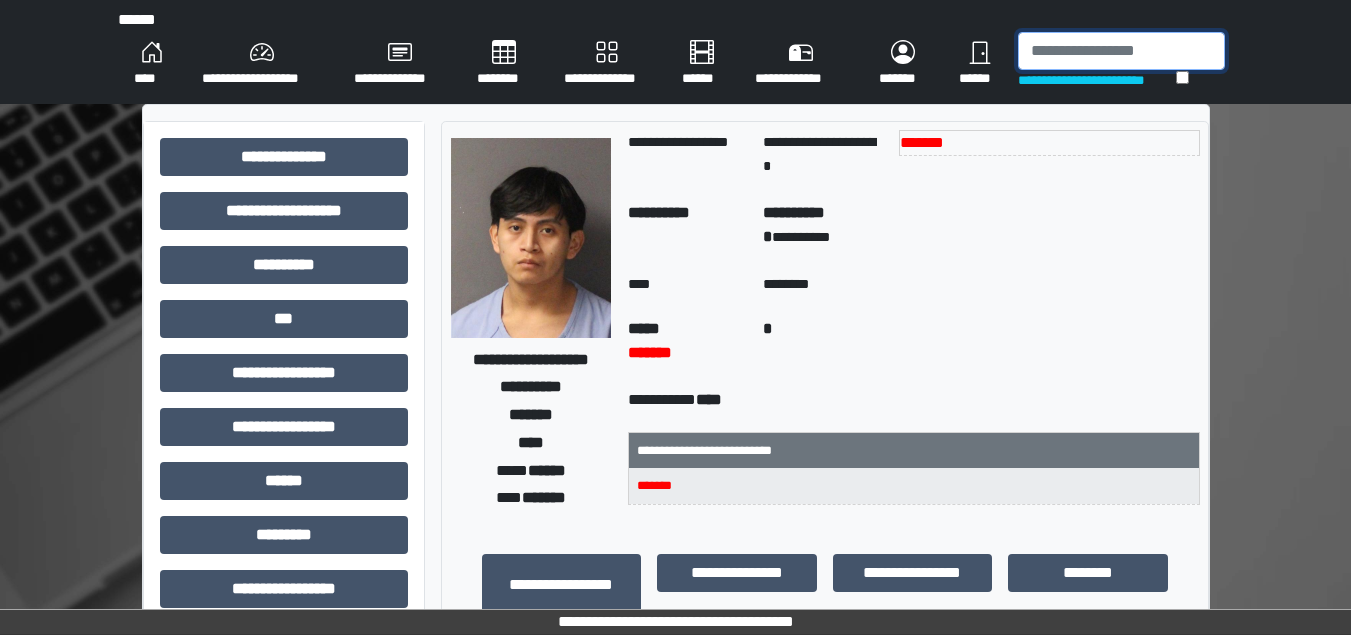 click at bounding box center [1121, 51] 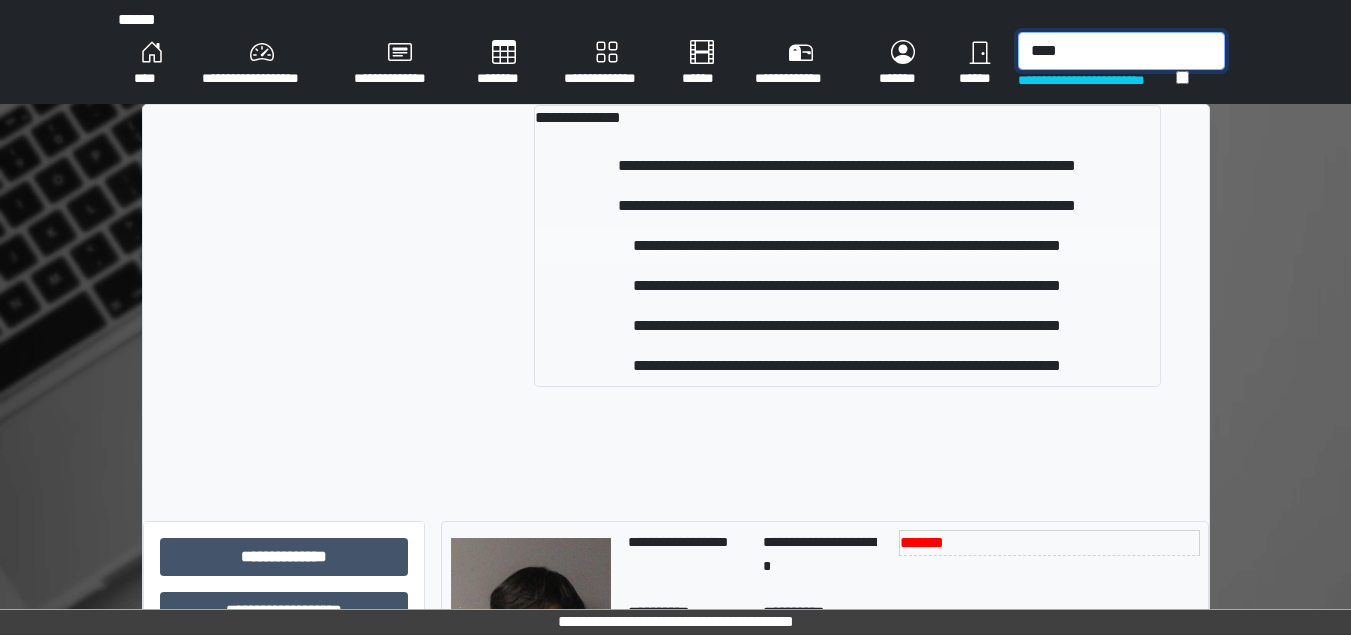 type on "****" 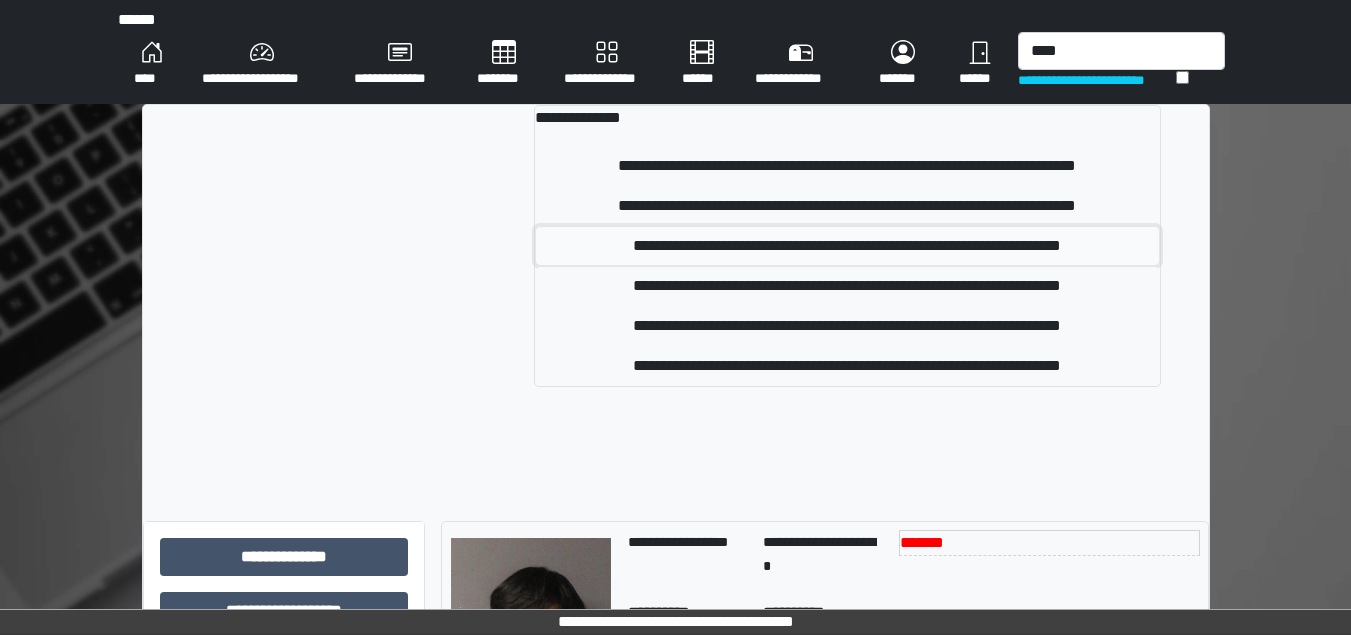 click on "**********" at bounding box center (847, 246) 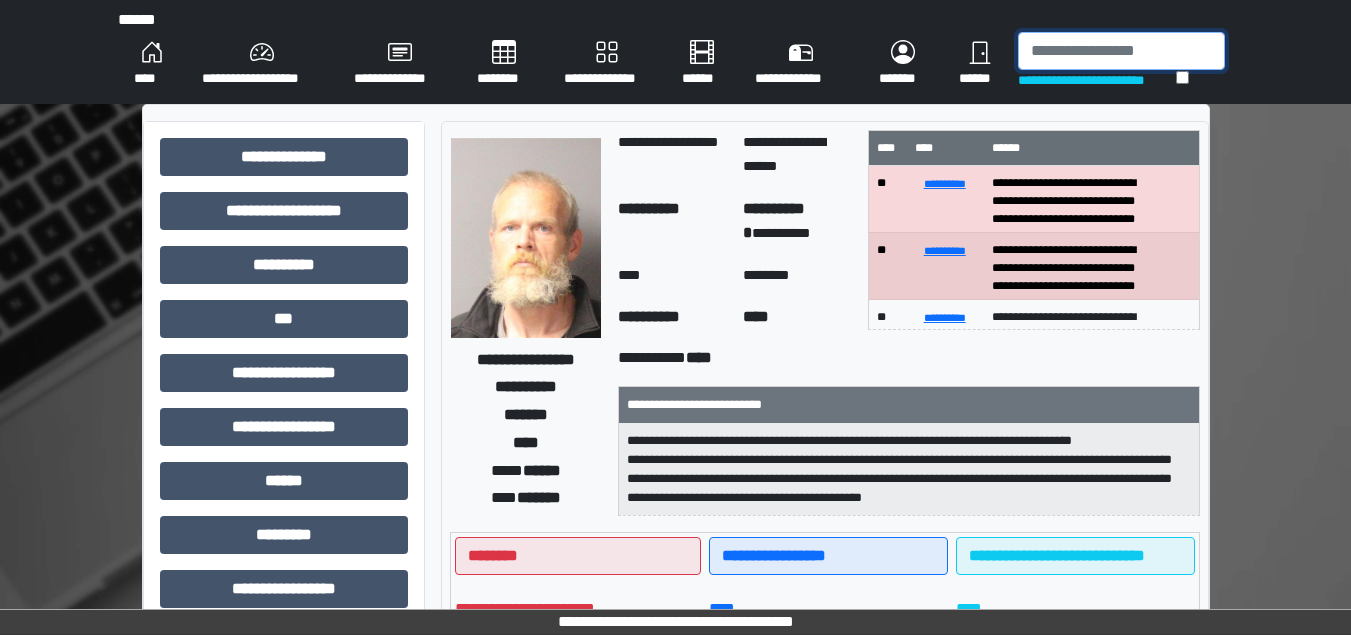 click at bounding box center [1121, 51] 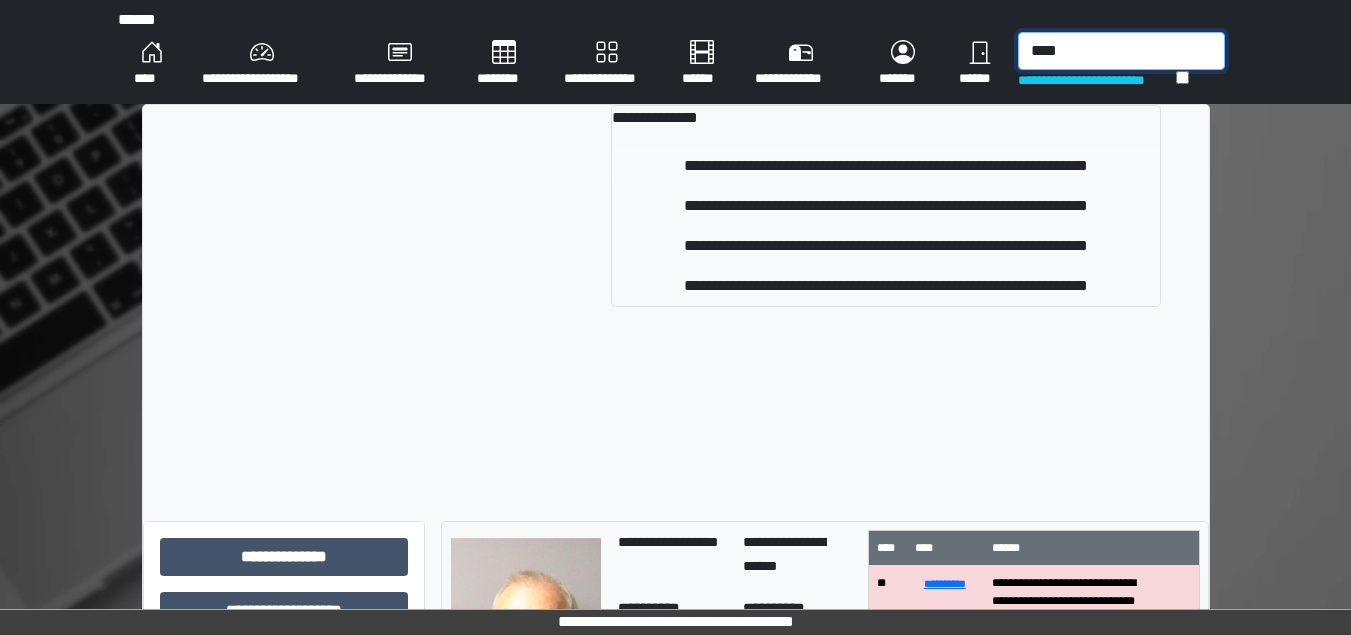 type on "****" 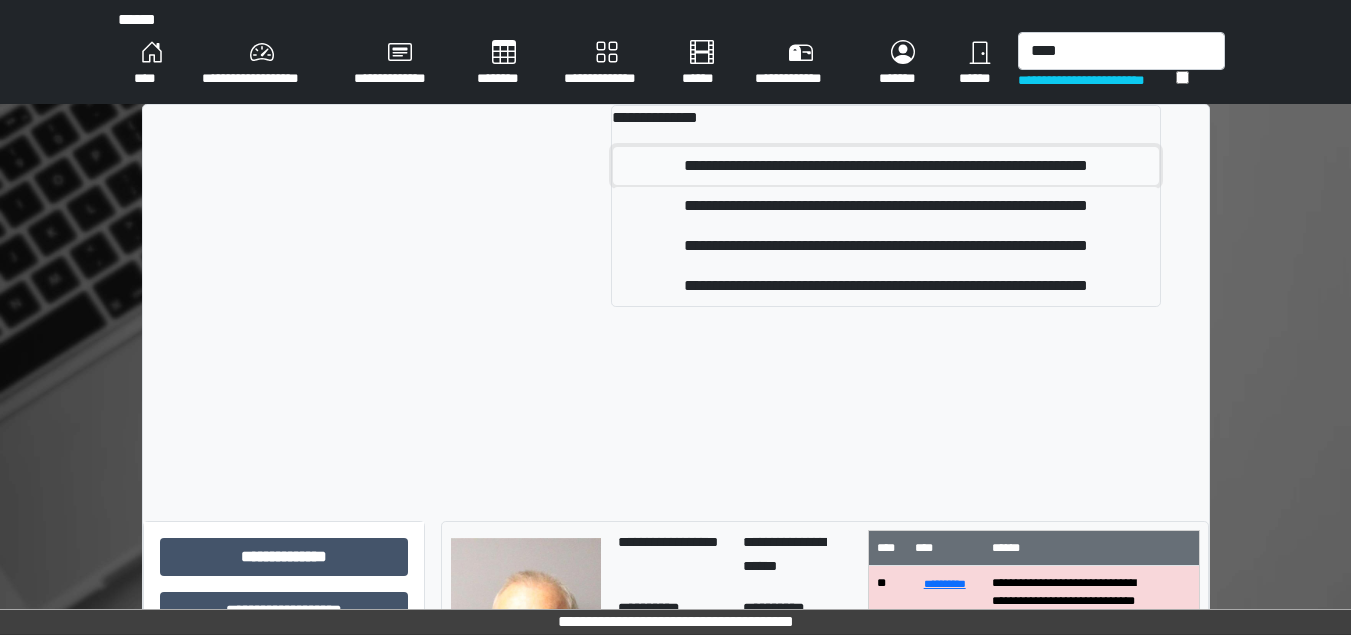 click on "**********" at bounding box center [885, 166] 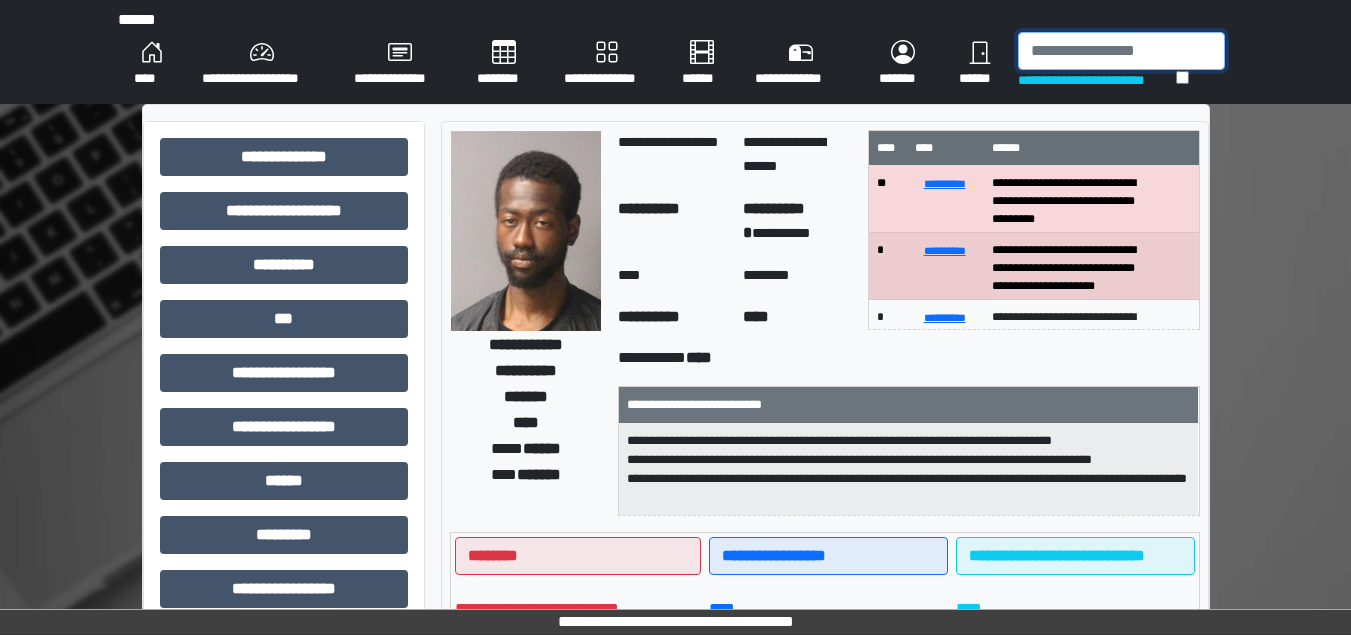 click at bounding box center [1121, 51] 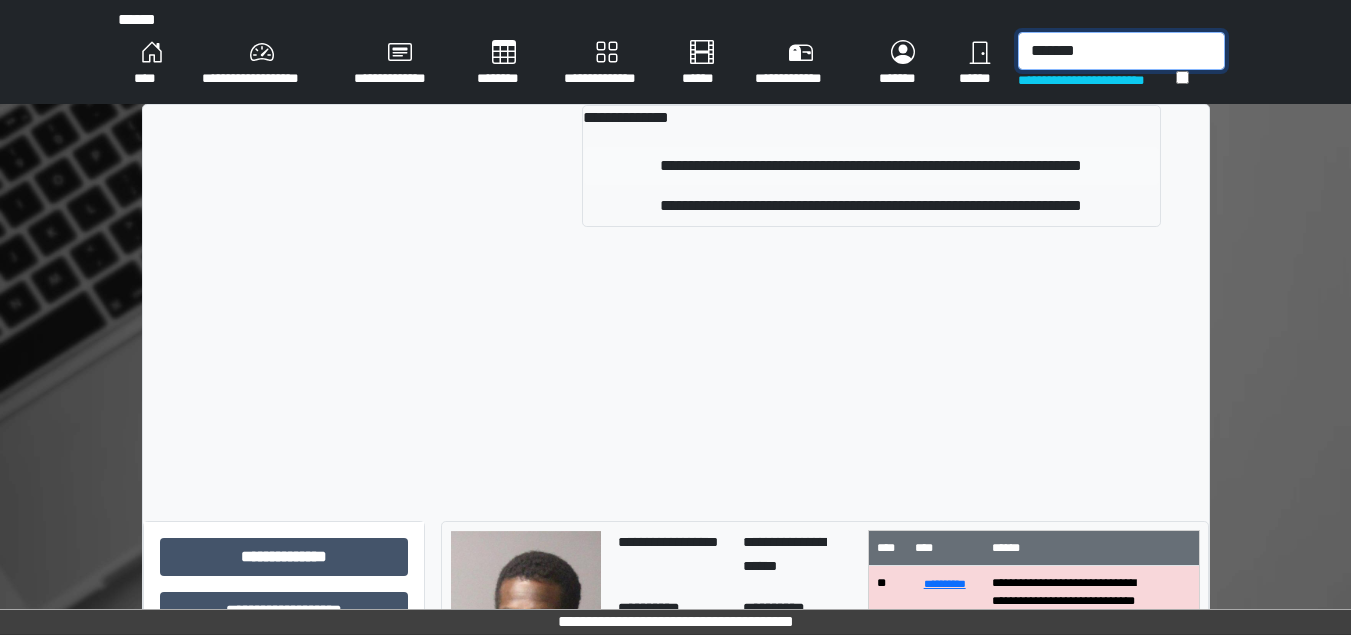 type on "*******" 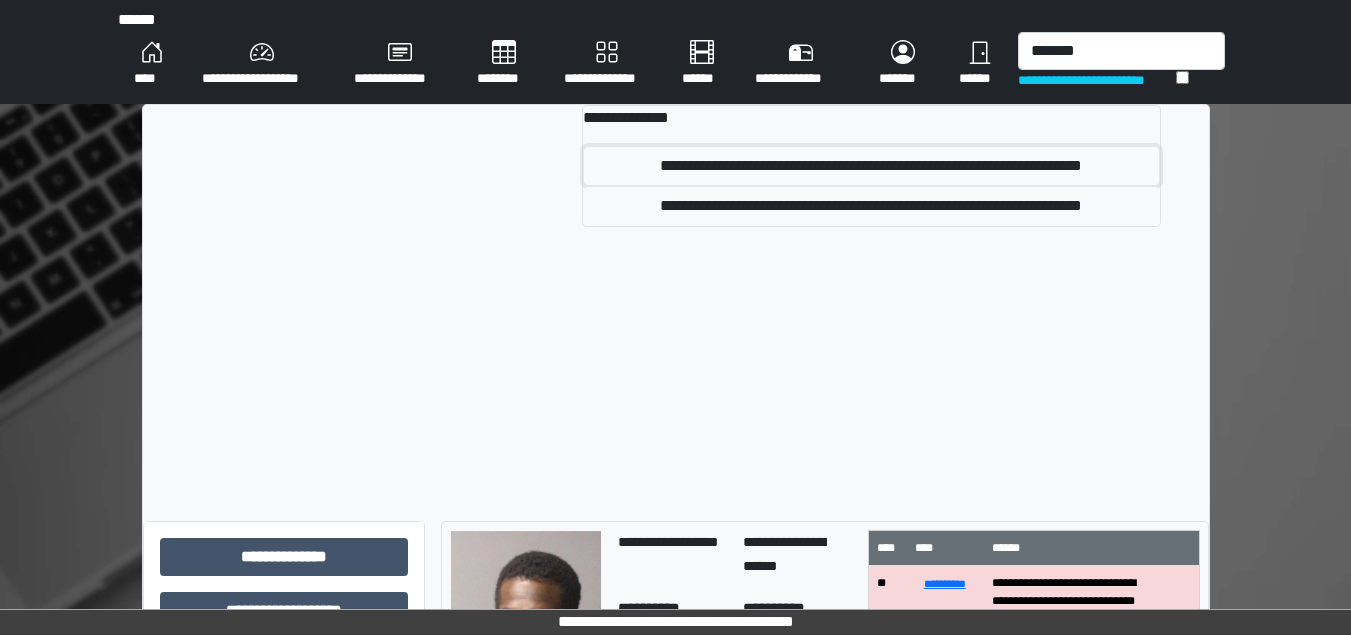 click on "**********" at bounding box center [871, 166] 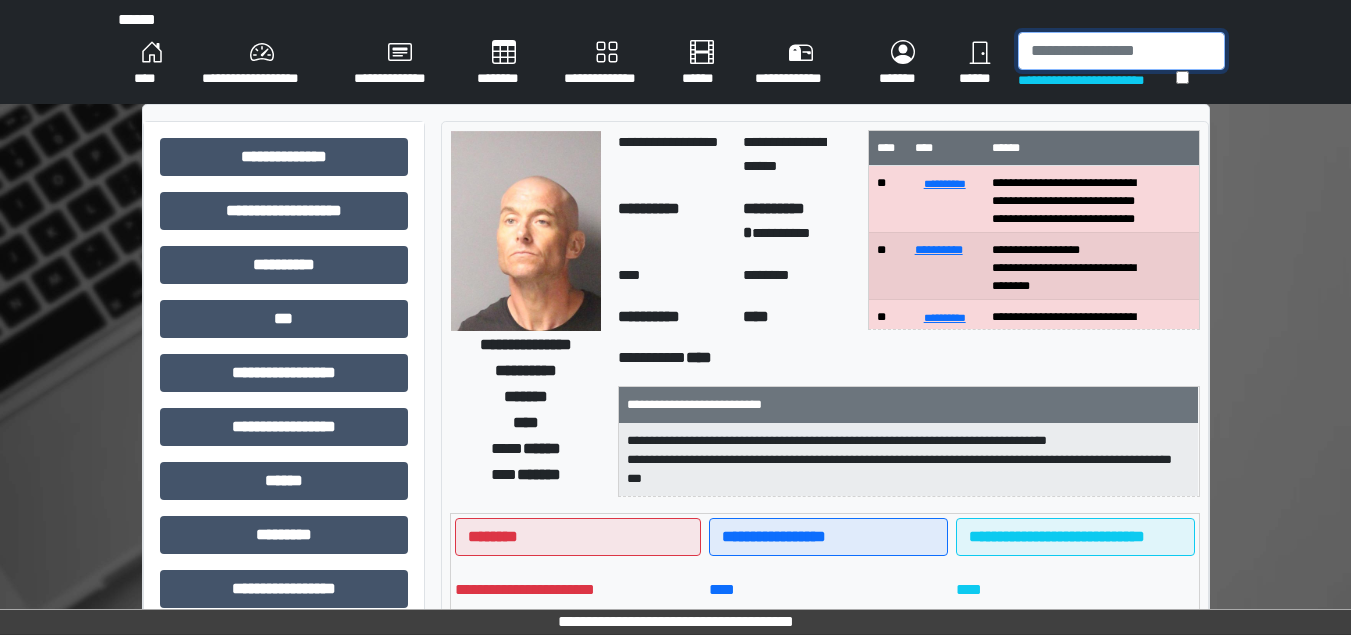 click at bounding box center (1121, 51) 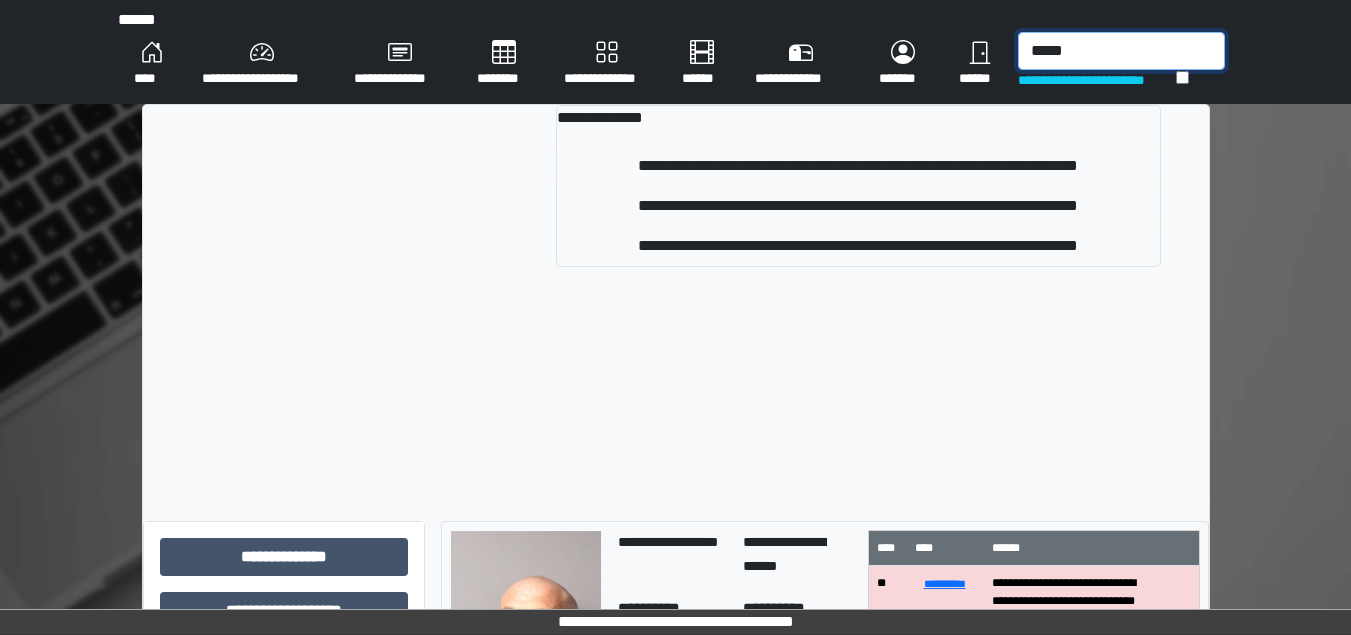type on "*****" 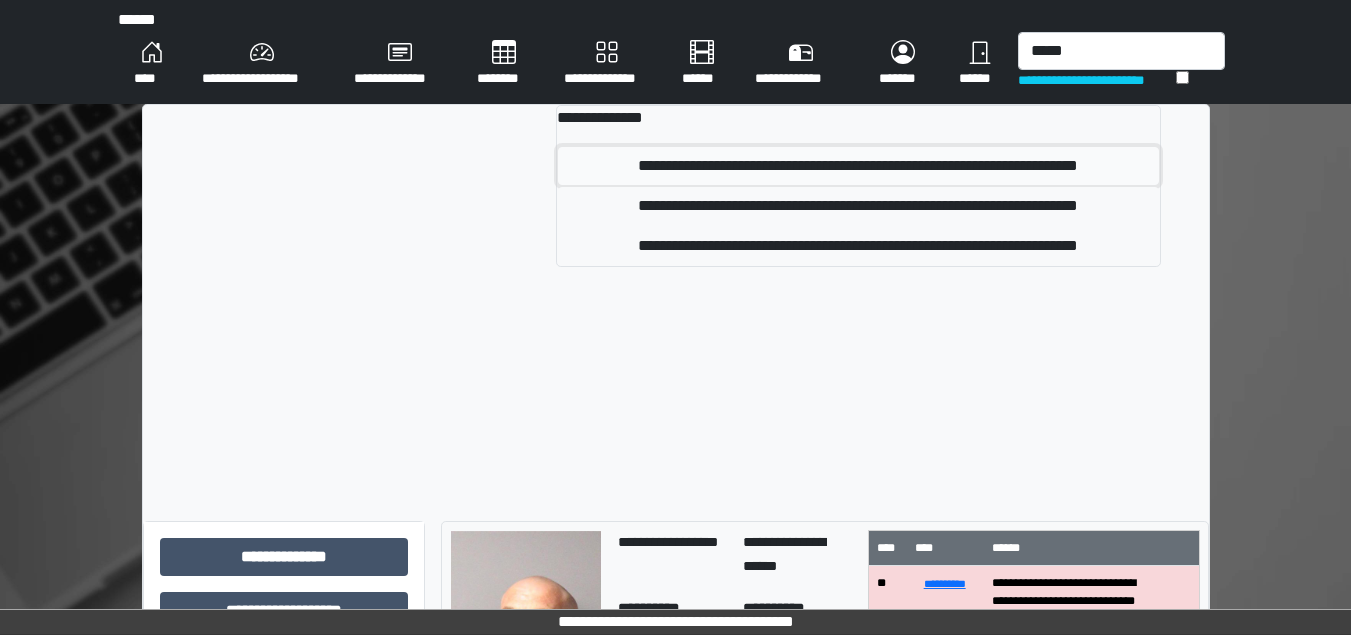 click on "**********" at bounding box center [858, 166] 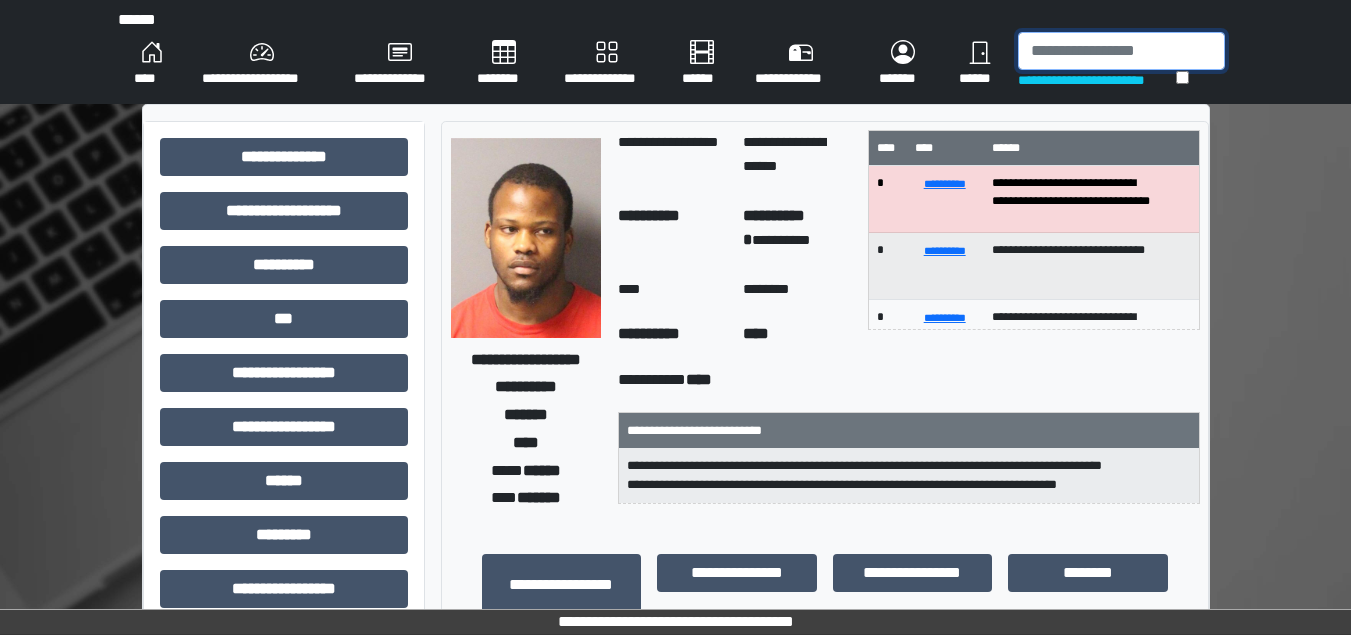 click at bounding box center [1121, 51] 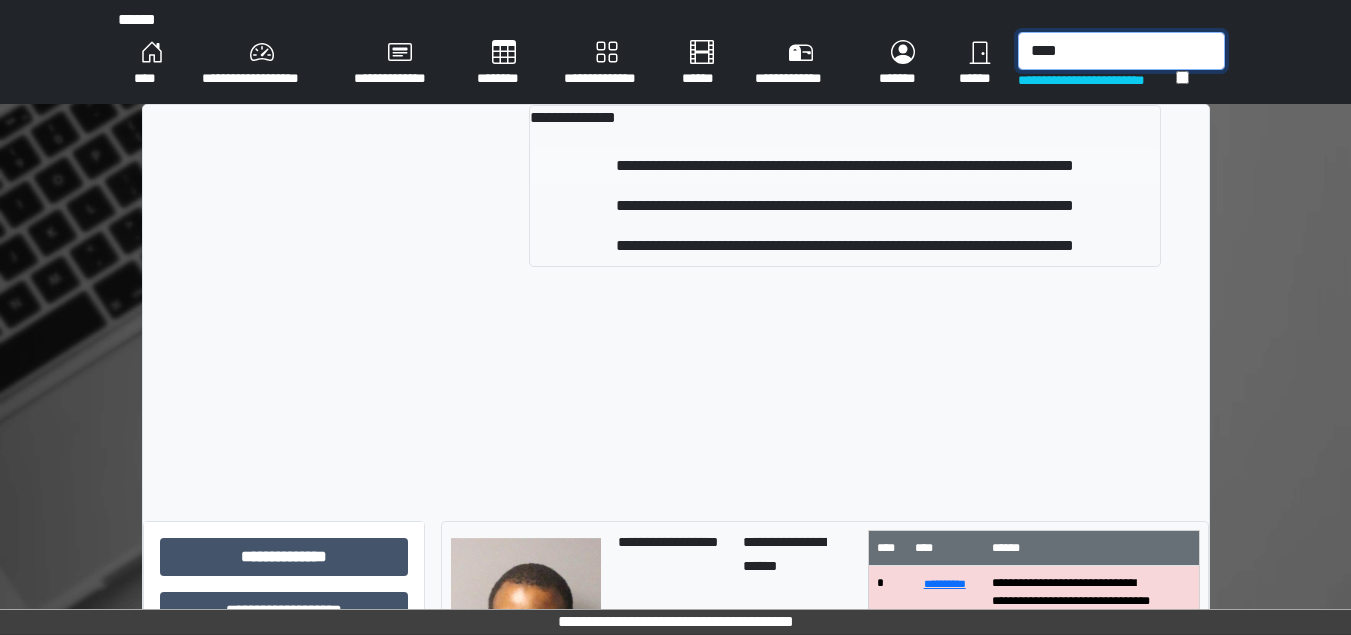type on "****" 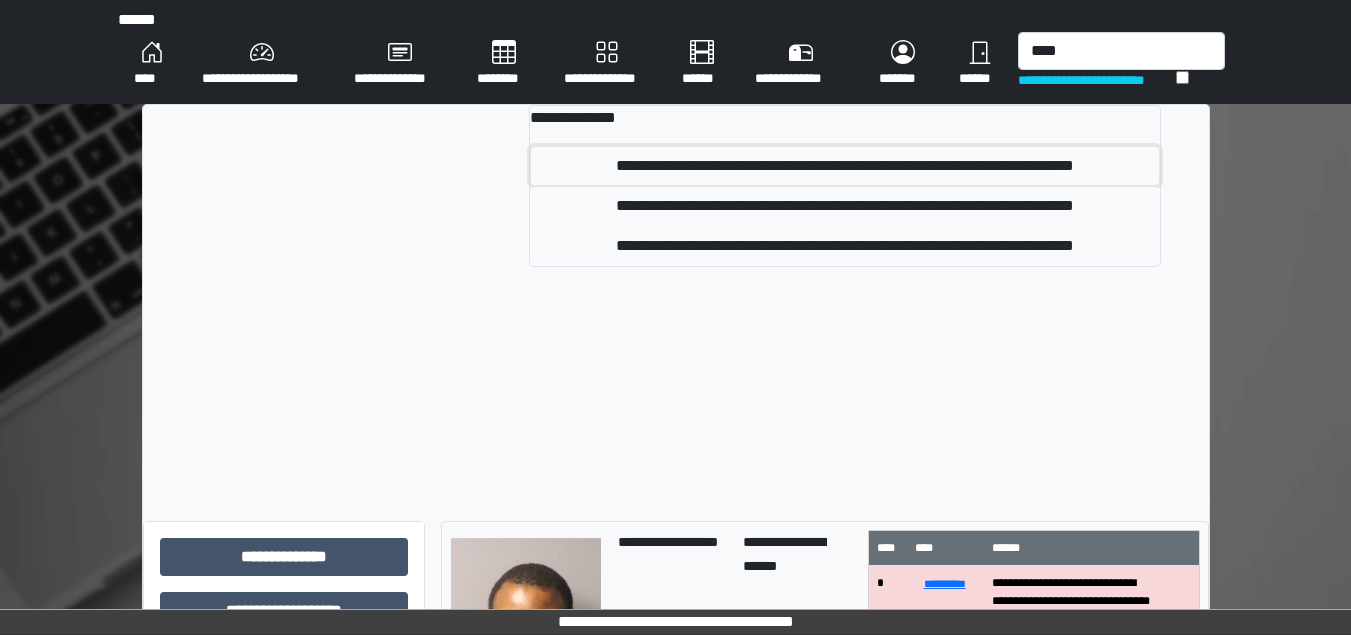 click on "**********" at bounding box center [844, 166] 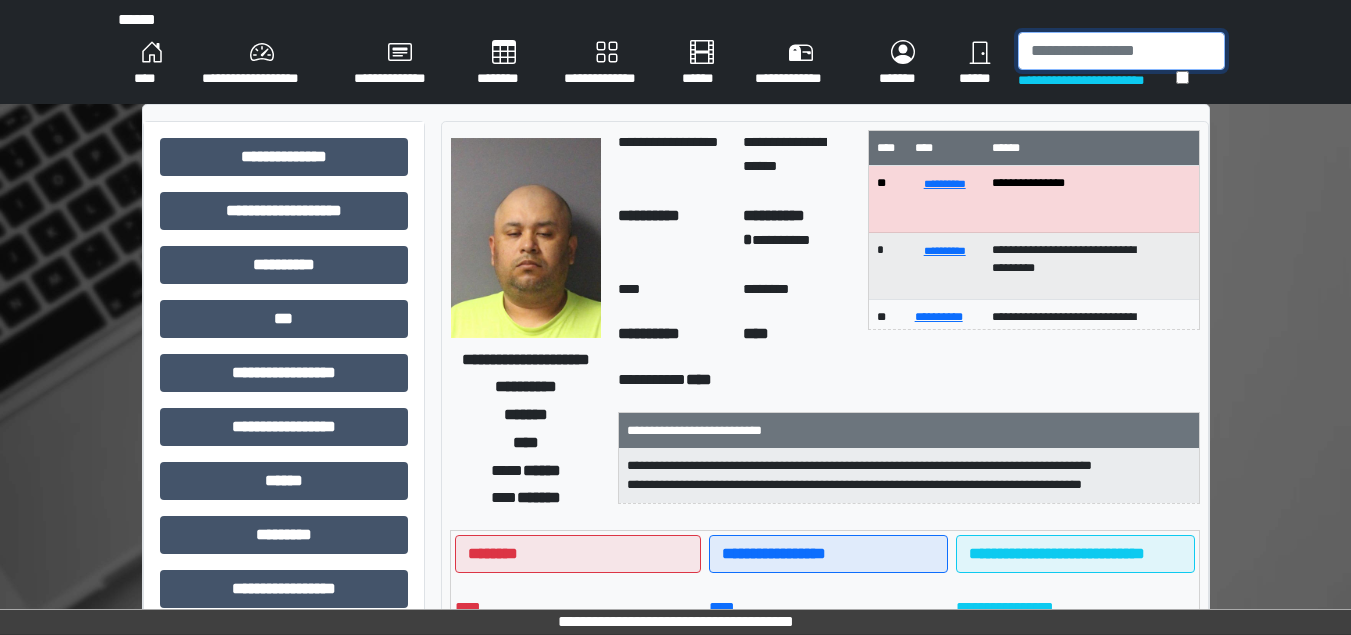 click at bounding box center [1121, 51] 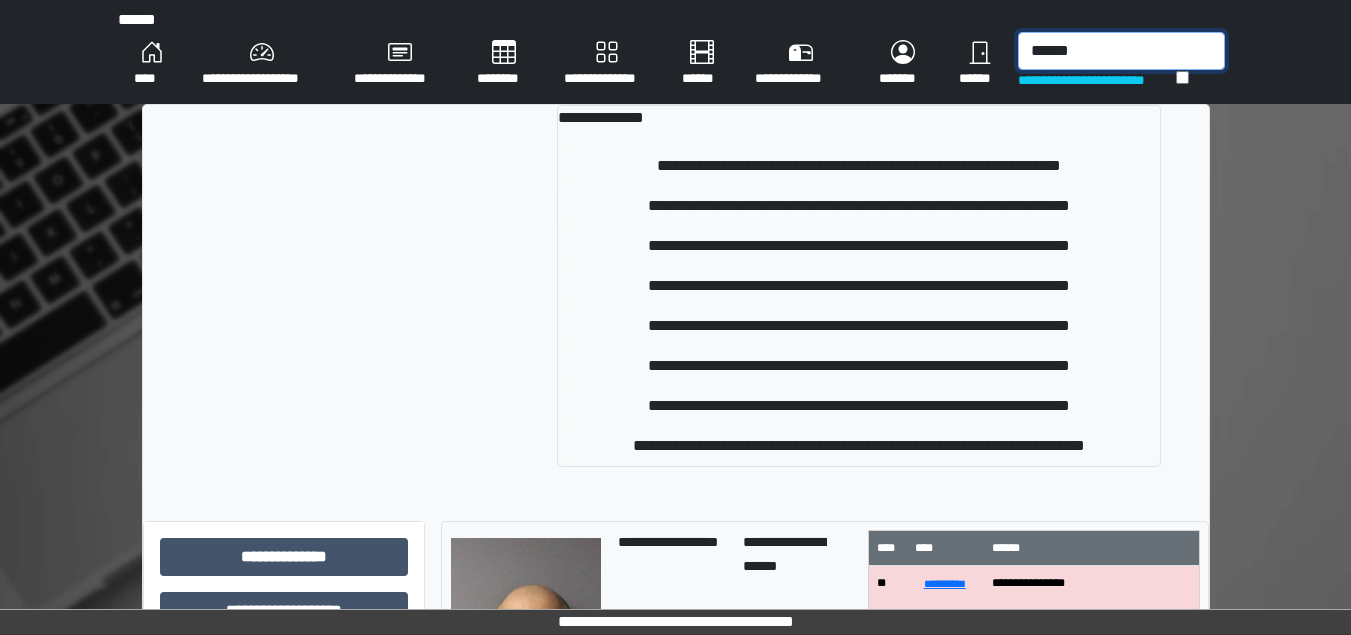 type on "******" 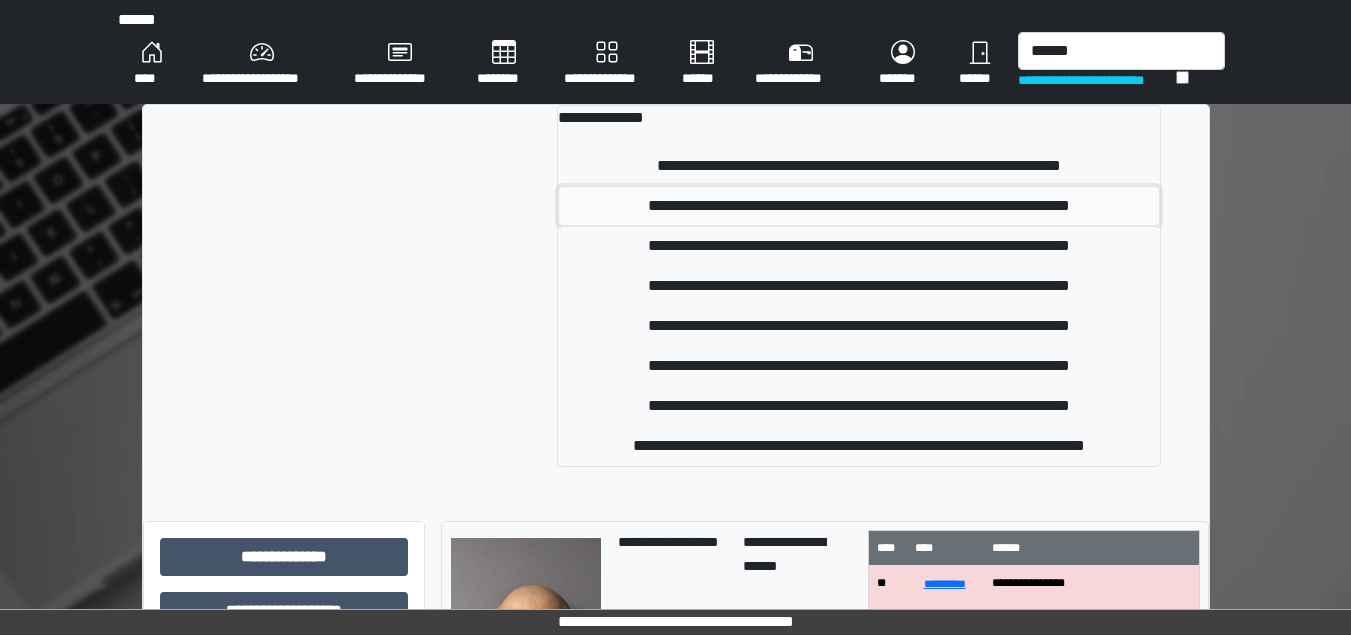 click on "**********" at bounding box center (859, 206) 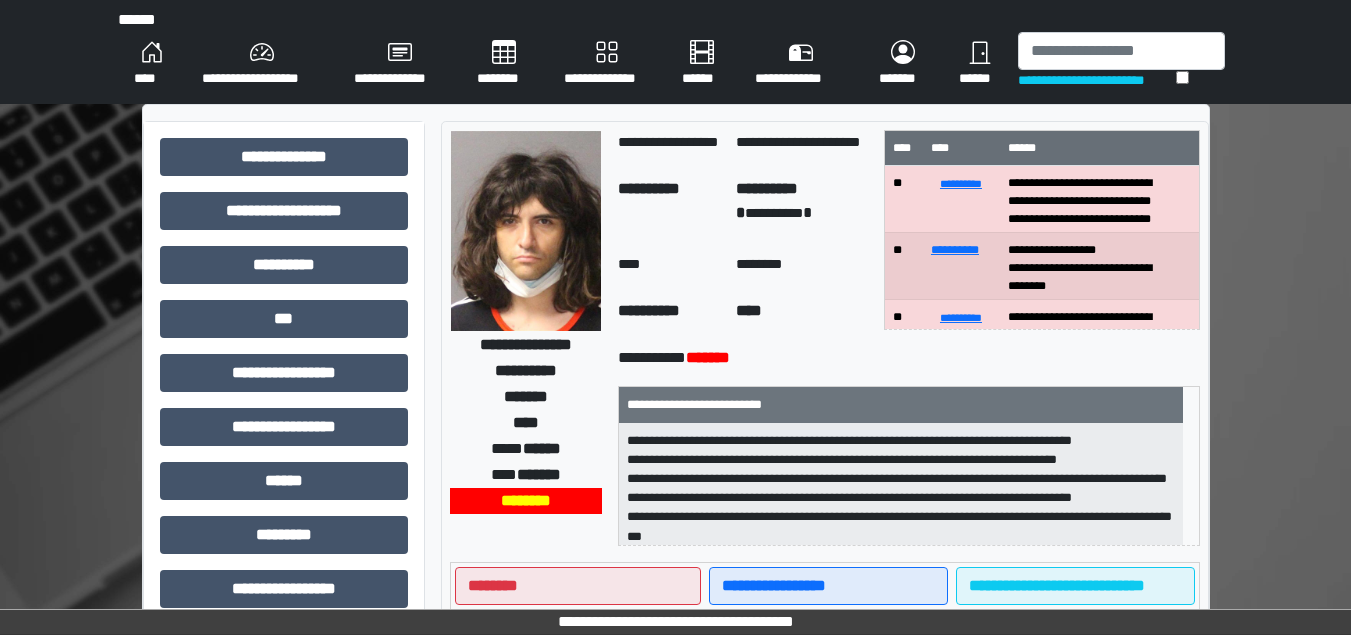 click on "**********" at bounding box center (676, 52) 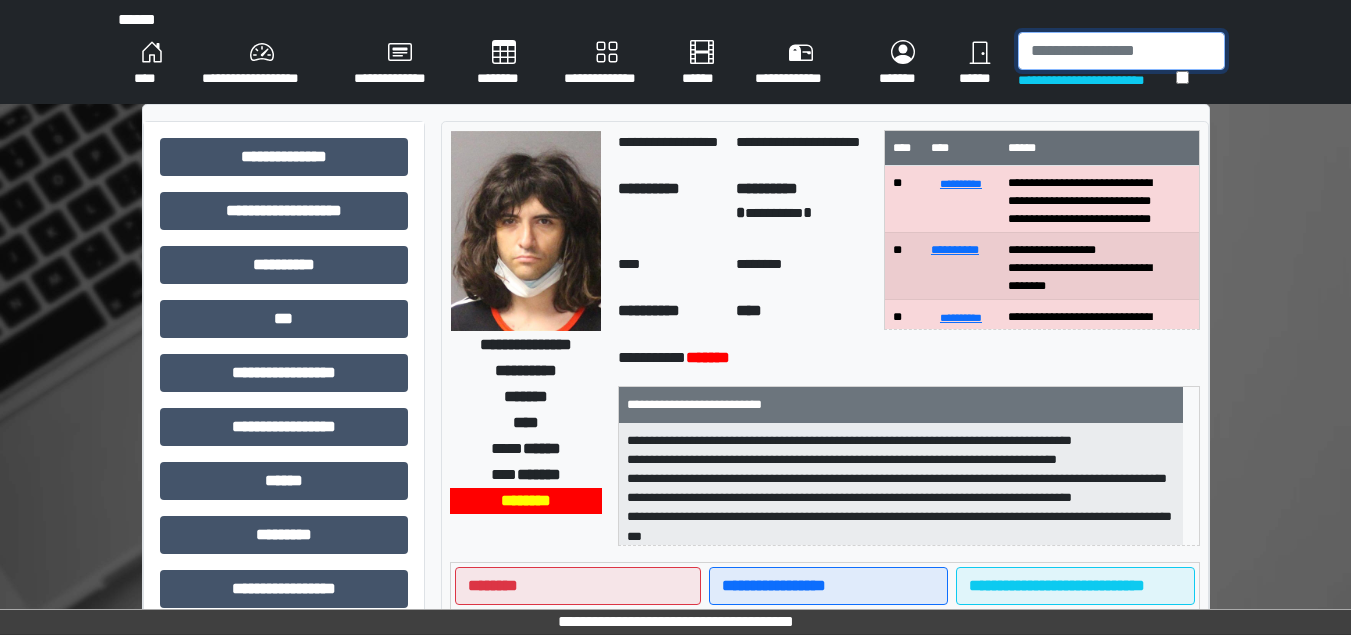 click at bounding box center (1121, 51) 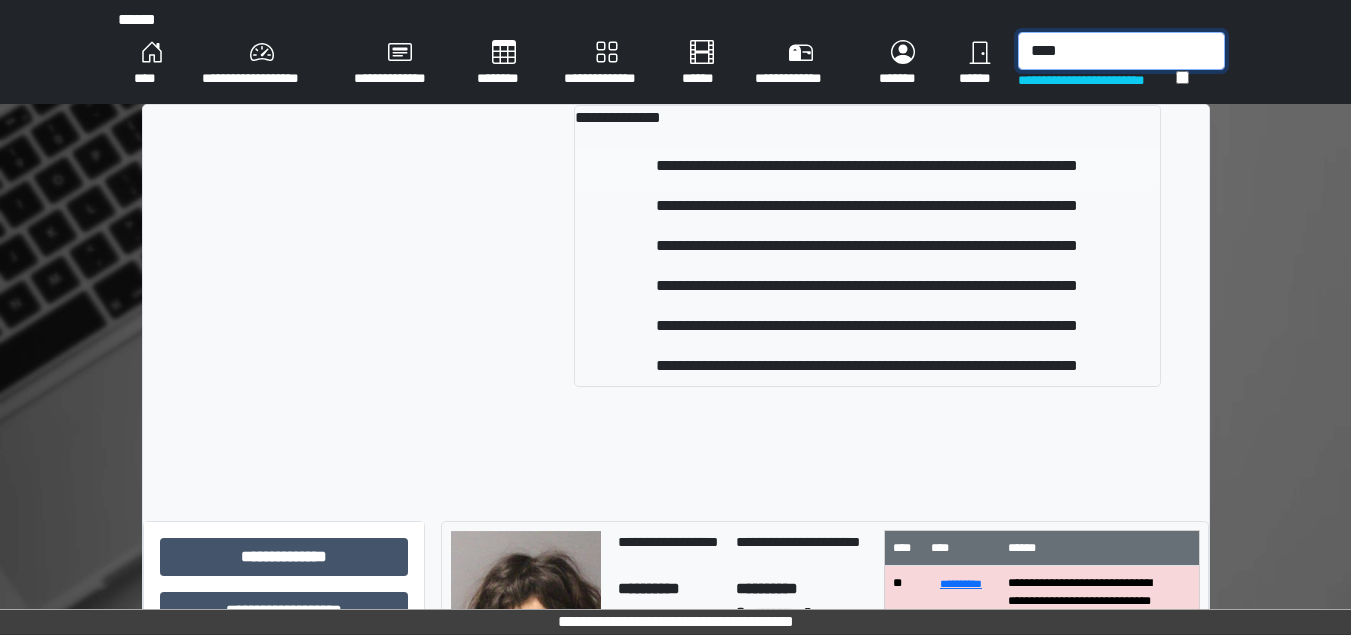 type on "****" 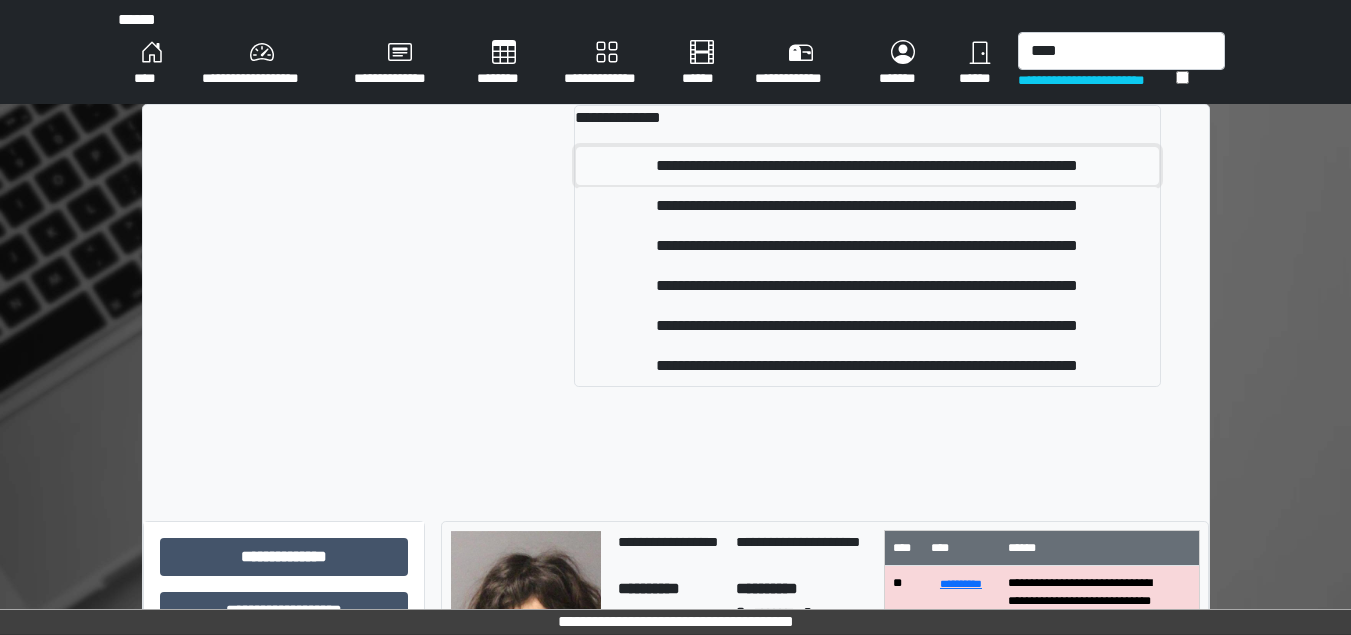 click on "**********" at bounding box center (867, 166) 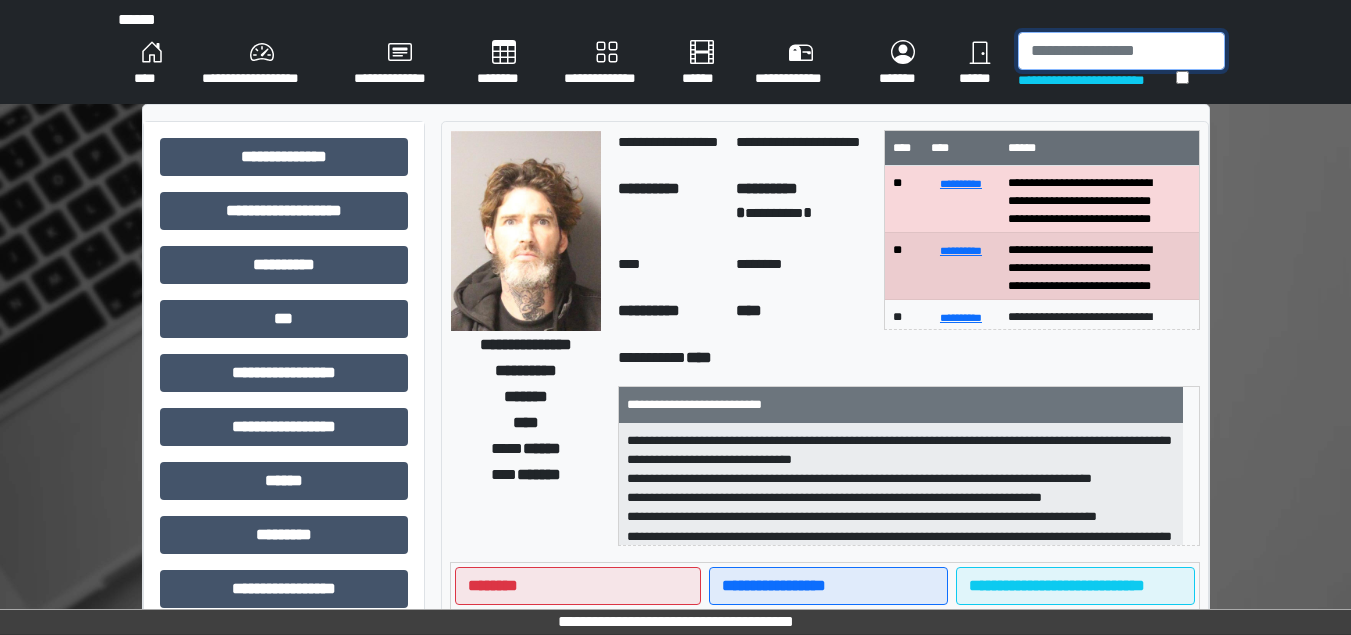 click at bounding box center [1121, 51] 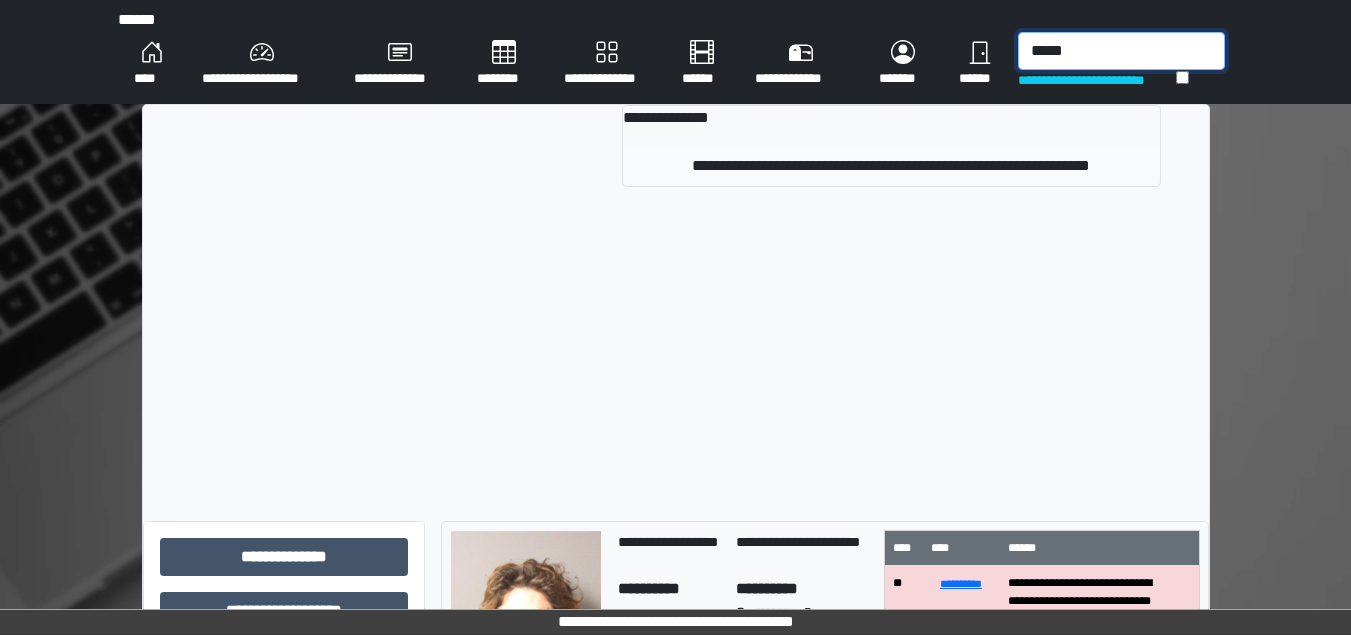 type on "*****" 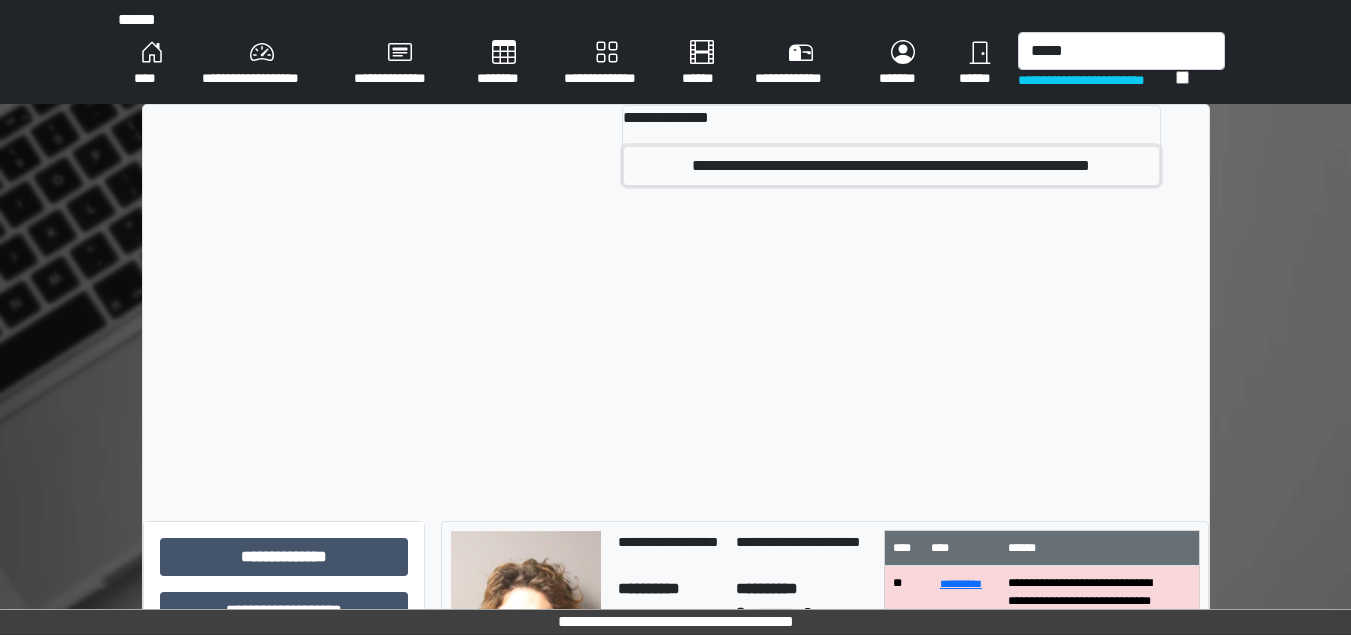 click on "**********" at bounding box center [891, 166] 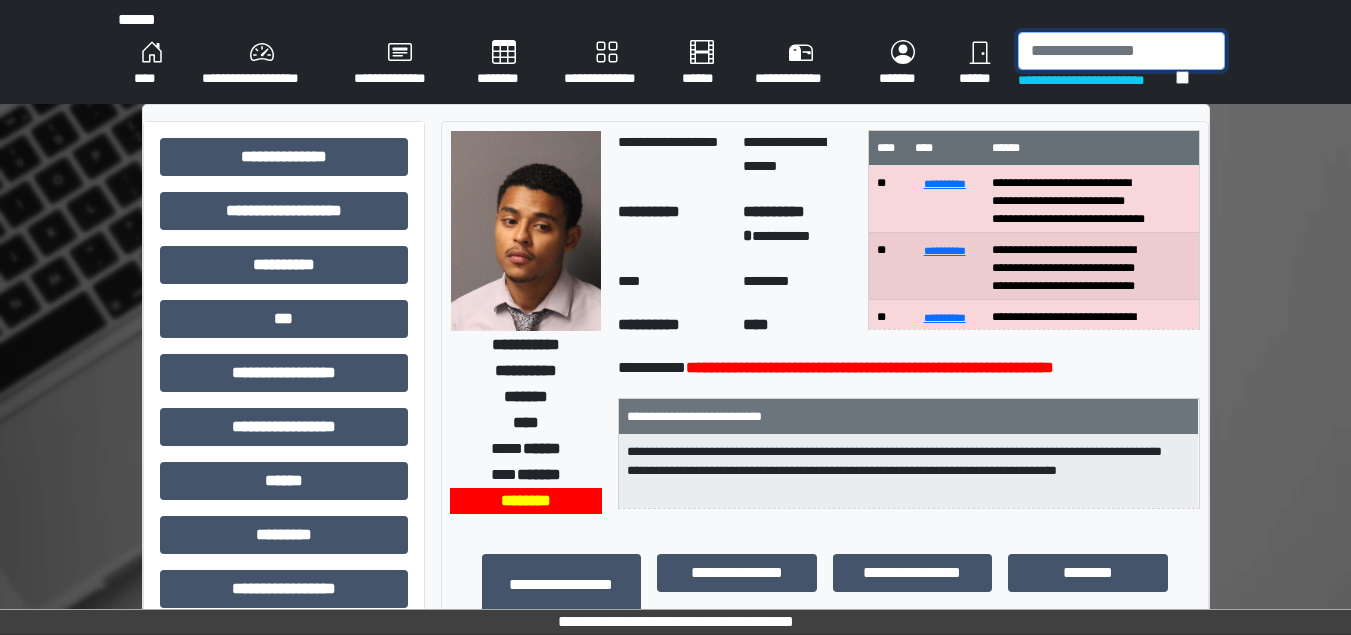 click at bounding box center [1121, 51] 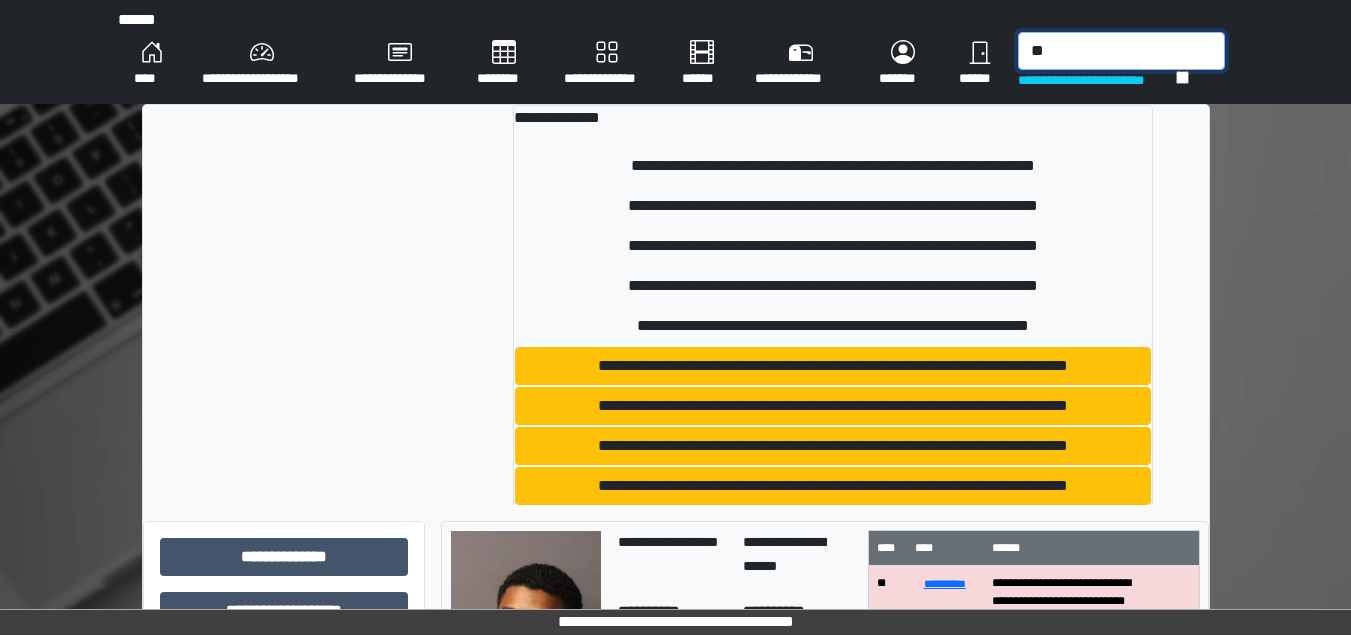 type on "*" 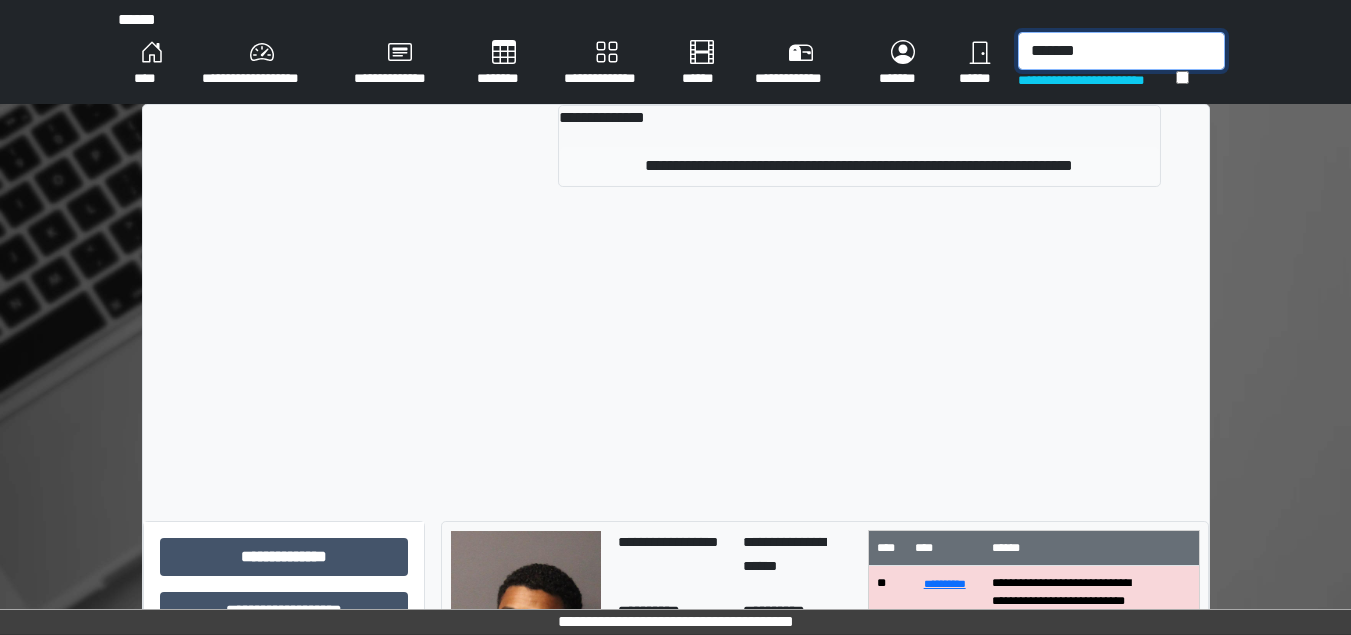 type on "*******" 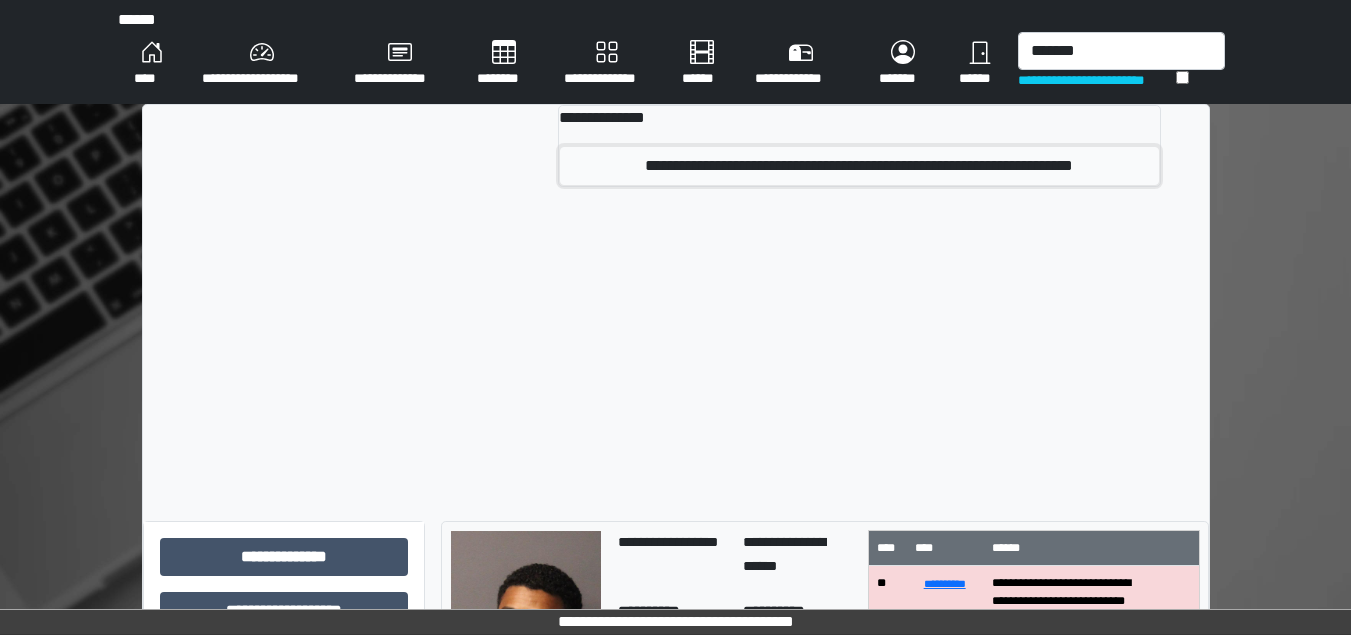 click on "**********" at bounding box center [859, 166] 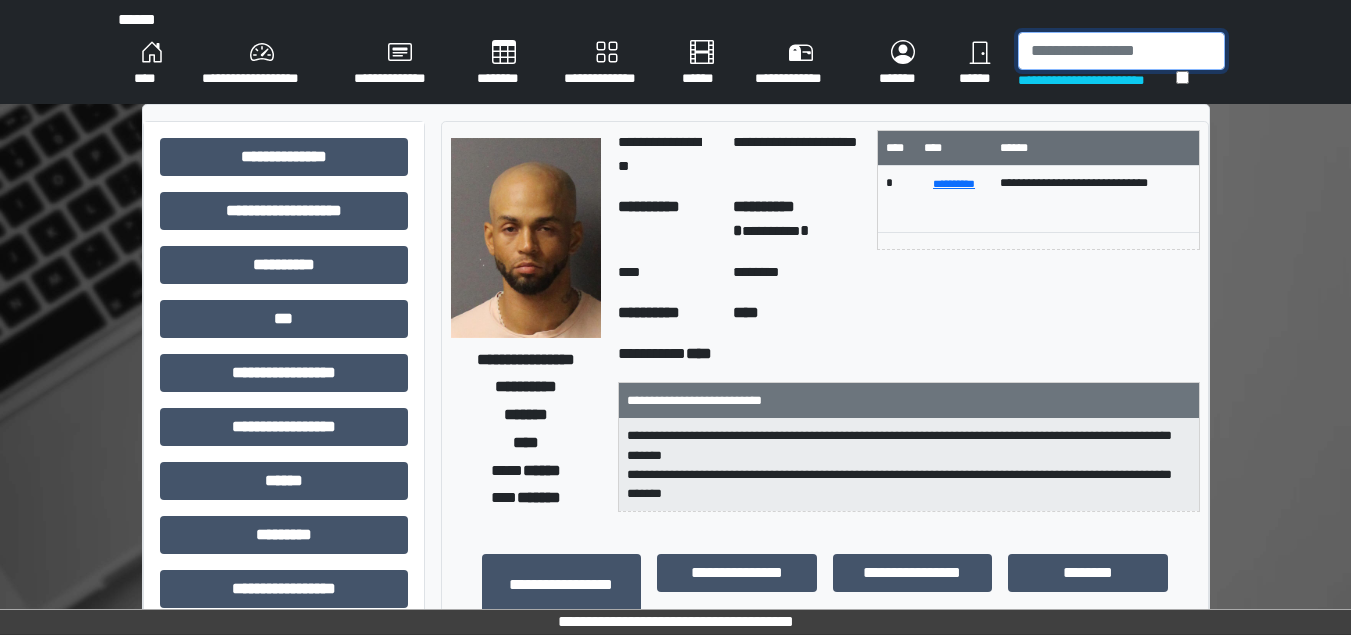 click at bounding box center [1121, 51] 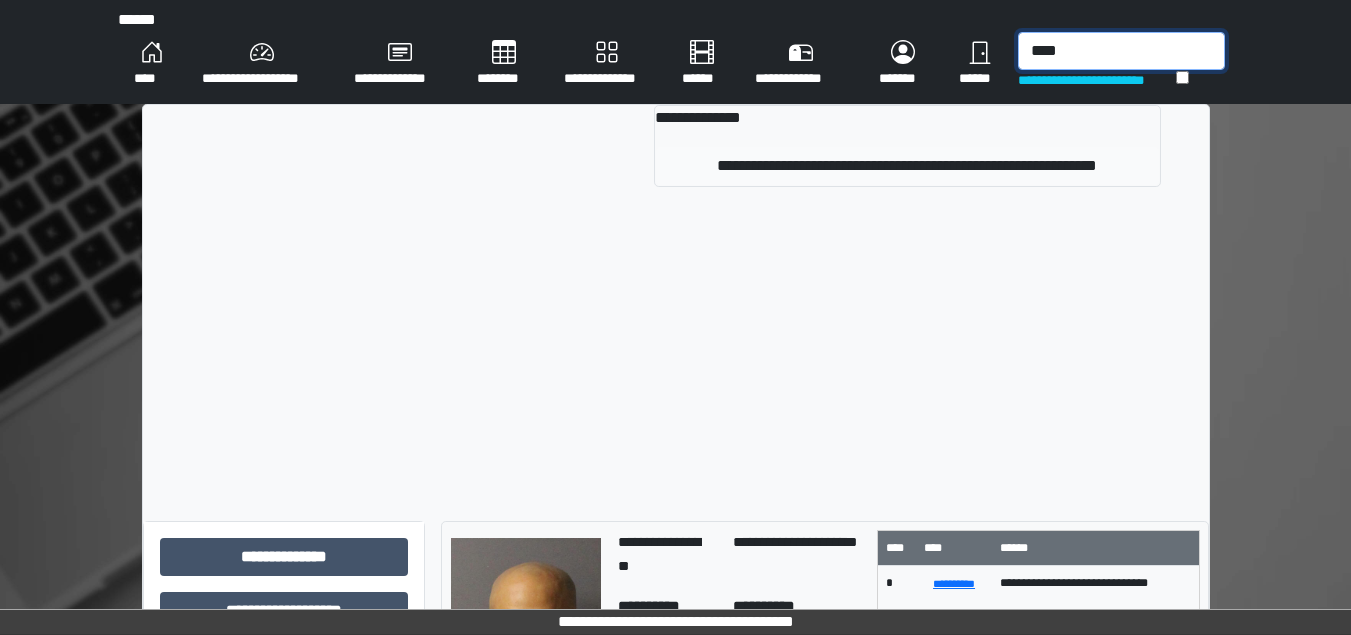 type on "****" 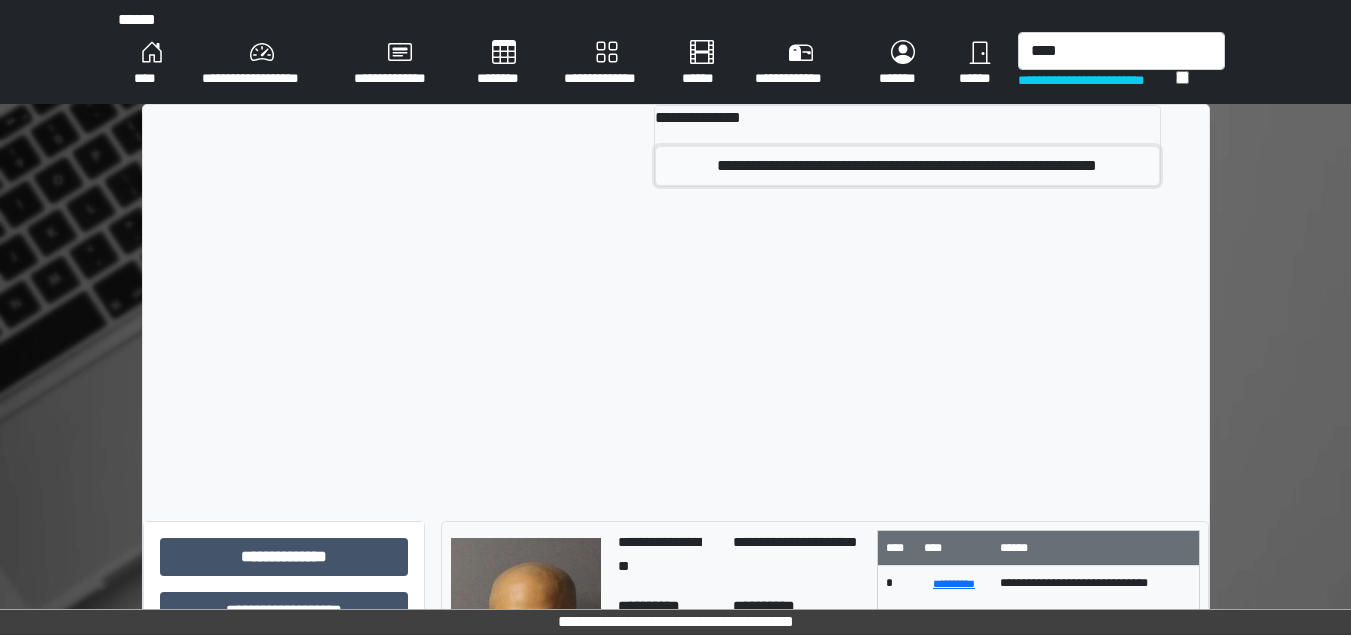 click on "**********" at bounding box center (907, 166) 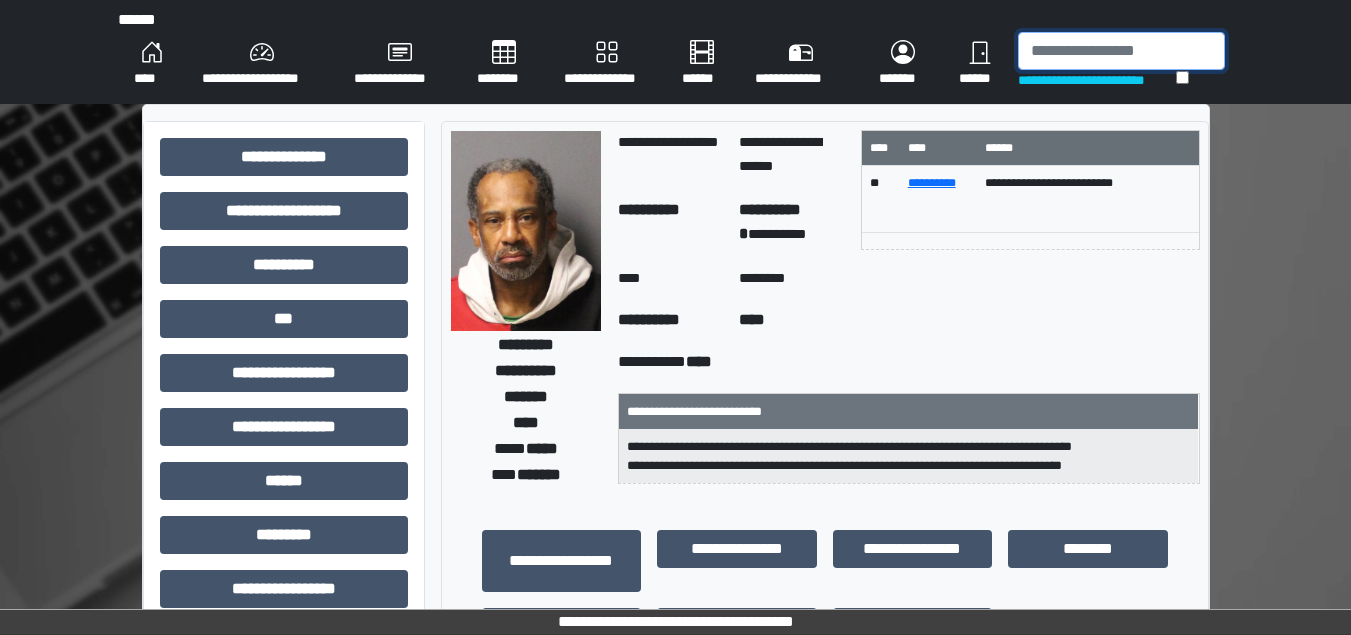 click at bounding box center [1121, 51] 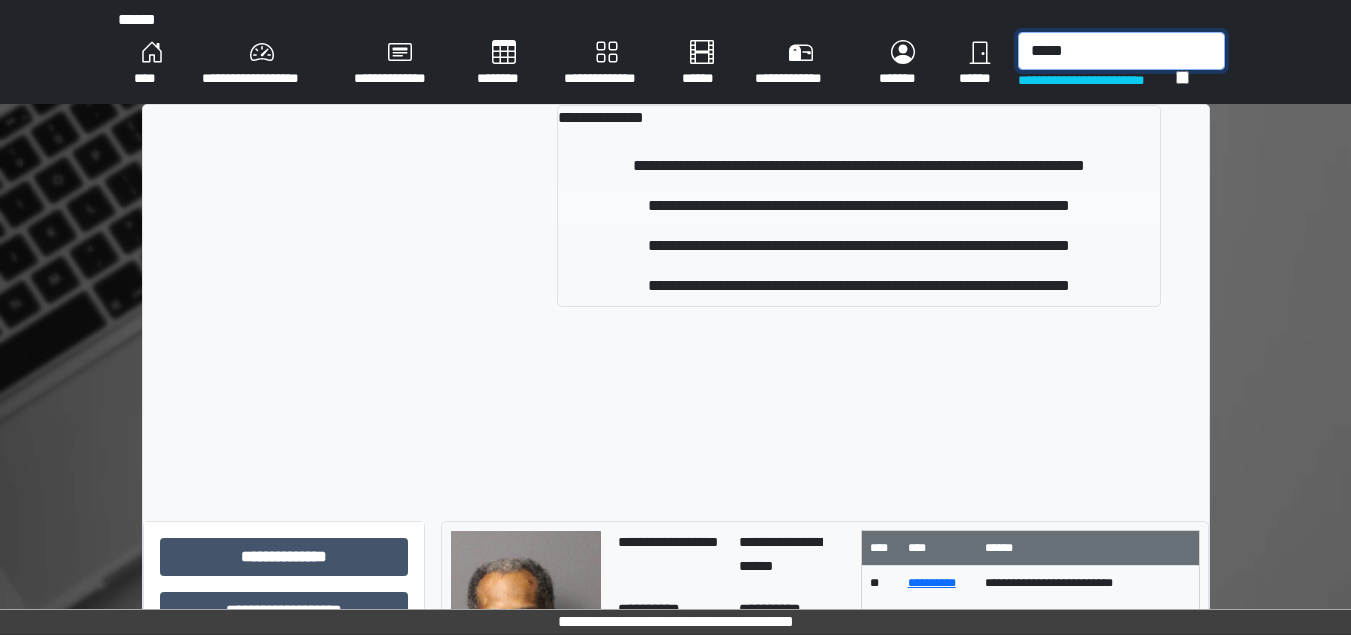 type on "*****" 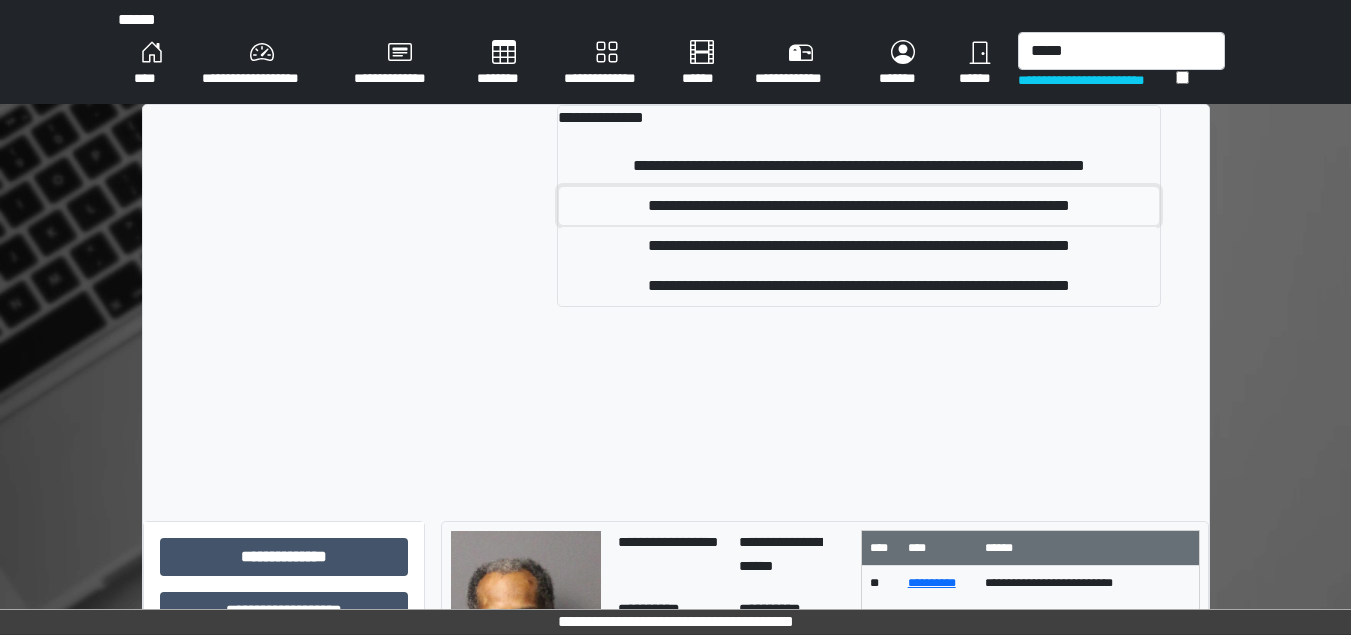 click on "**********" at bounding box center [859, 206] 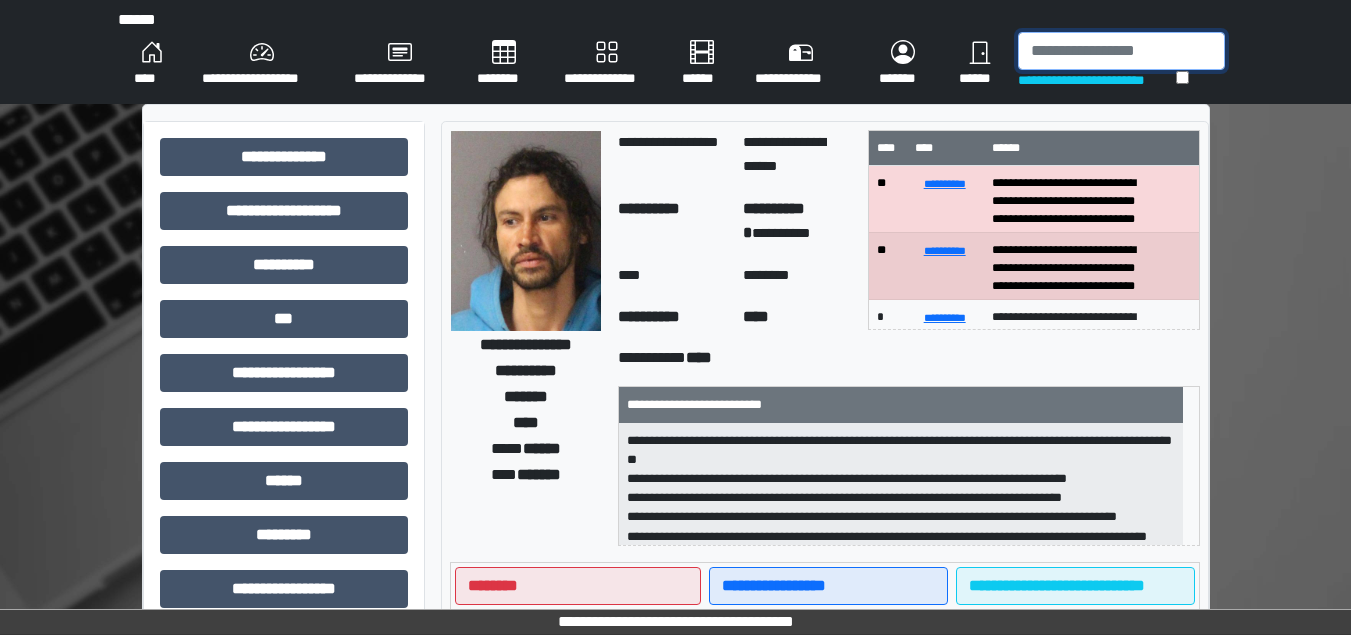 click at bounding box center (1121, 51) 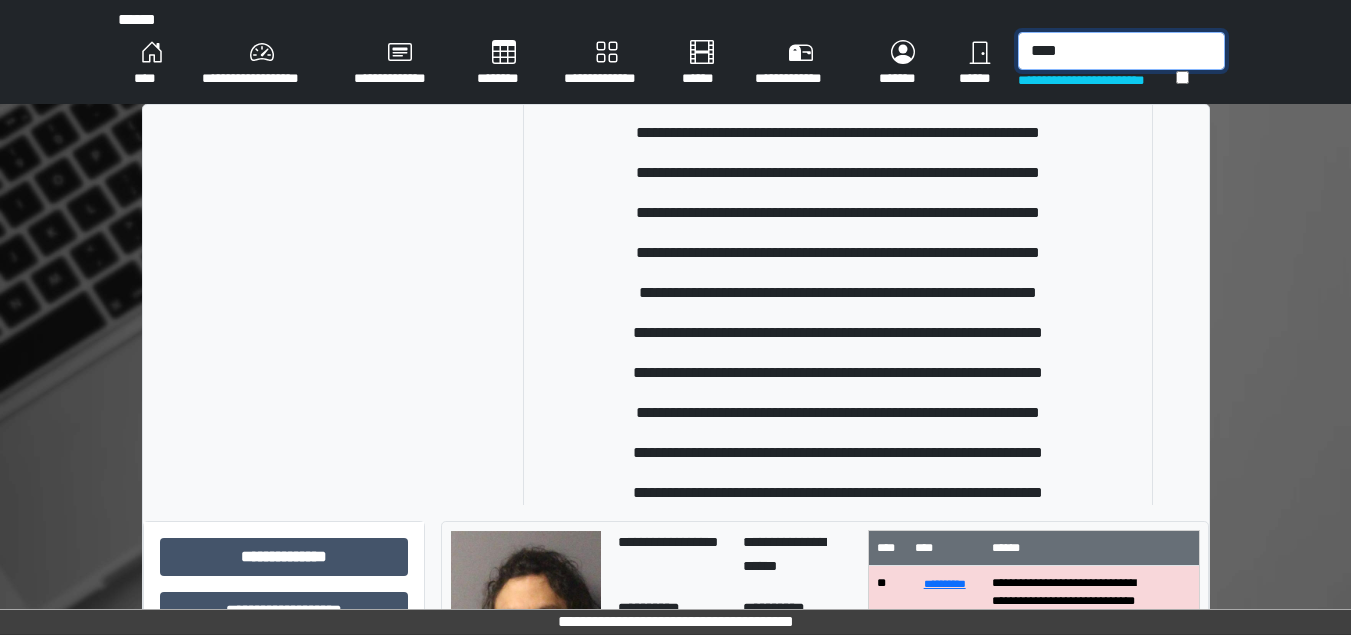 scroll, scrollTop: 658, scrollLeft: 0, axis: vertical 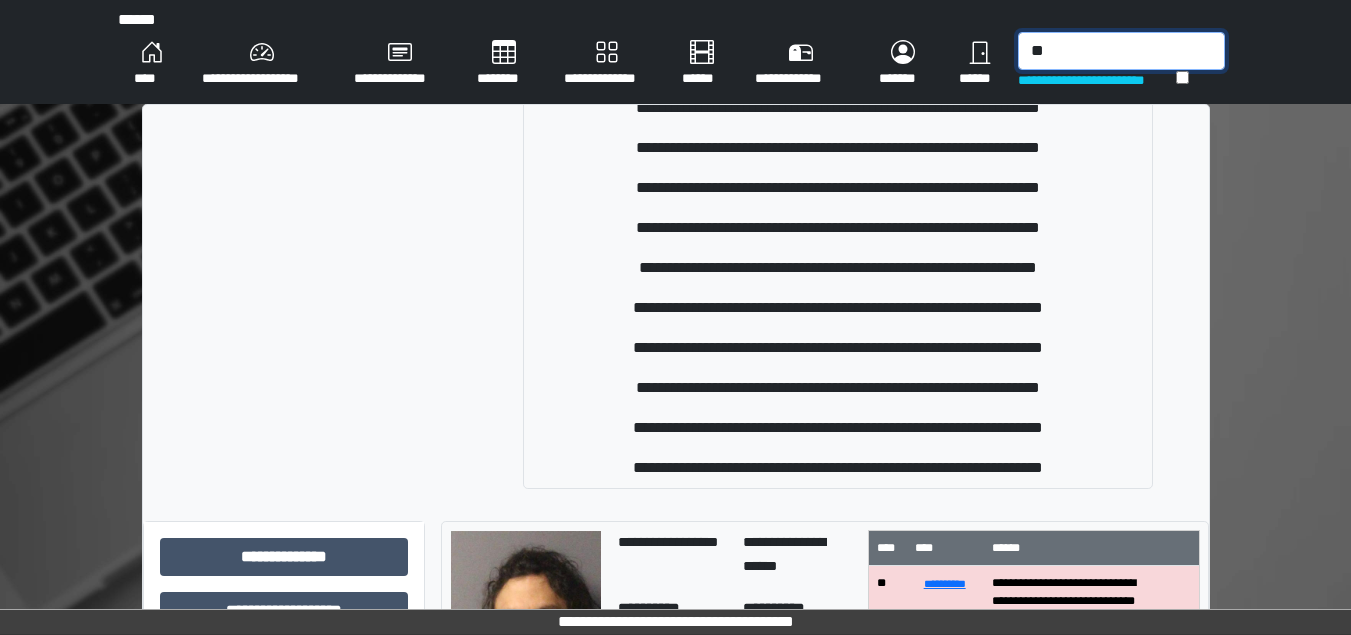 type on "*" 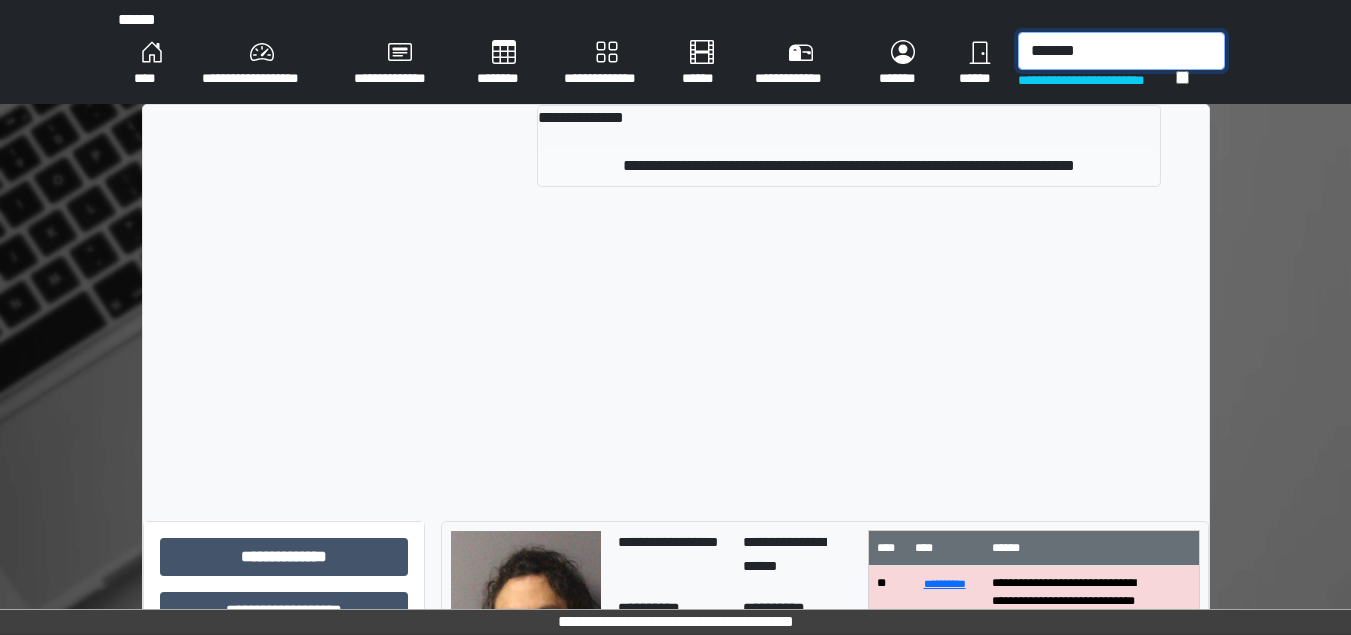 type on "*******" 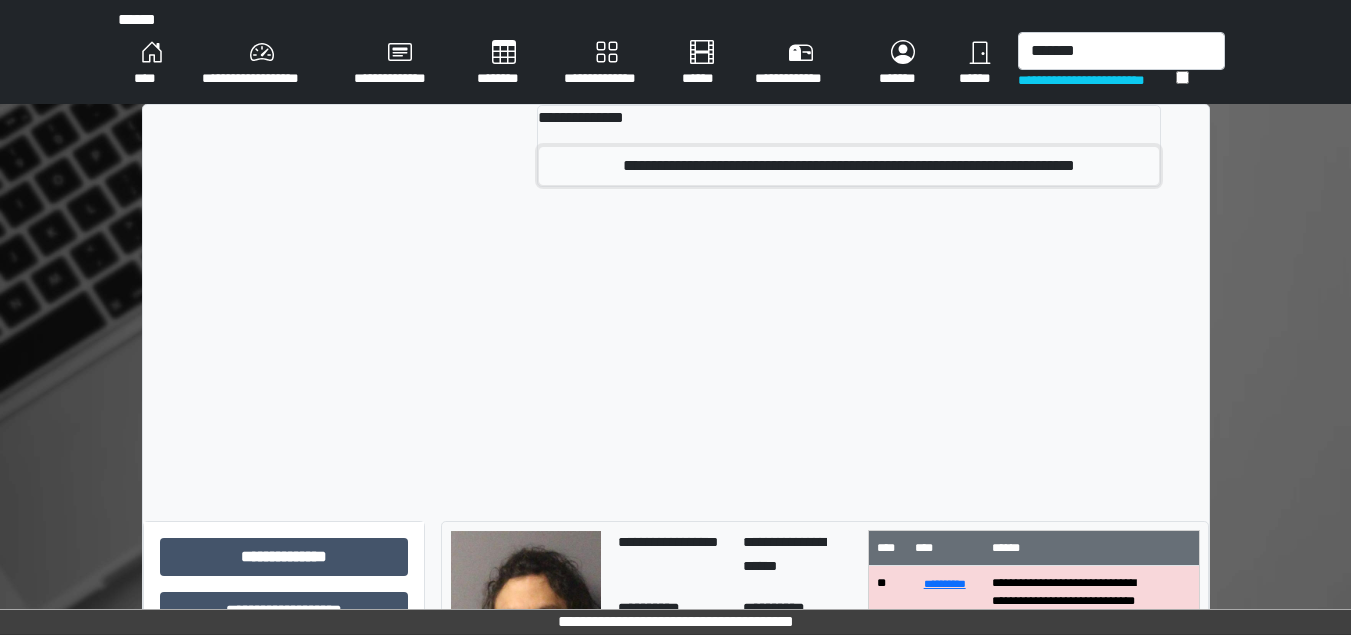 click on "**********" at bounding box center (848, 166) 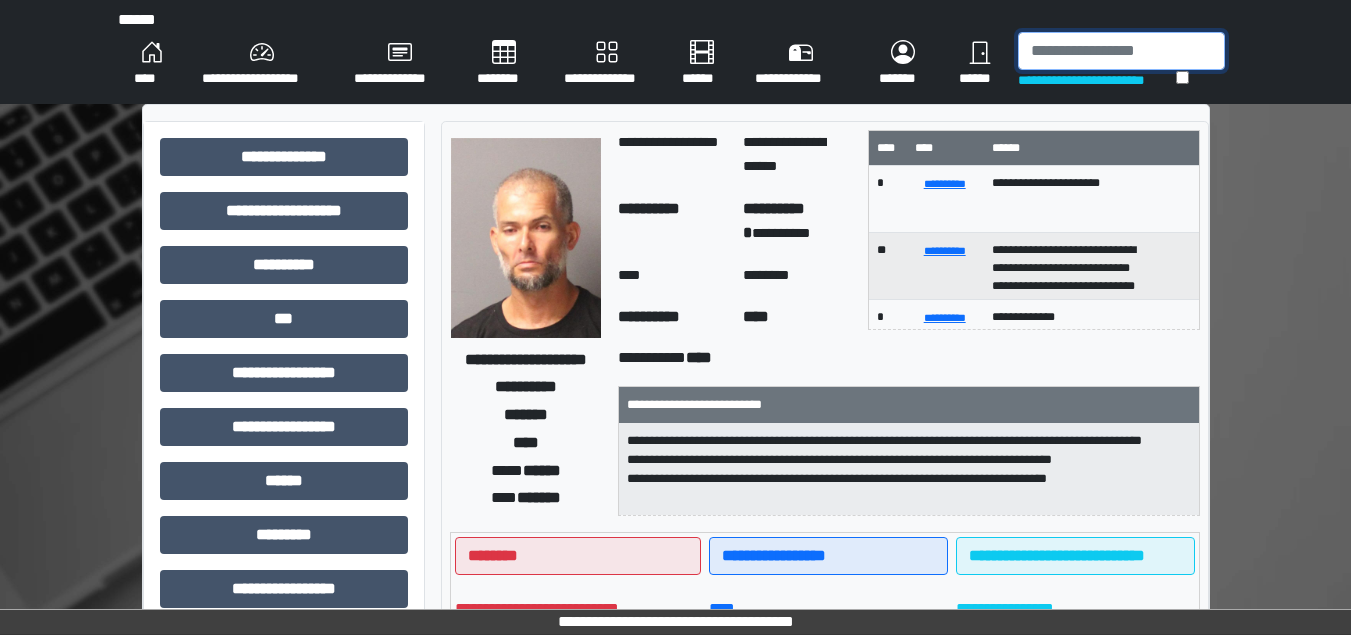 click at bounding box center [1121, 51] 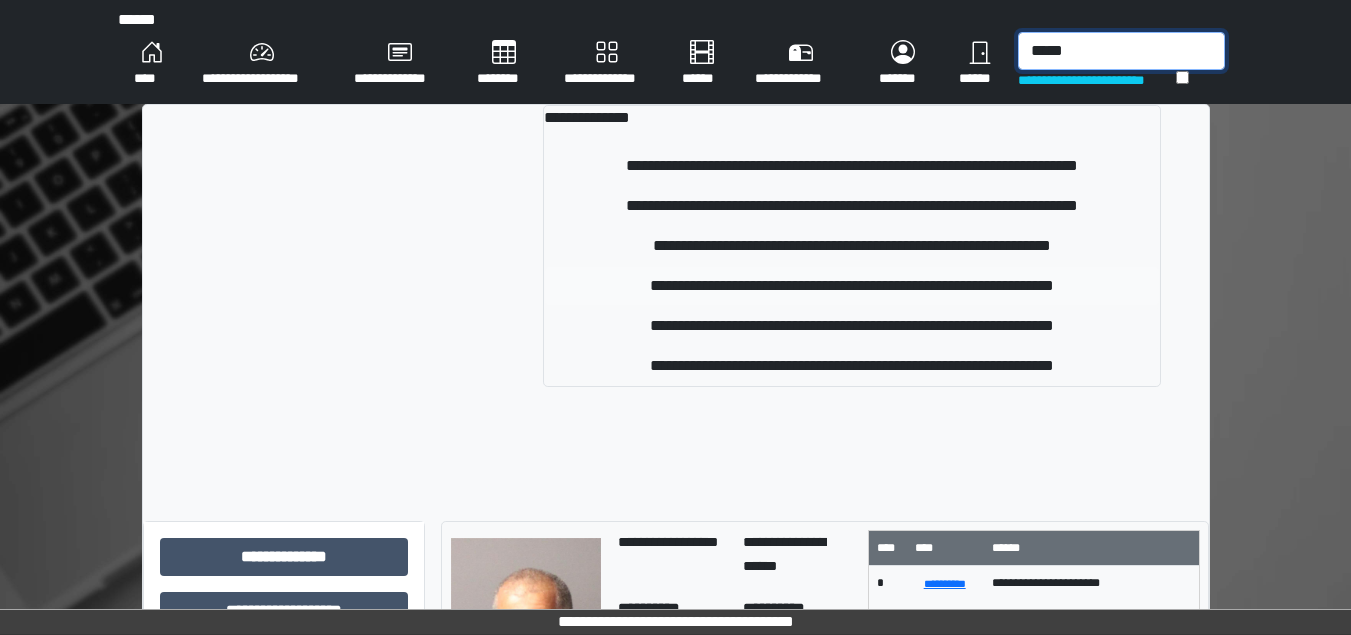 type on "*****" 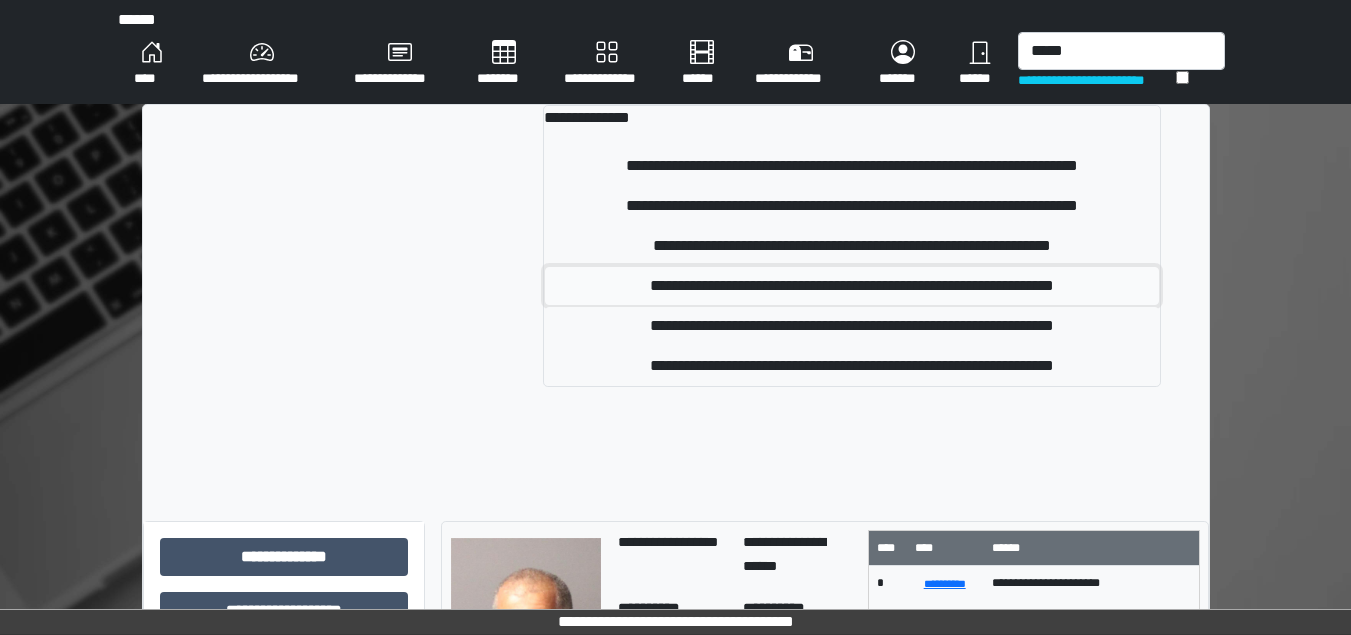 click on "**********" at bounding box center [852, 286] 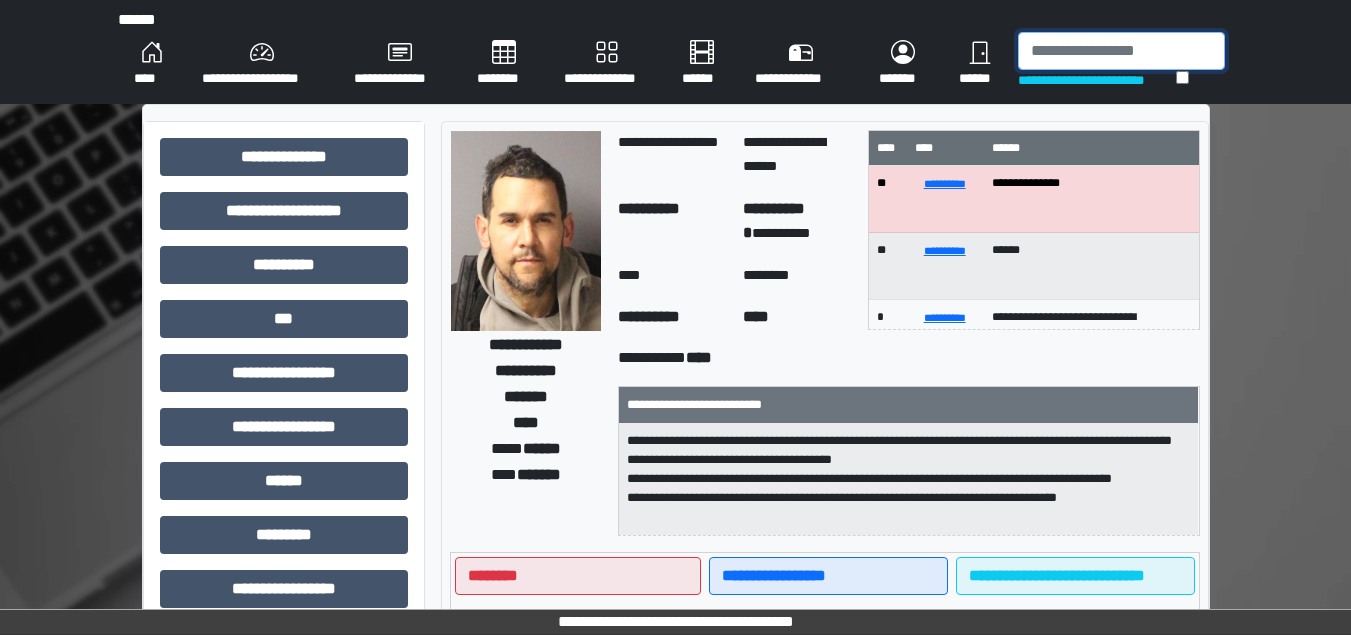 click at bounding box center [1121, 51] 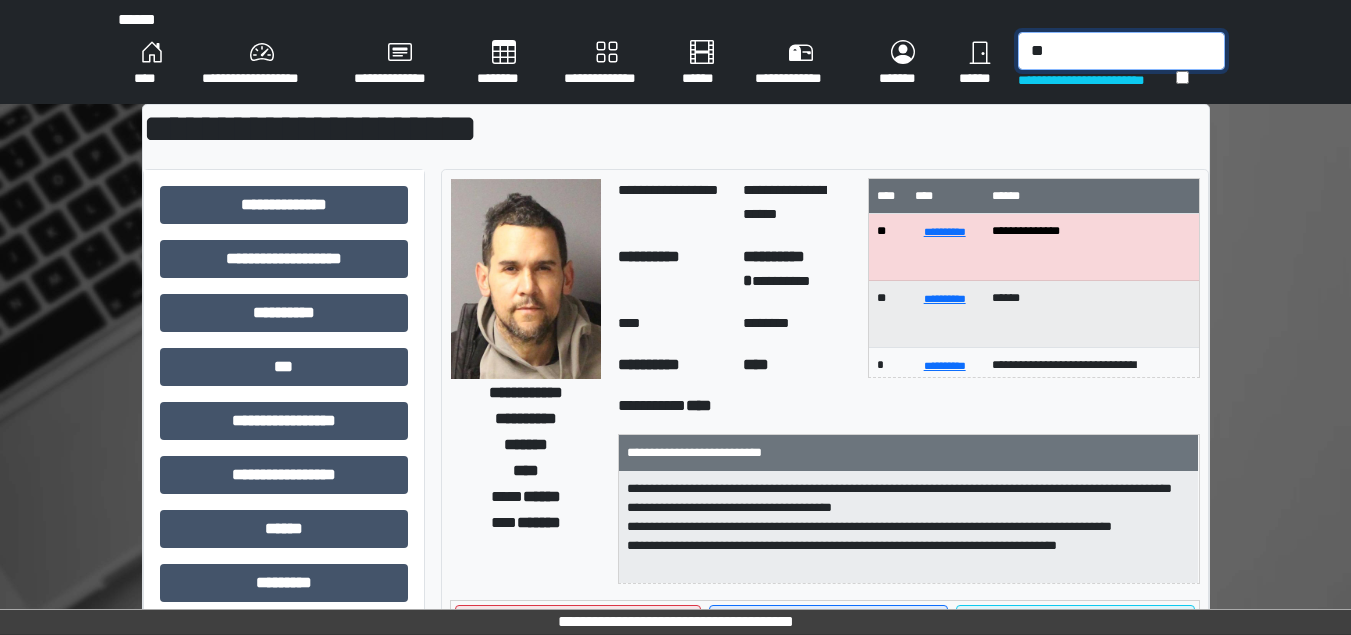 type on "*" 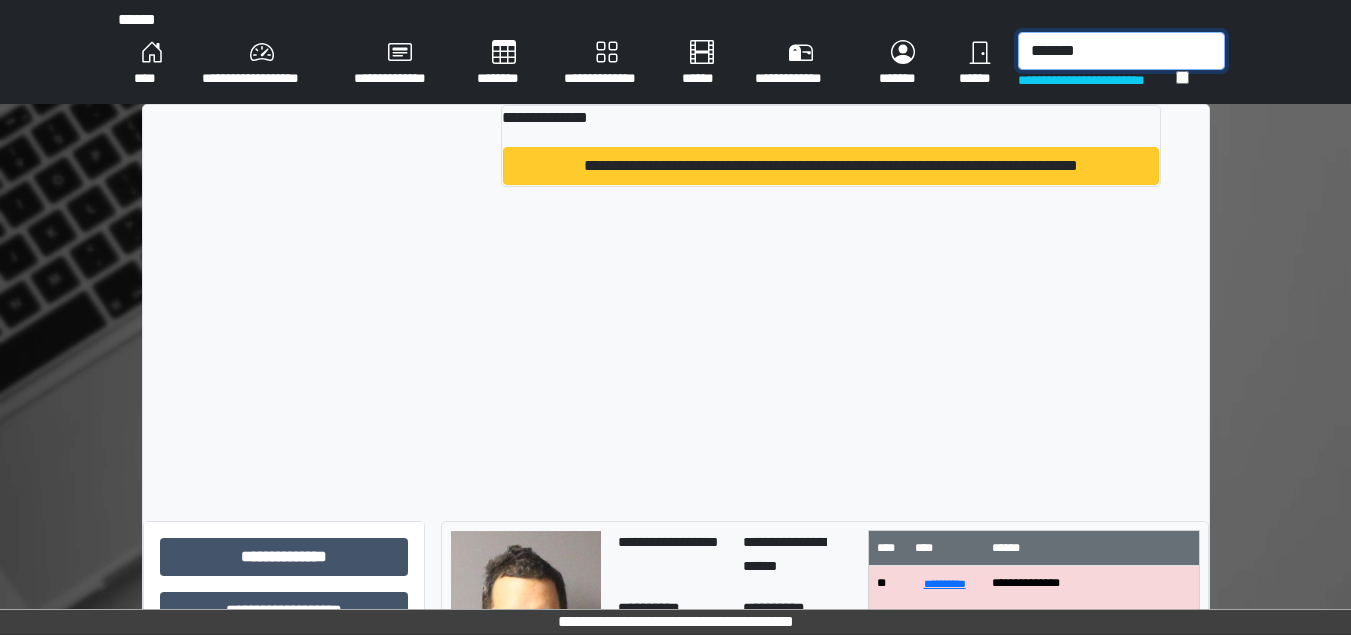 type on "*******" 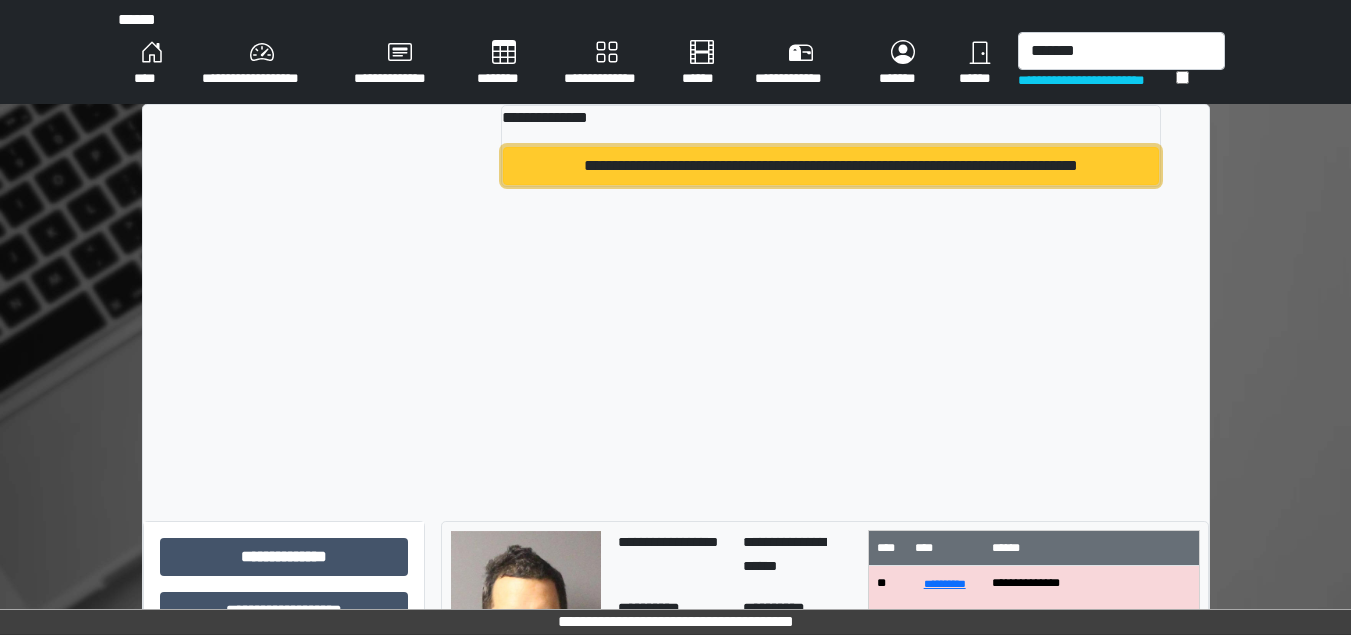 click on "**********" at bounding box center (830, 166) 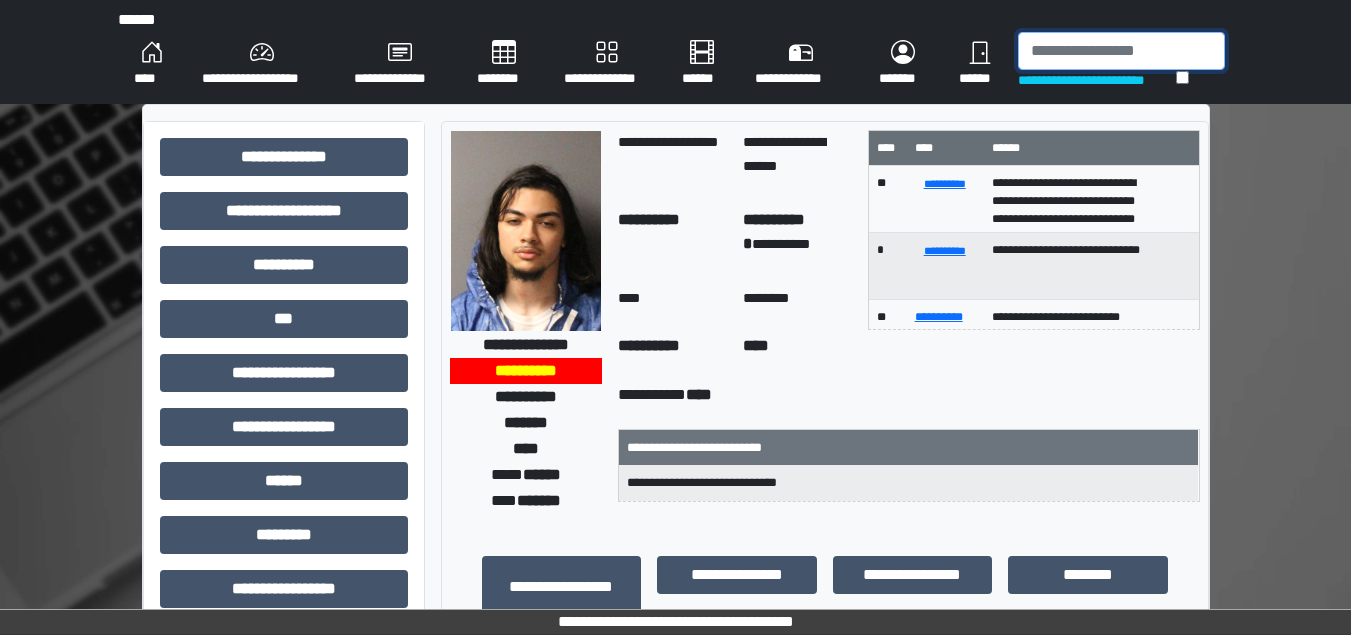 click at bounding box center (1121, 51) 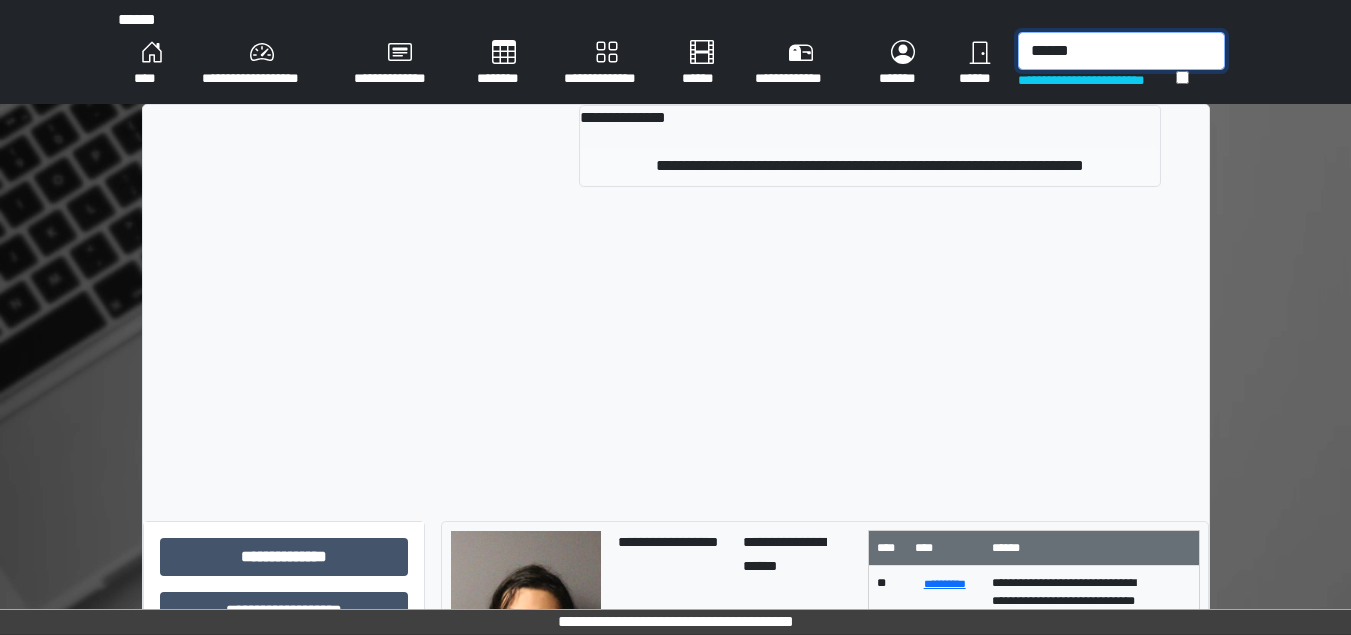 type on "******" 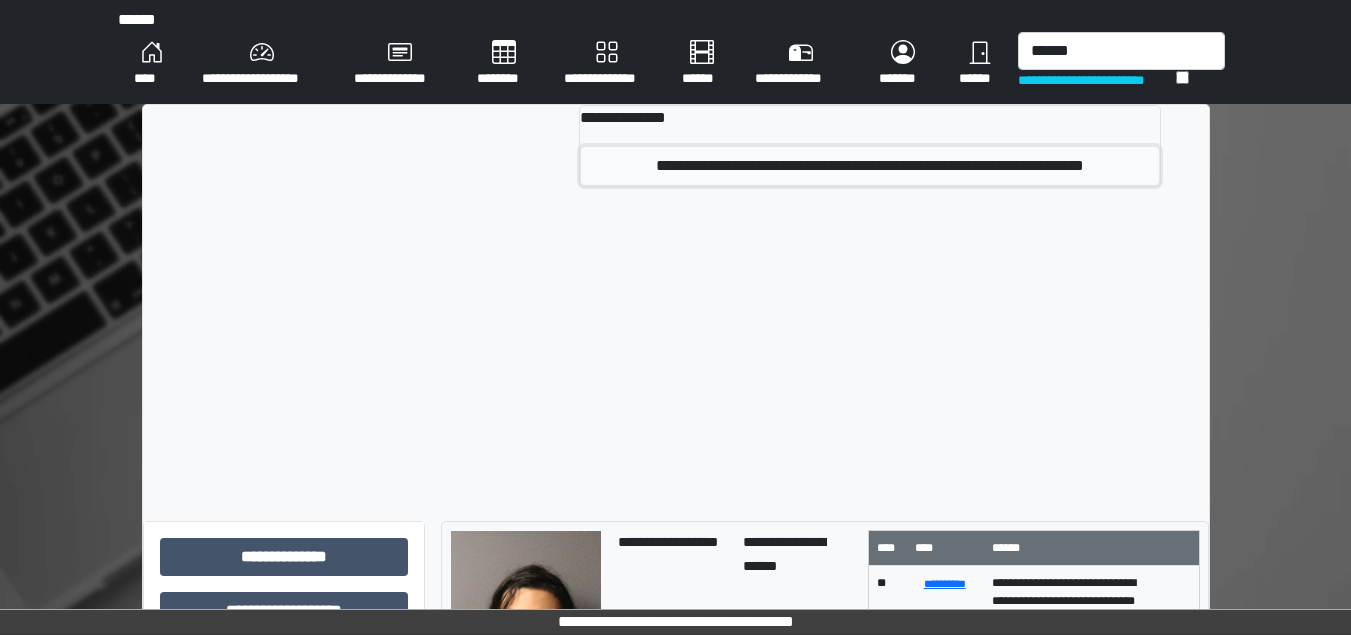 click on "**********" at bounding box center [869, 166] 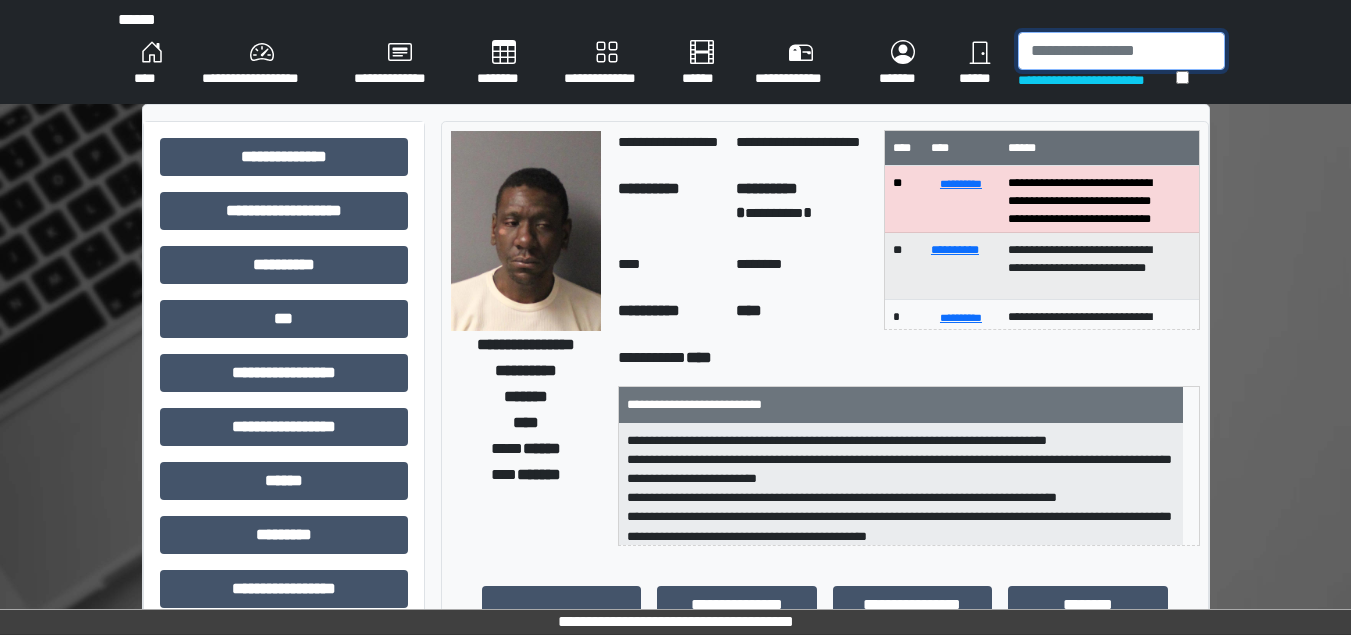 click at bounding box center (1121, 51) 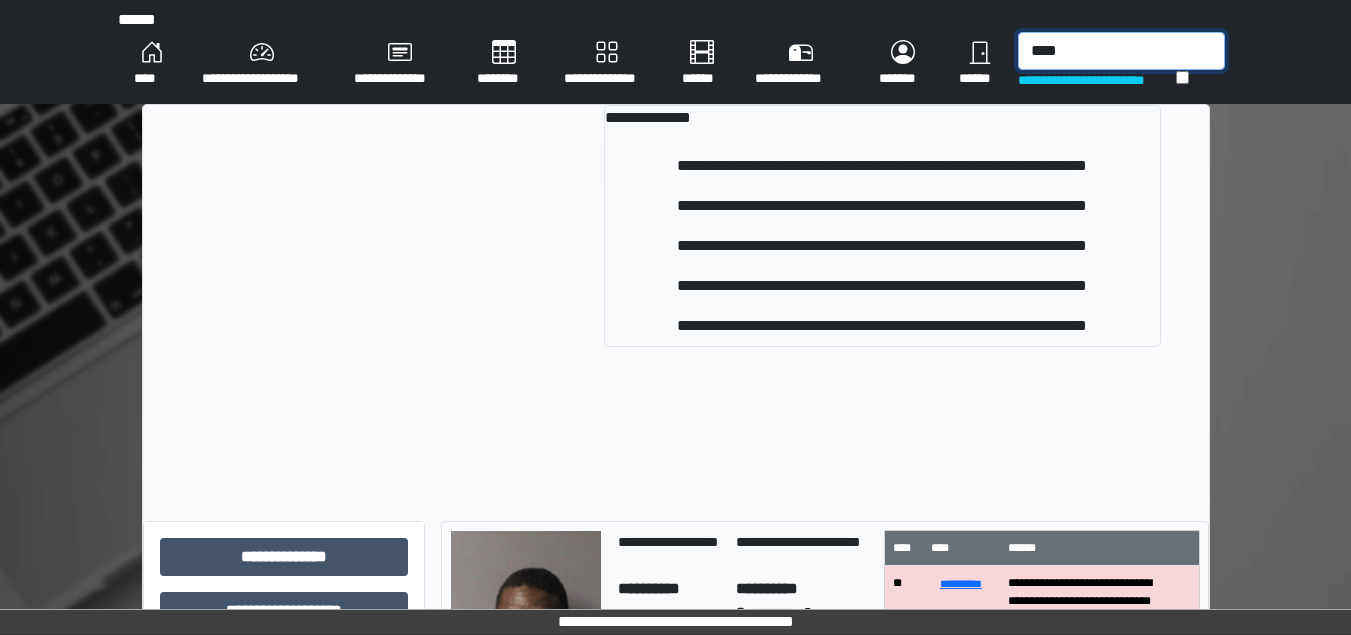 type on "****" 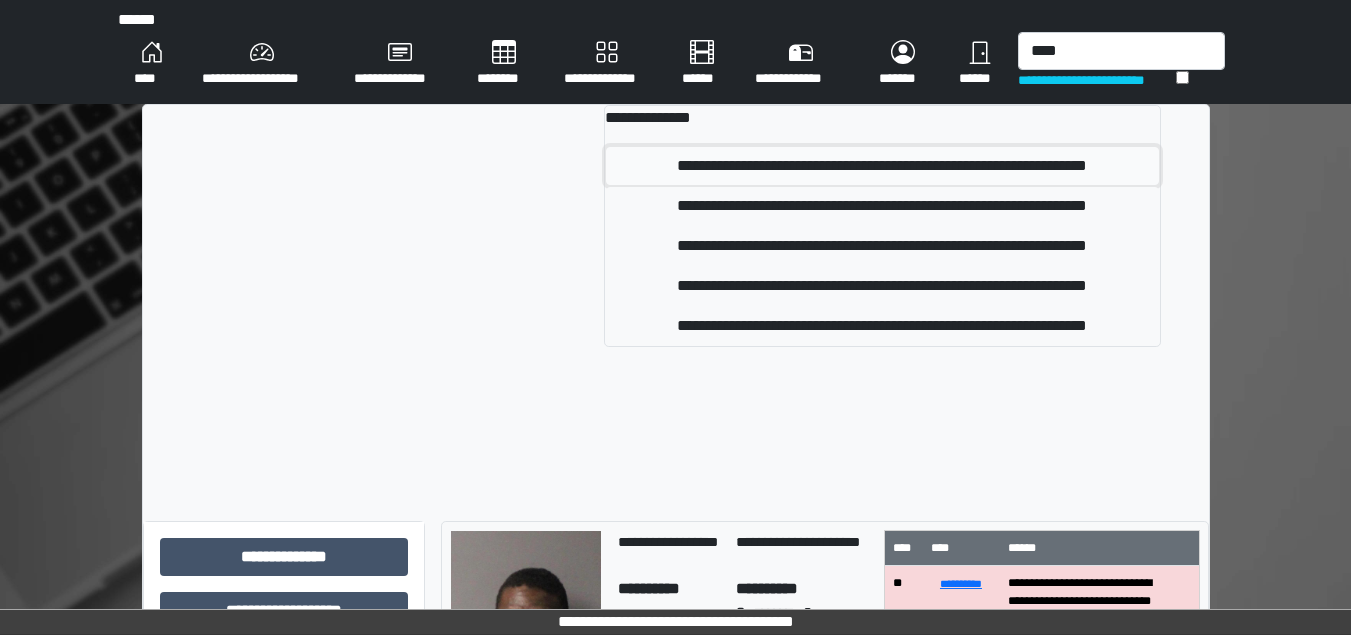 click on "**********" at bounding box center [882, 166] 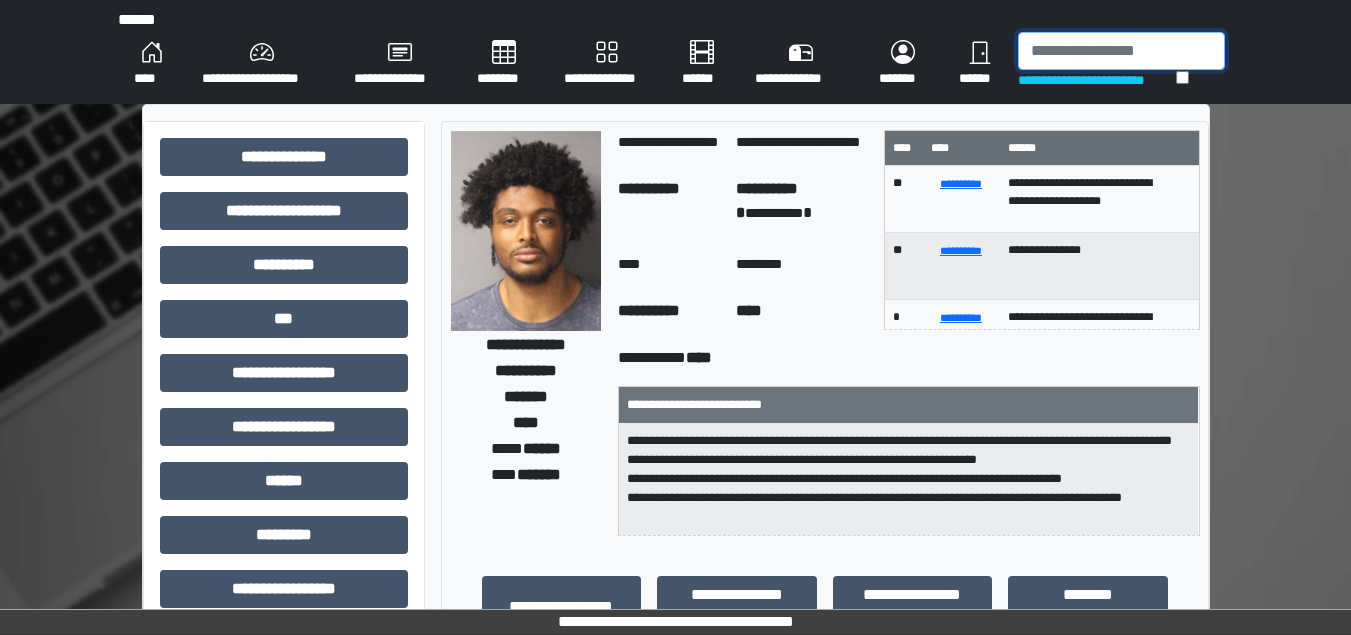 click at bounding box center (1121, 51) 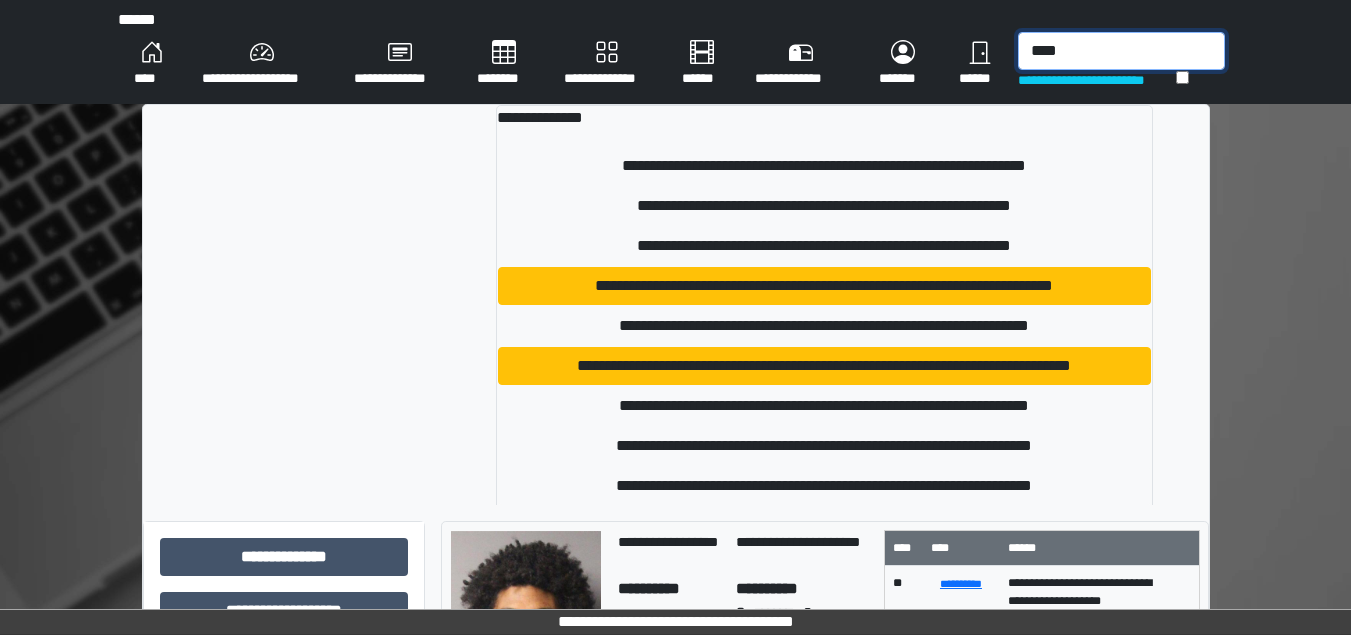 type on "*****" 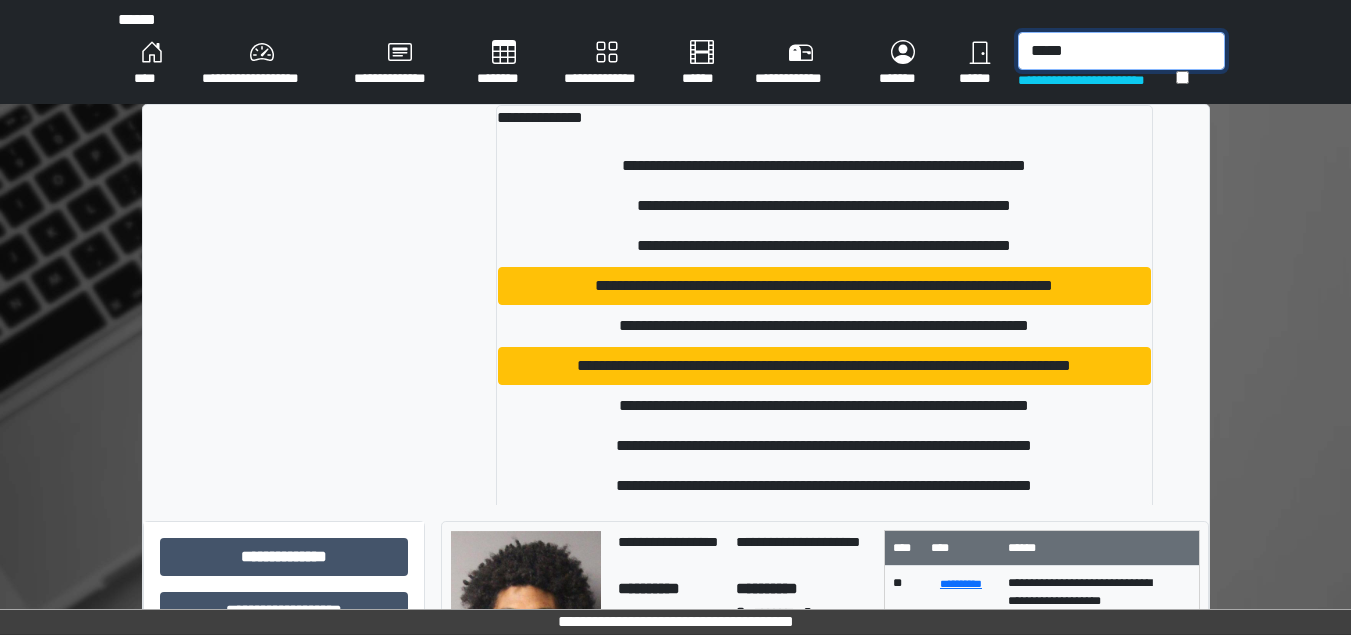 drag, startPoint x: 1092, startPoint y: 45, endPoint x: 970, endPoint y: 45, distance: 122 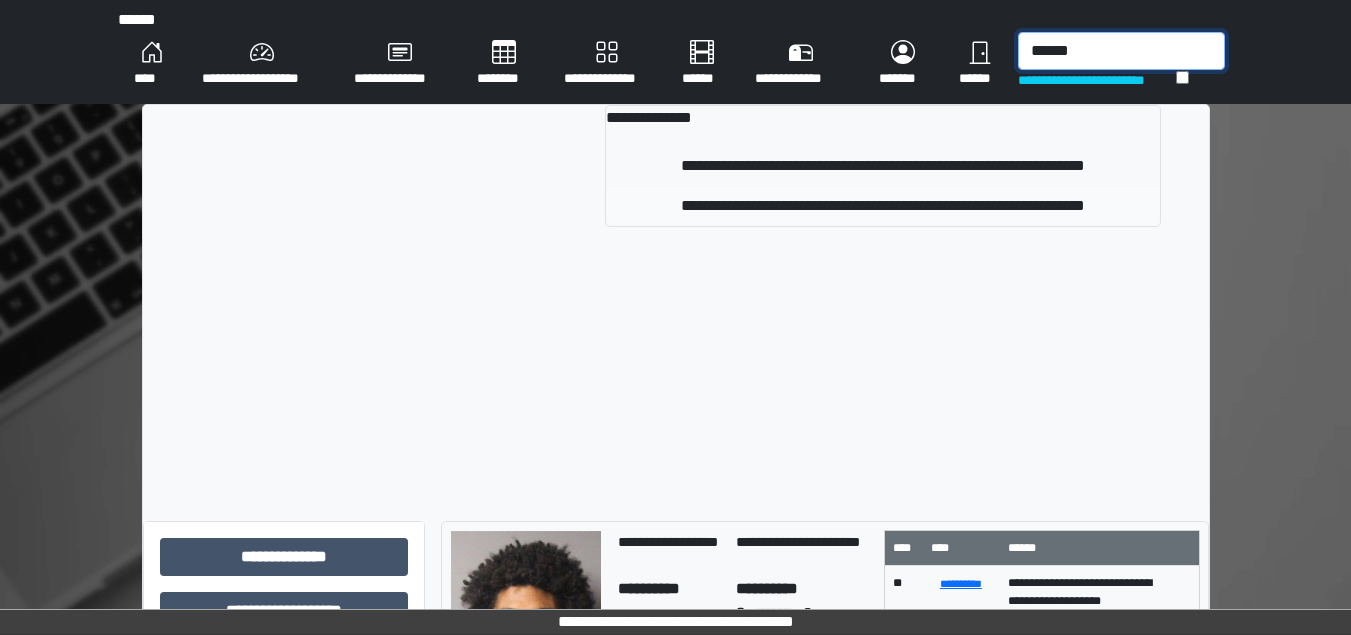 type on "******" 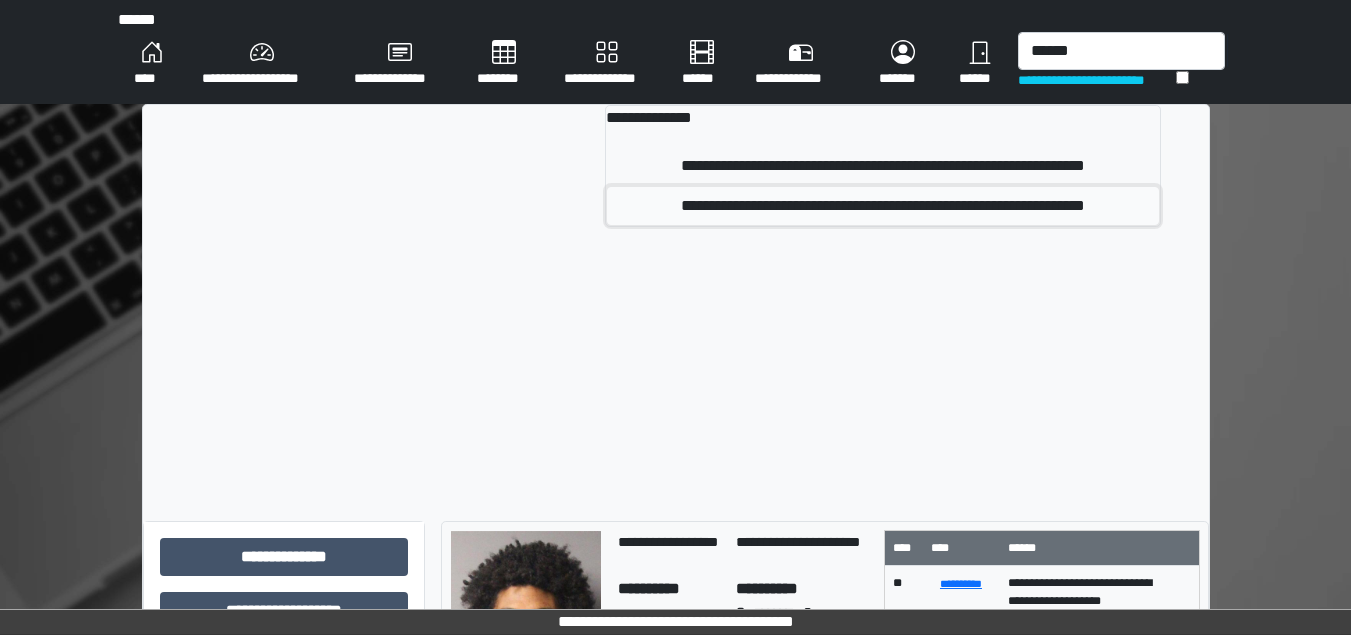 click on "**********" at bounding box center (882, 206) 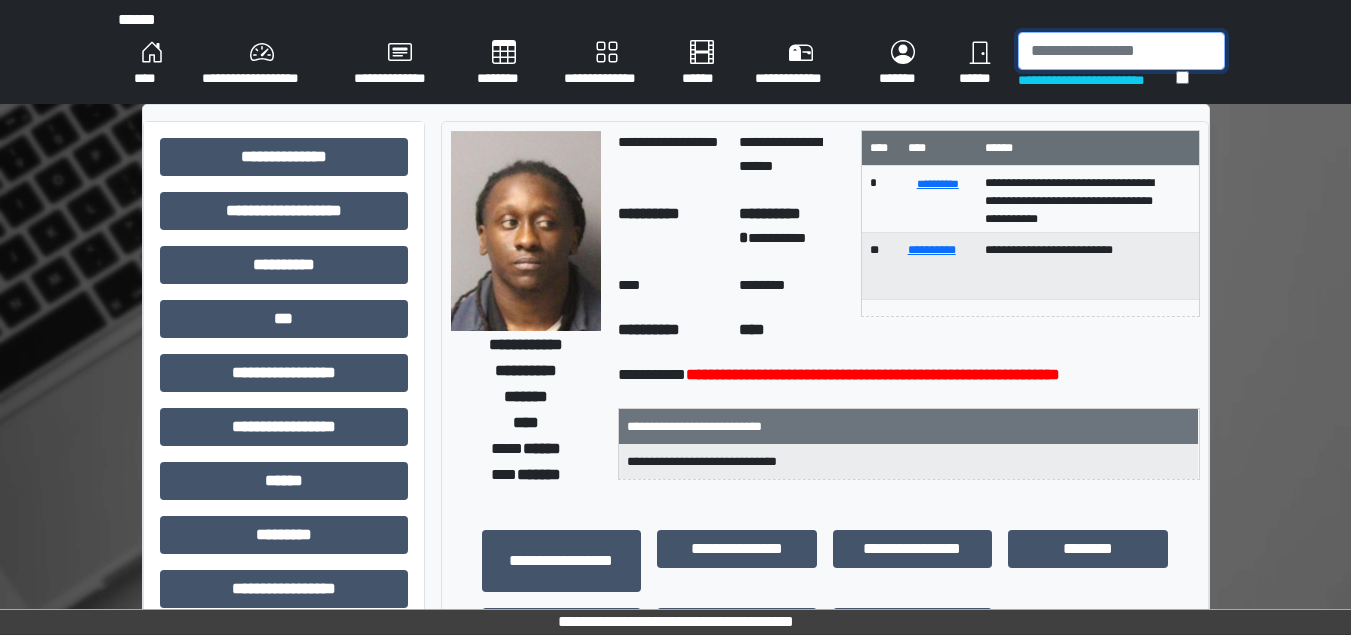 click at bounding box center (1121, 51) 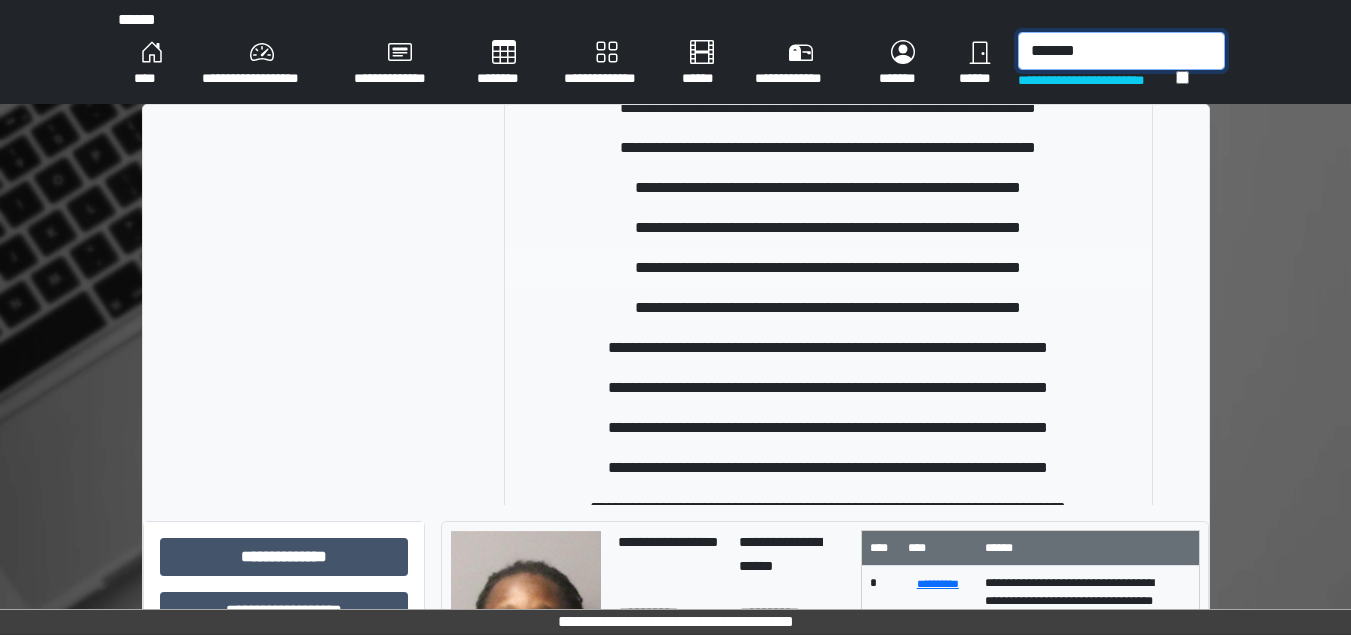 scroll, scrollTop: 200, scrollLeft: 0, axis: vertical 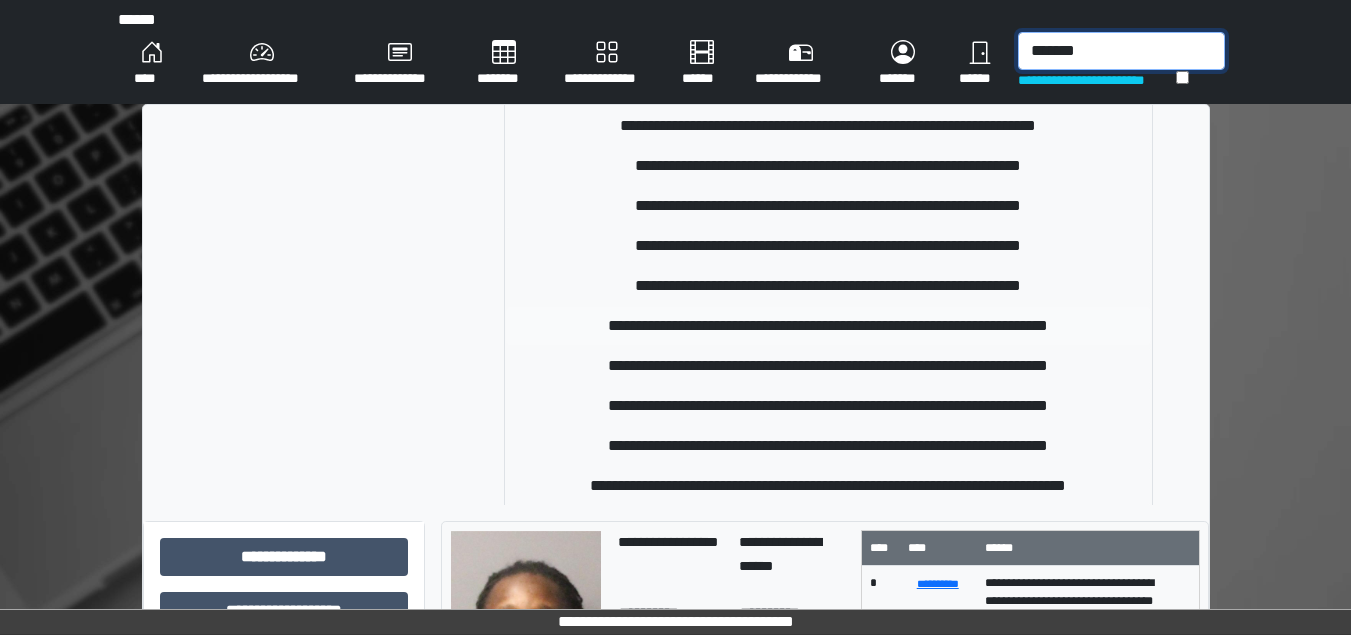 type on "*******" 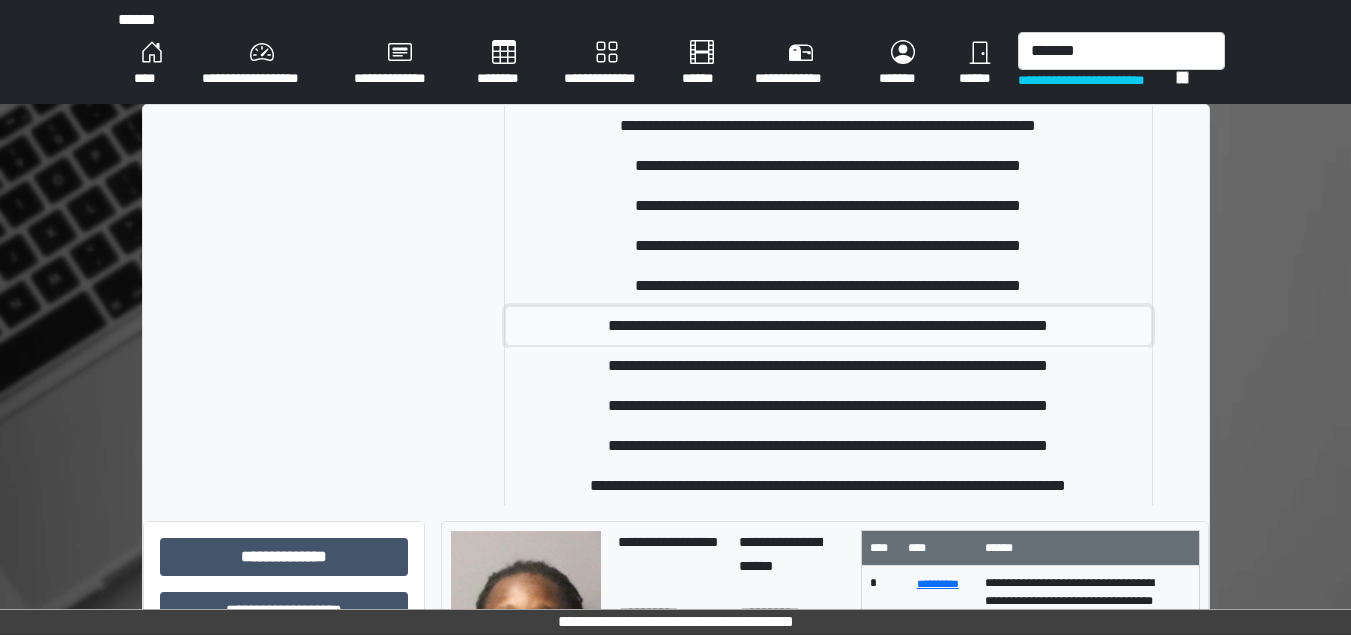 click on "**********" at bounding box center (828, 326) 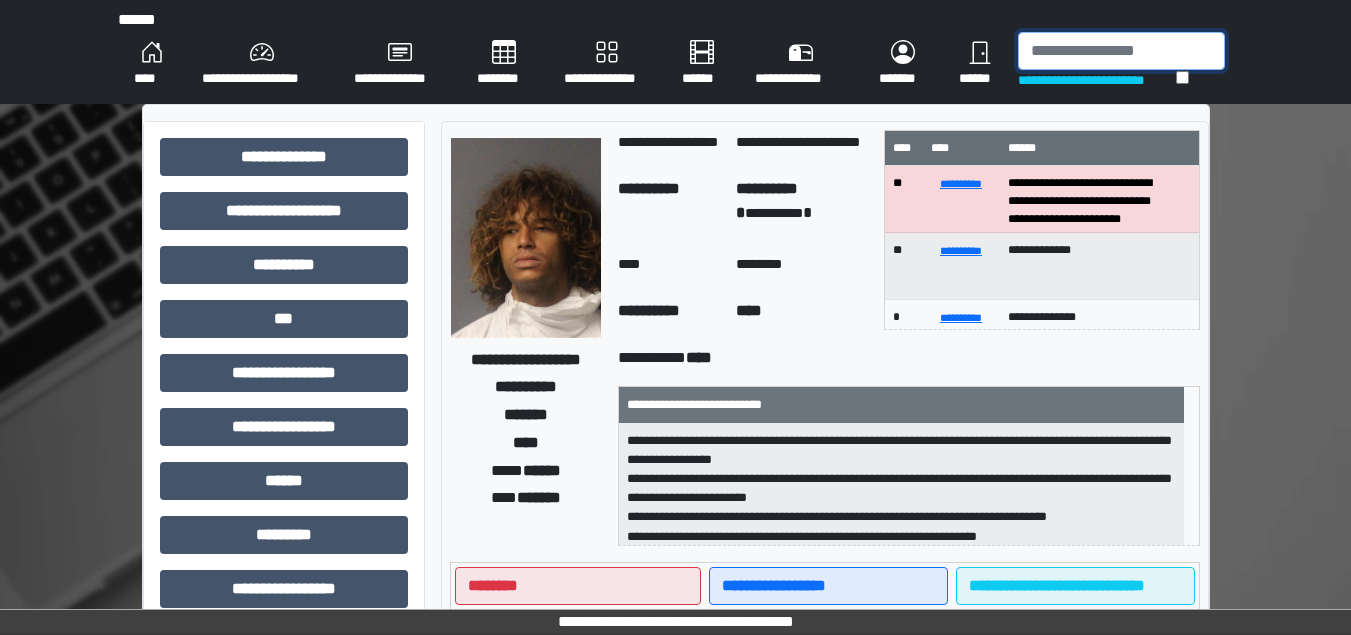 click at bounding box center [1121, 51] 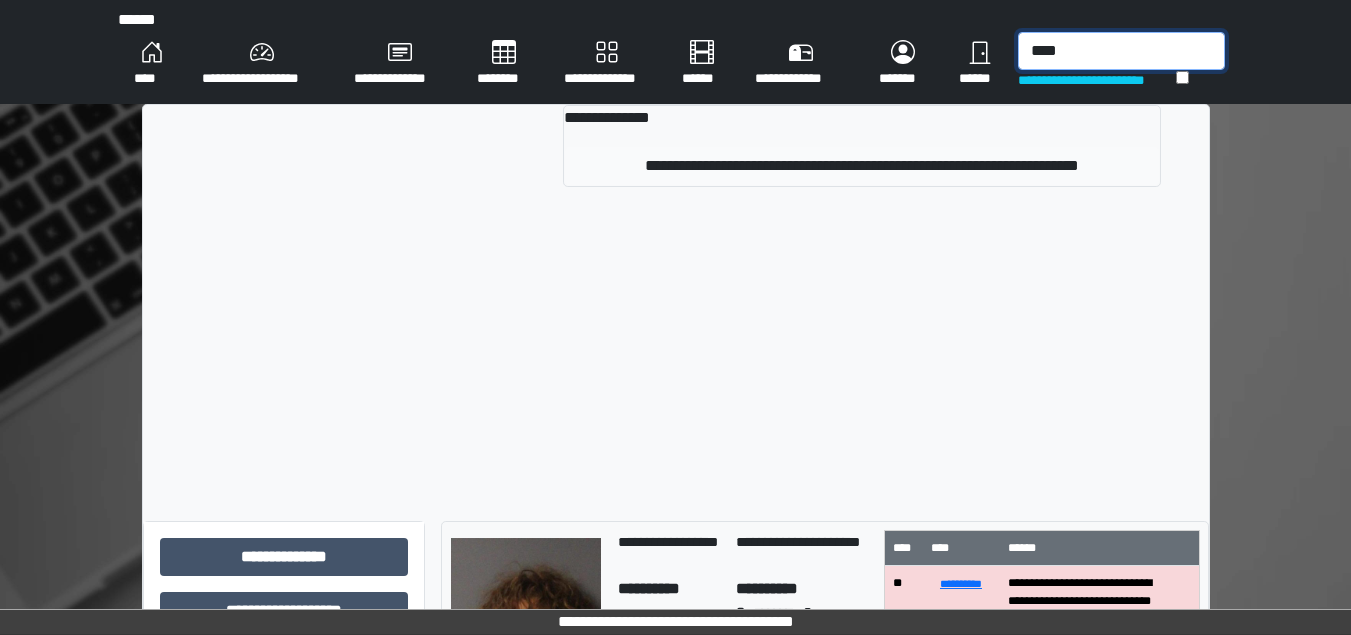 type on "****" 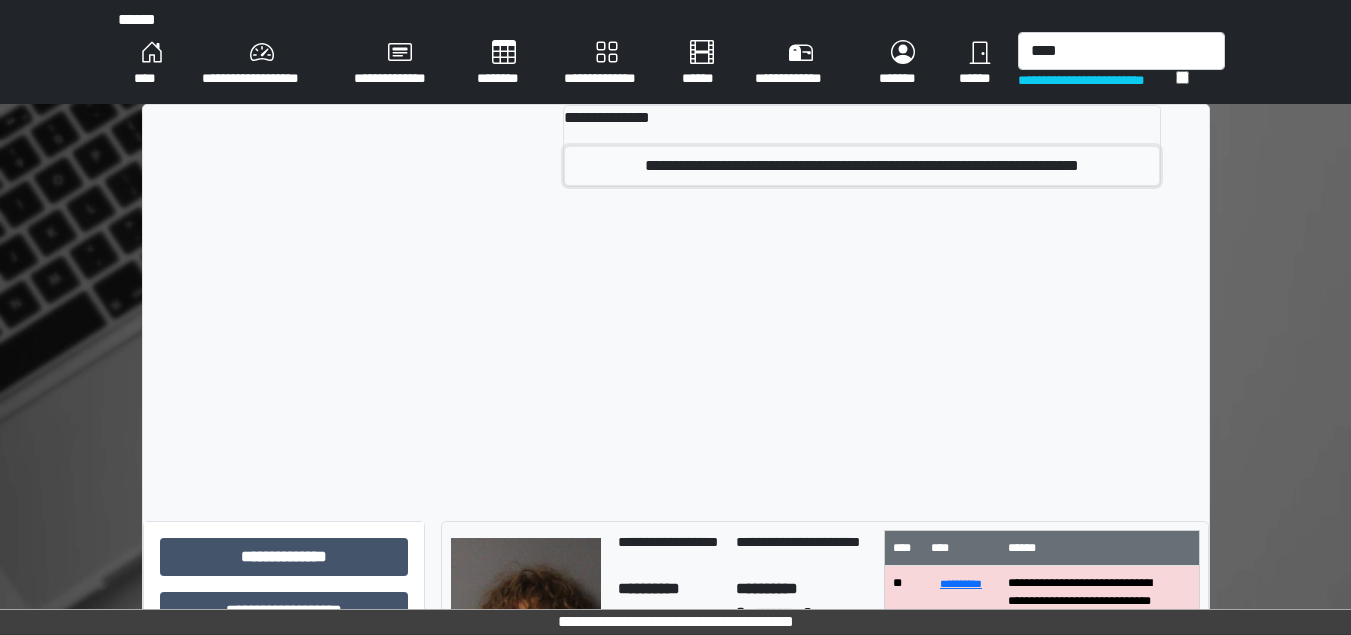 click on "**********" at bounding box center [861, 166] 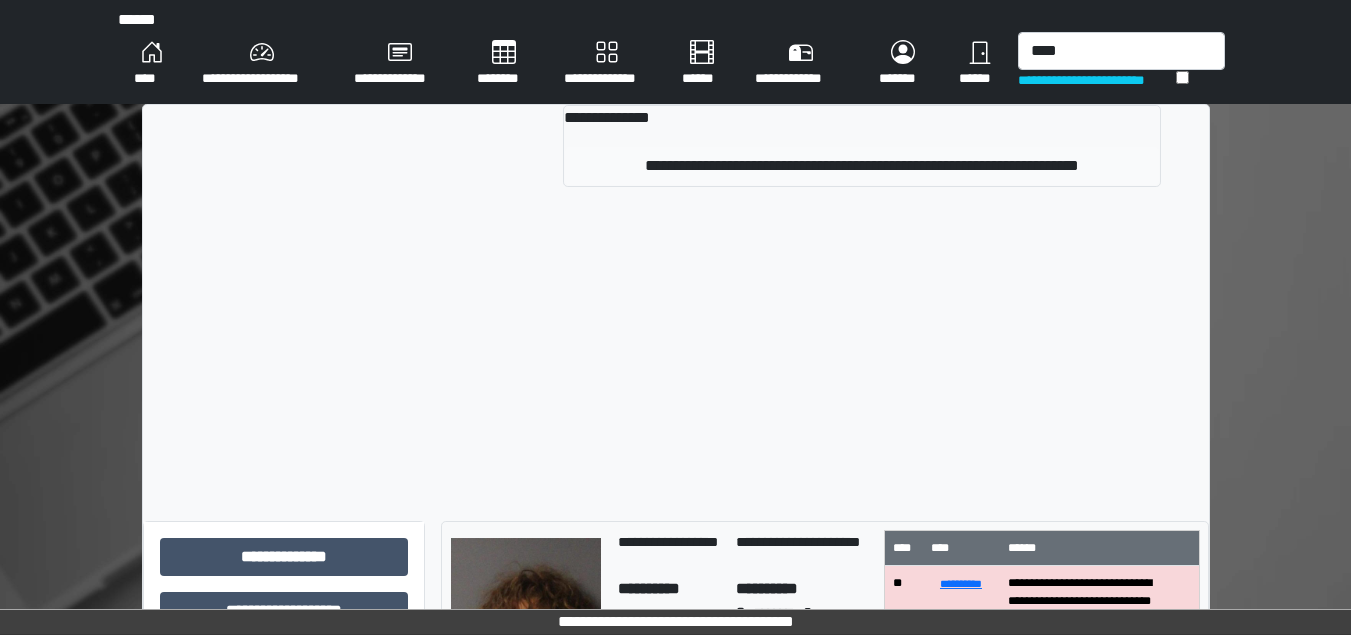 type 